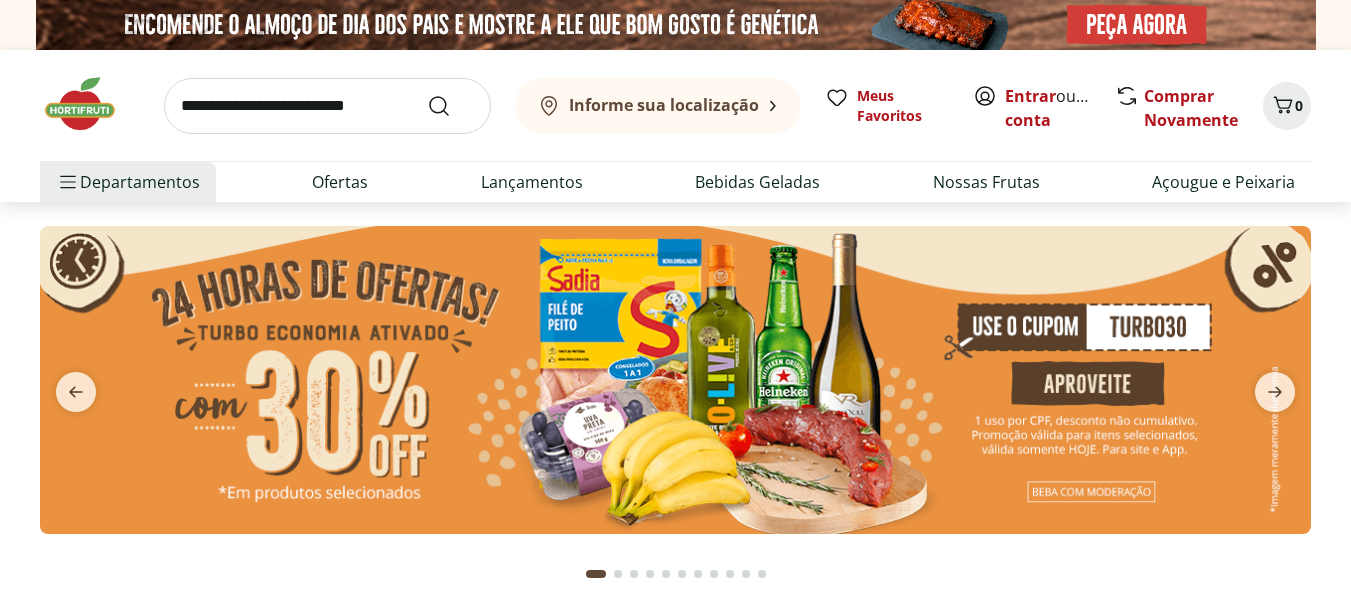 scroll, scrollTop: 0, scrollLeft: 0, axis: both 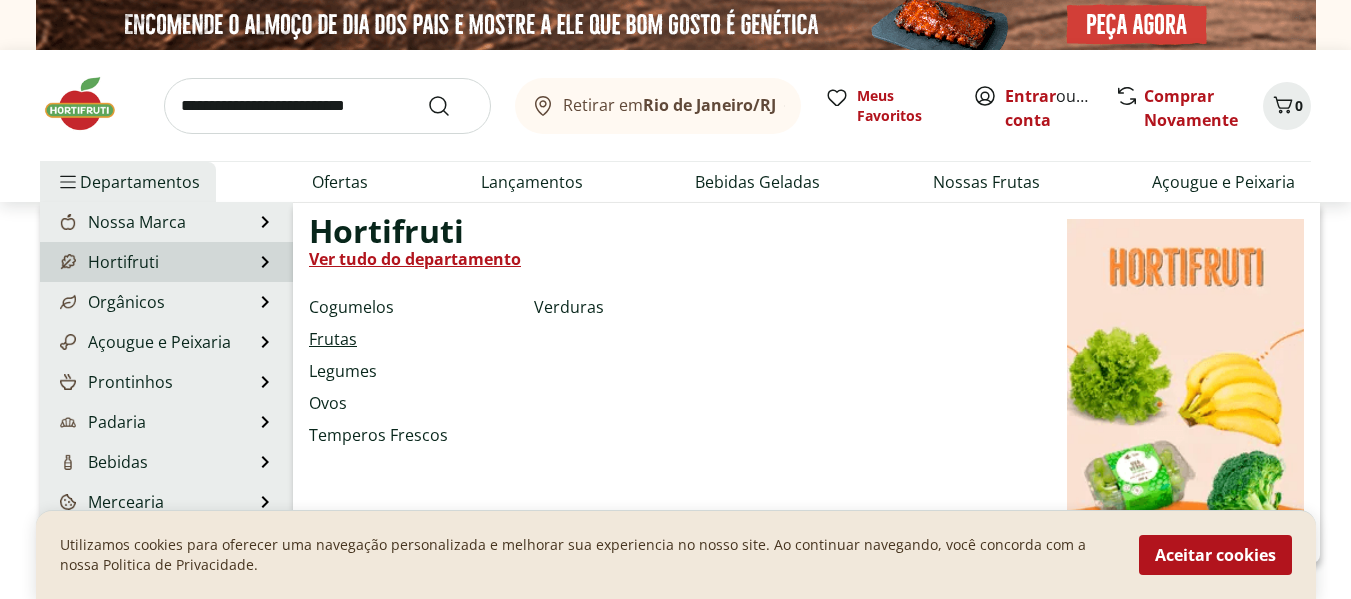 click on "Frutas" at bounding box center (333, 339) 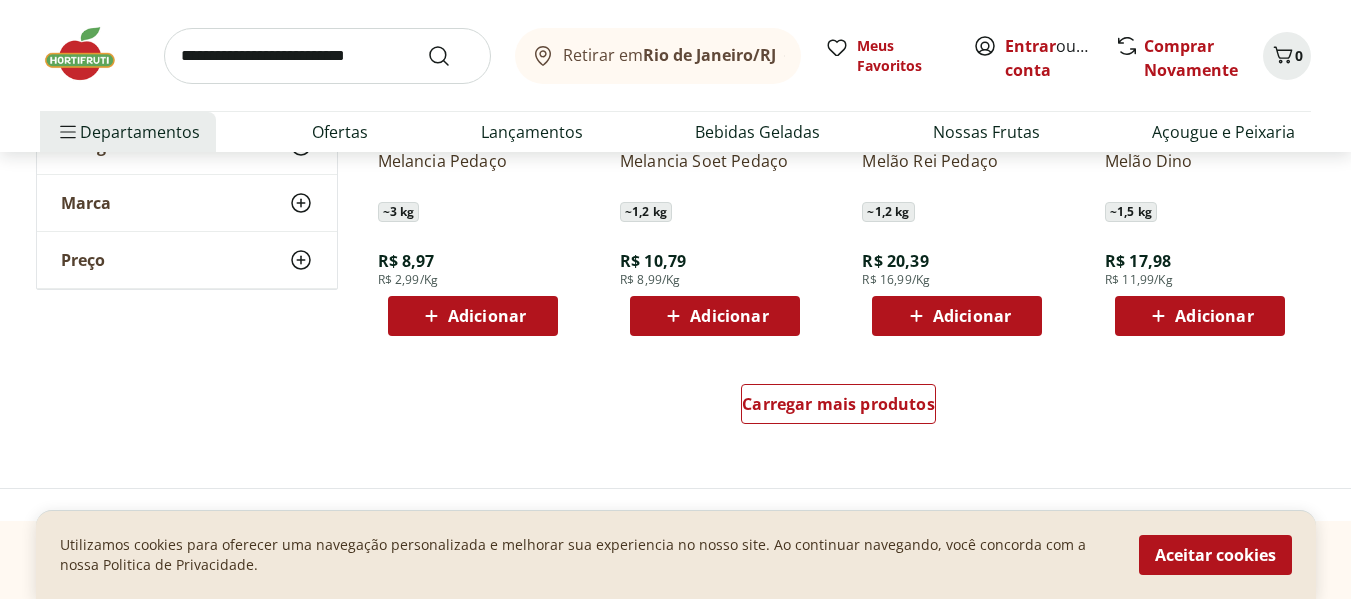 scroll, scrollTop: 1400, scrollLeft: 0, axis: vertical 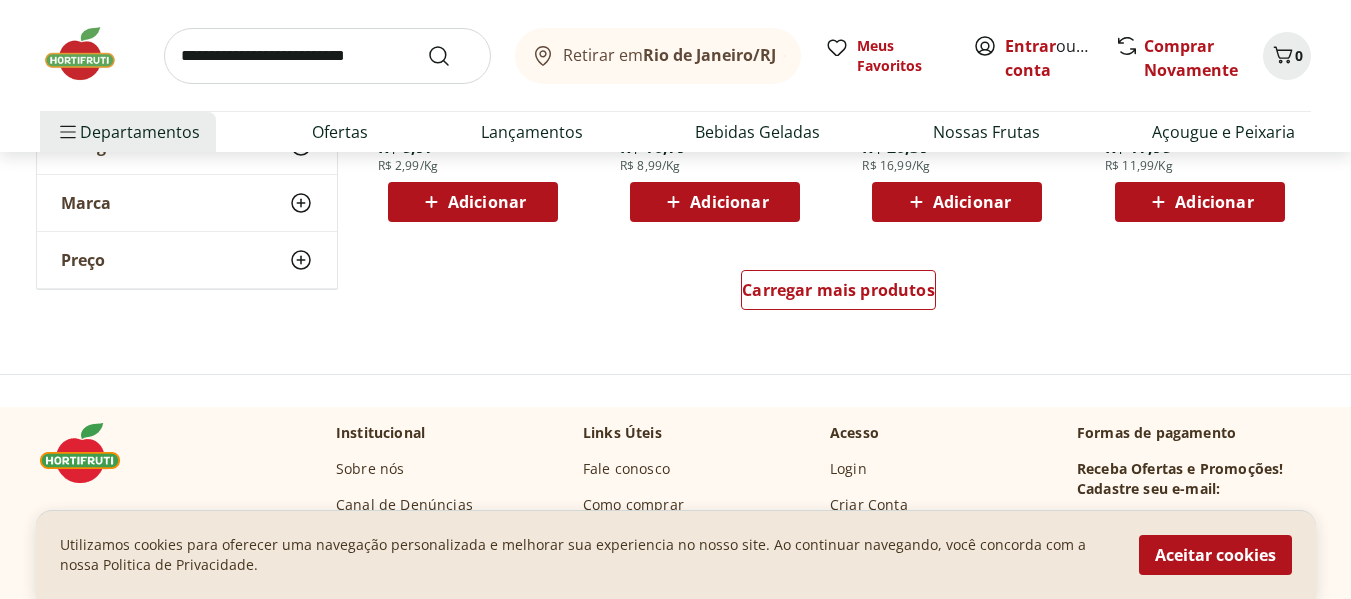 click at bounding box center [327, 56] 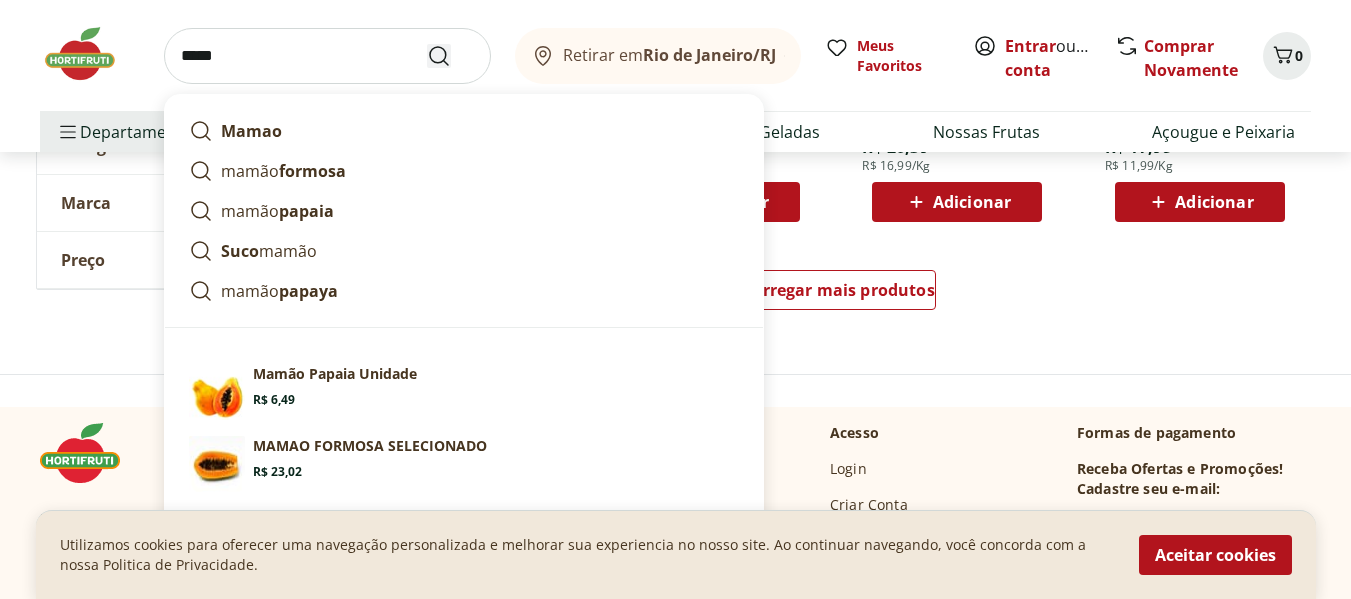 type on "*****" 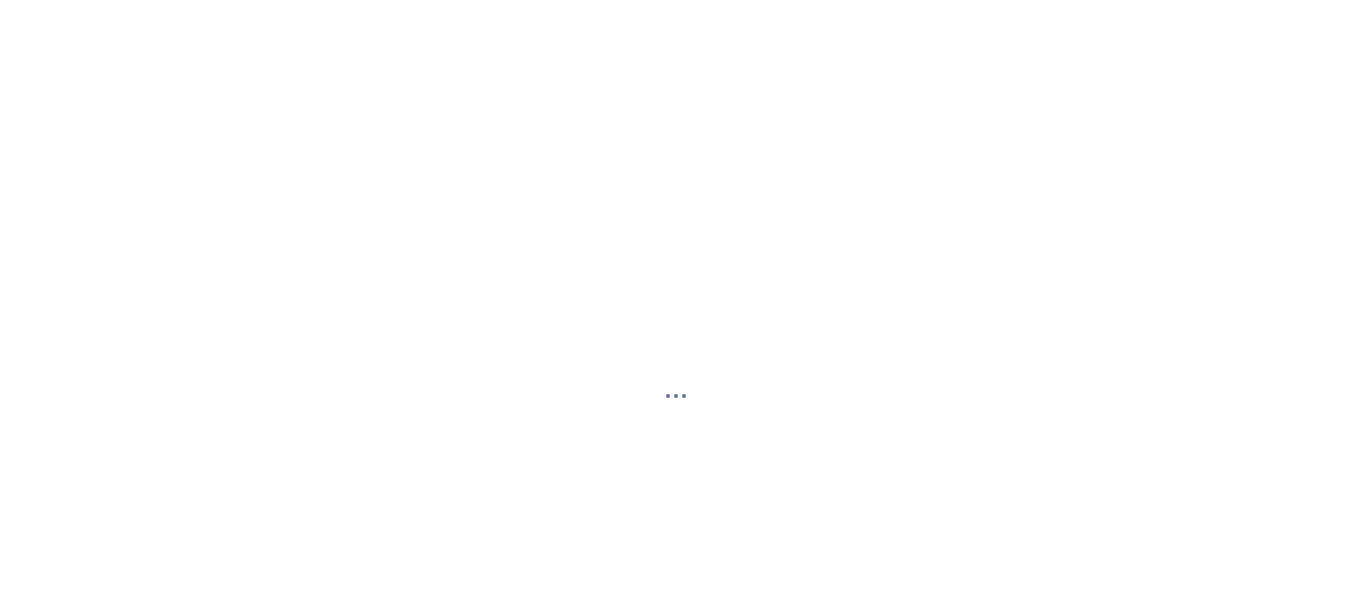 scroll, scrollTop: 0, scrollLeft: 0, axis: both 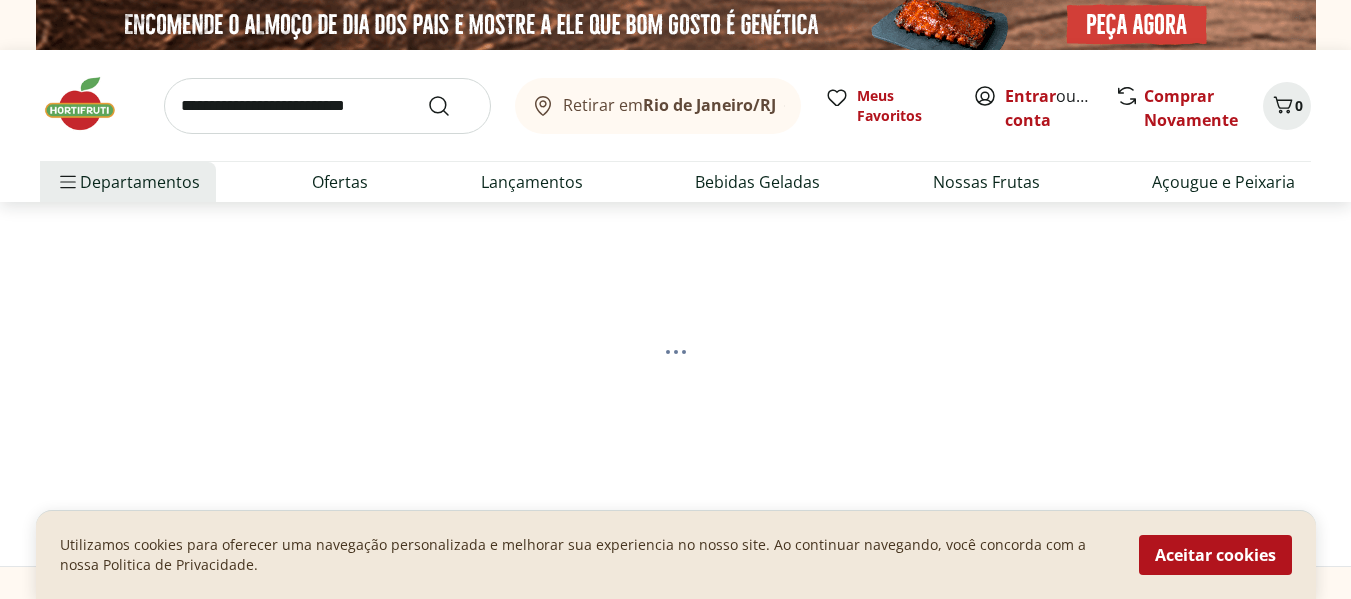 select on "**********" 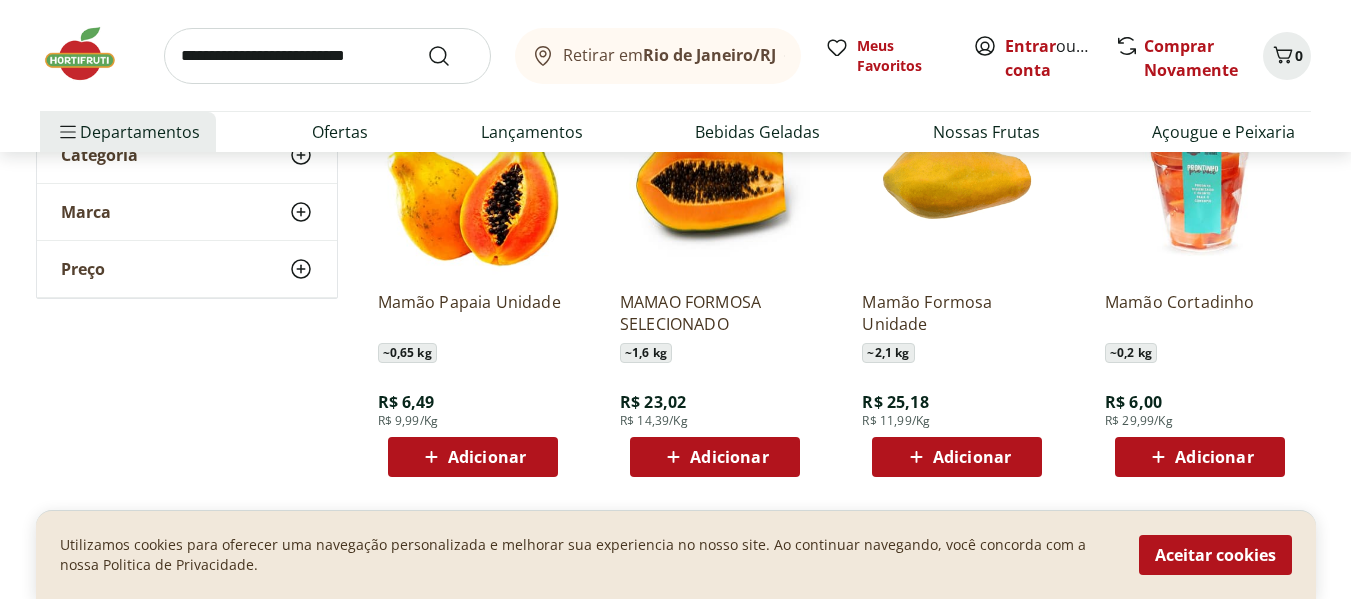 scroll, scrollTop: 400, scrollLeft: 0, axis: vertical 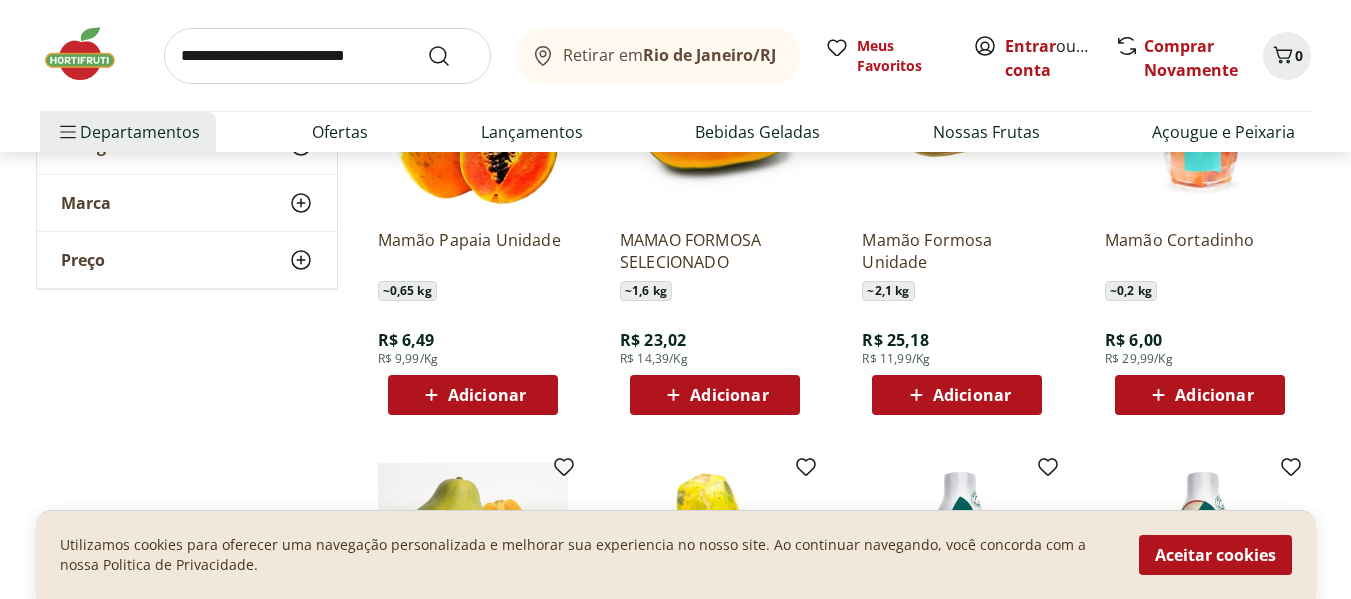 click on "Adicionar" at bounding box center [972, 395] 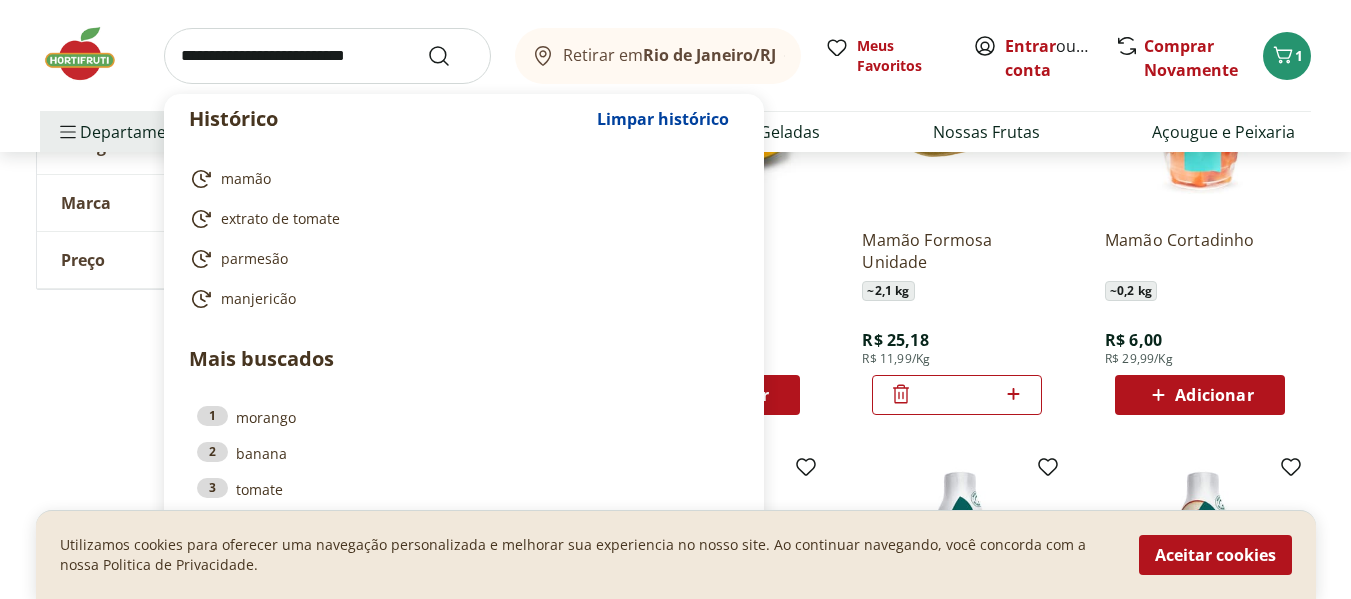 click at bounding box center (327, 56) 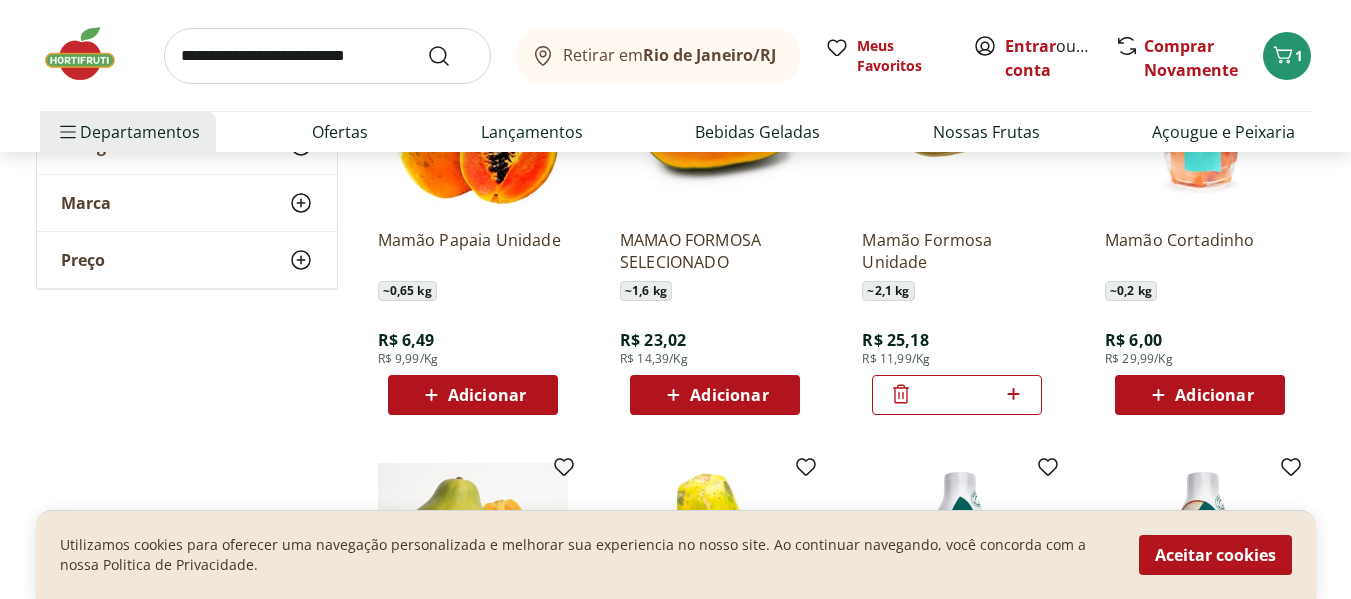 click on "**********" at bounding box center (676, 689) 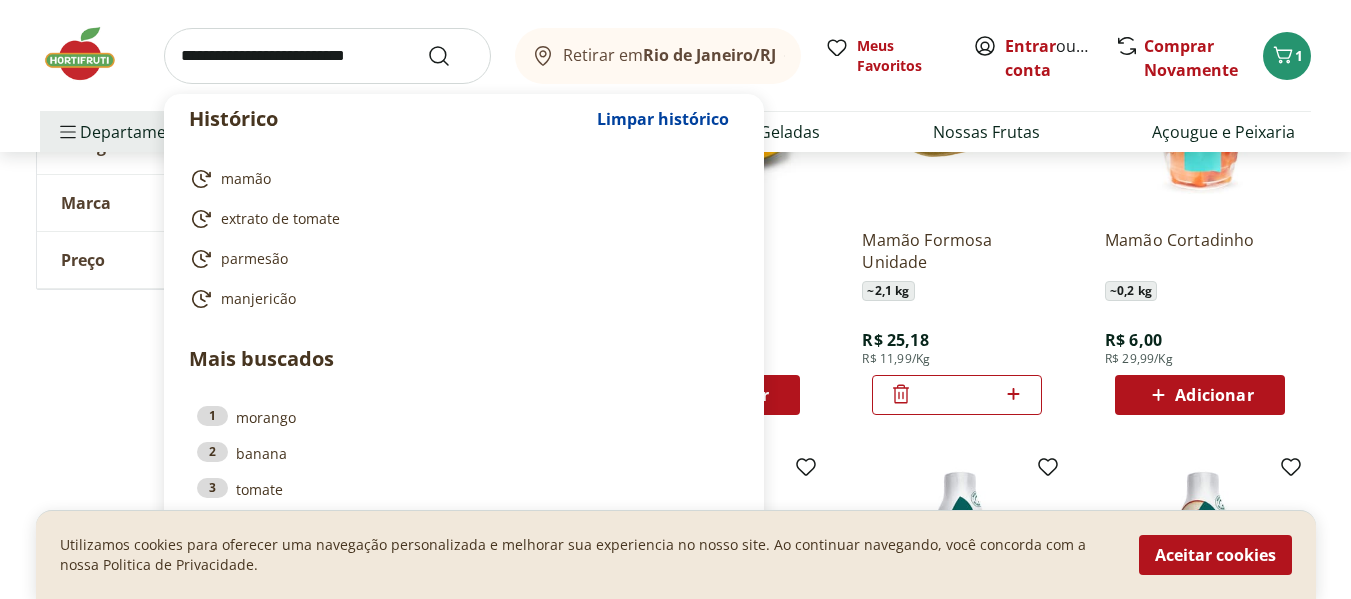 click at bounding box center [327, 56] 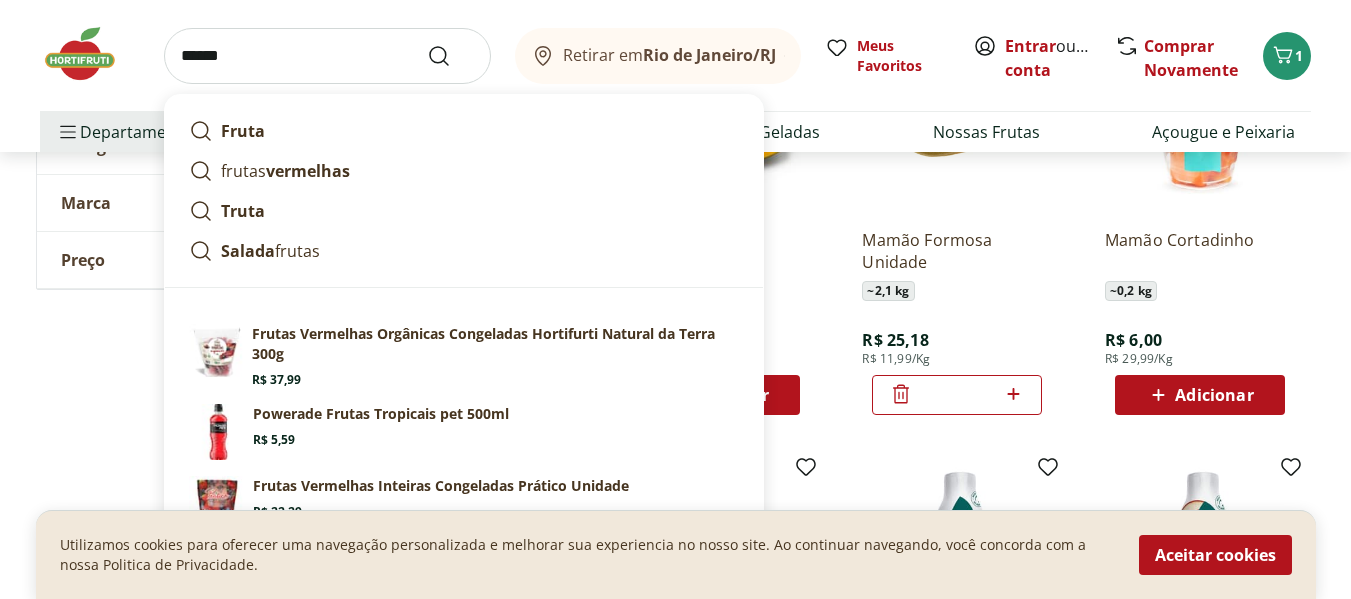 type on "******" 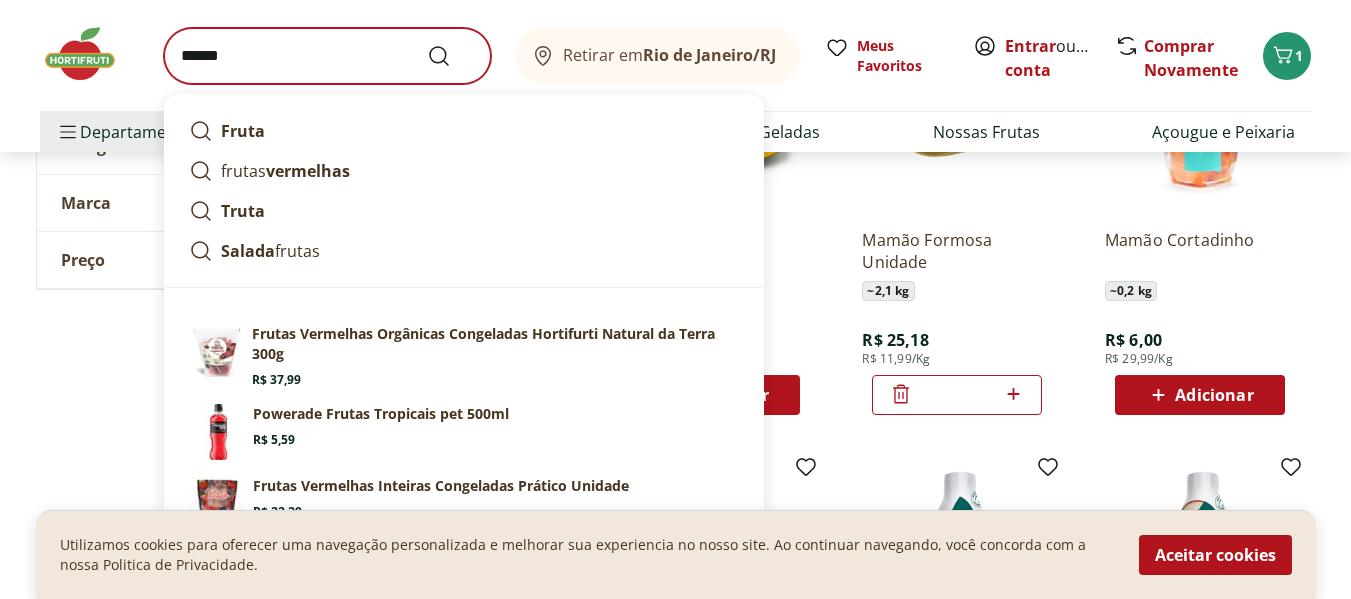 scroll, scrollTop: 0, scrollLeft: 0, axis: both 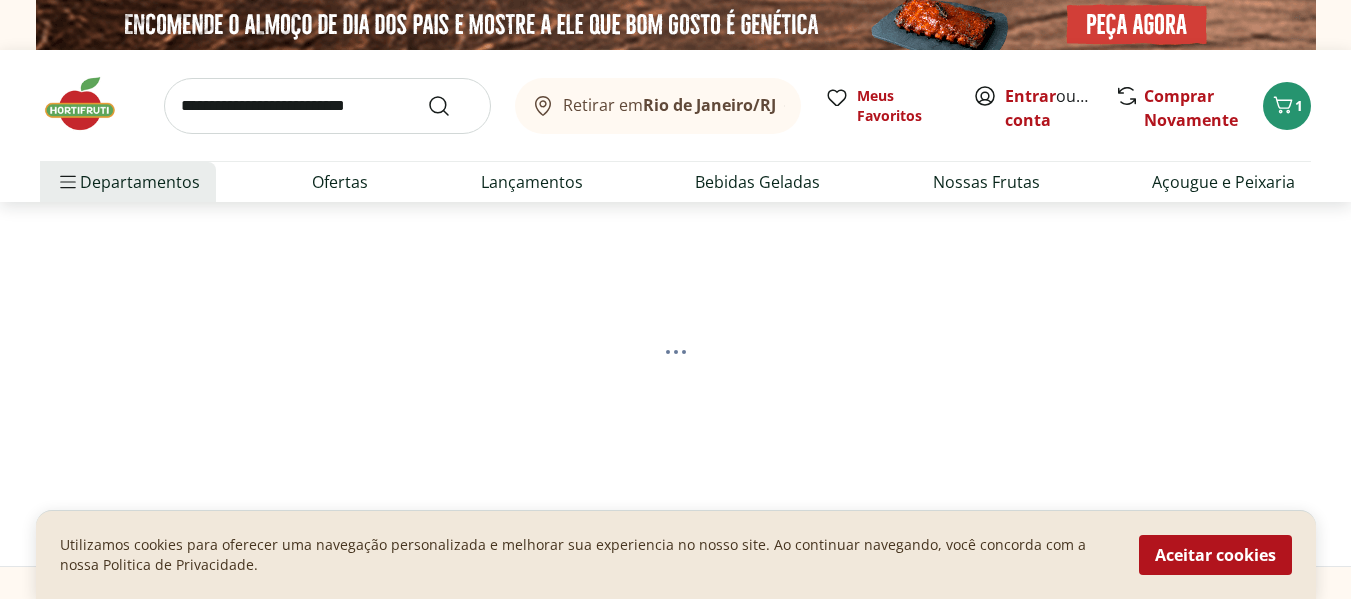 select on "**********" 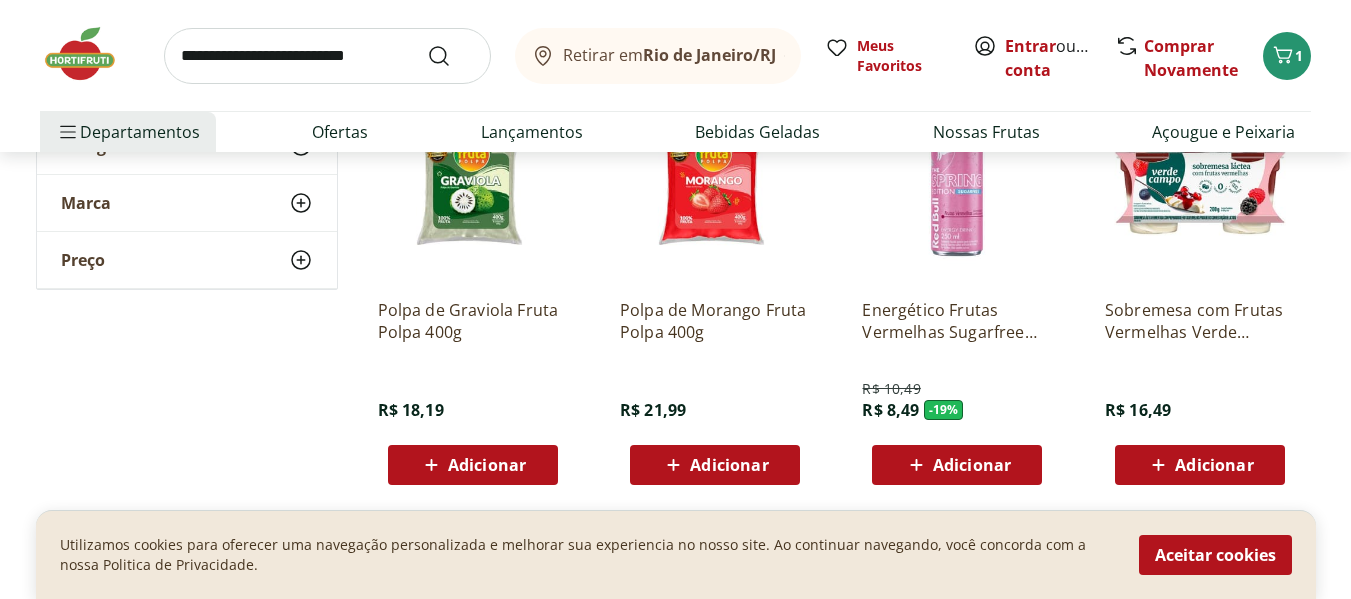scroll, scrollTop: 1100, scrollLeft: 0, axis: vertical 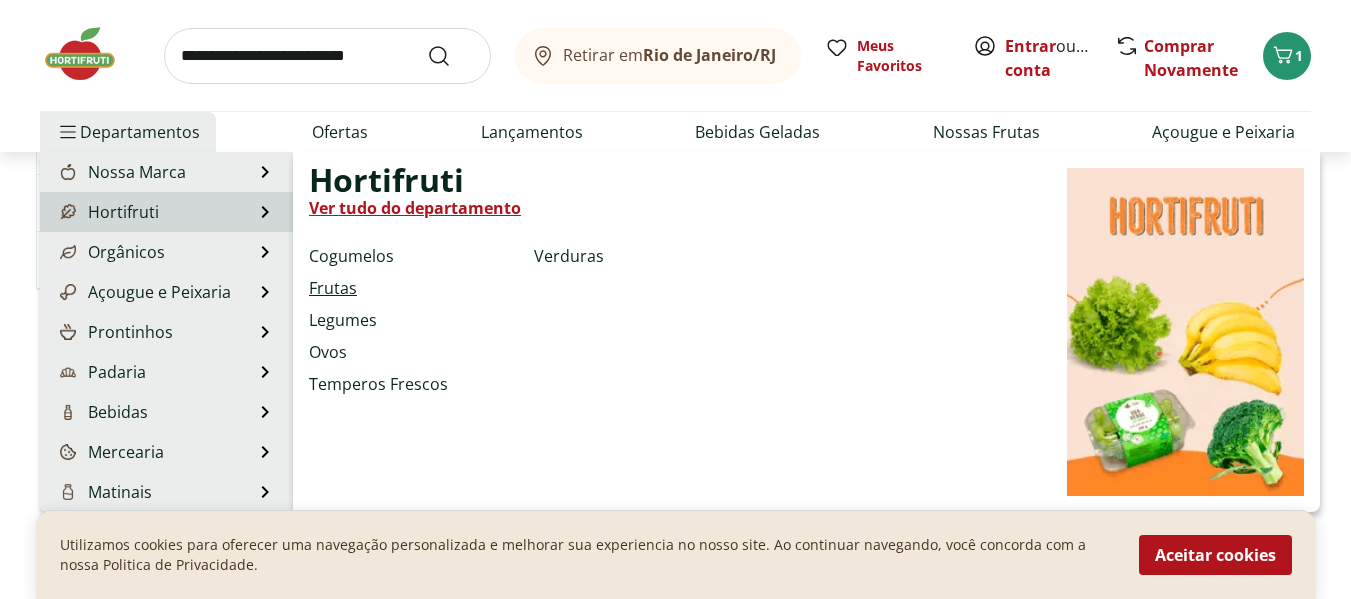 click on "Frutas" at bounding box center [333, 288] 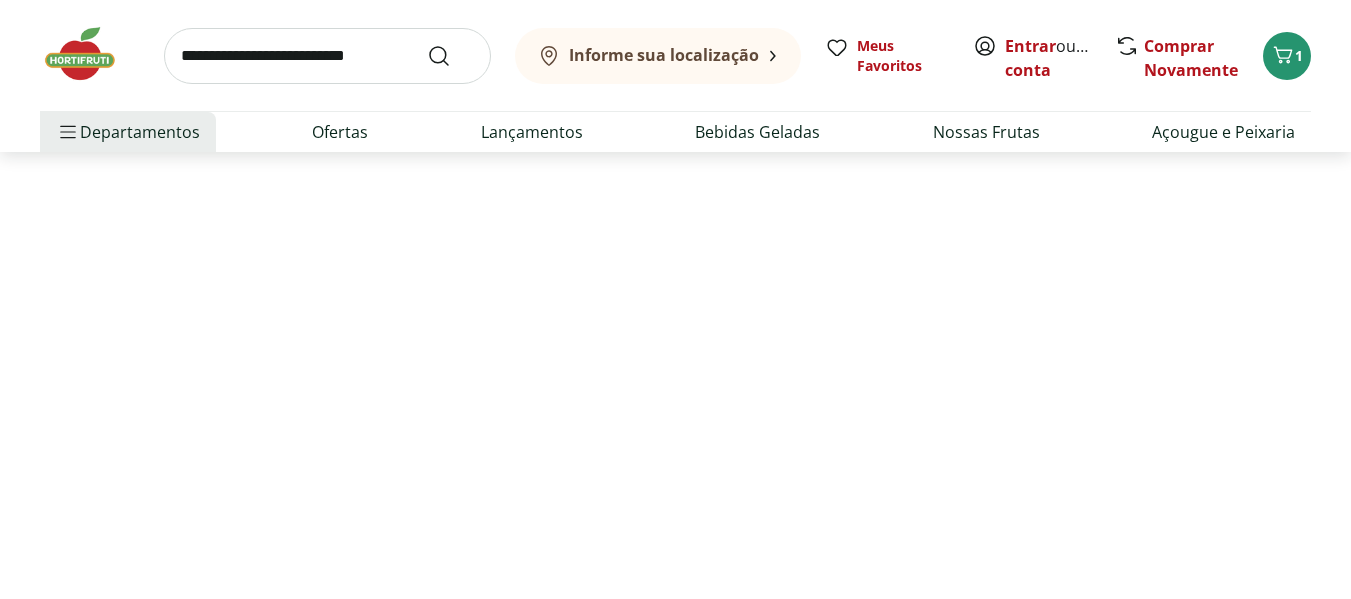 scroll, scrollTop: 0, scrollLeft: 0, axis: both 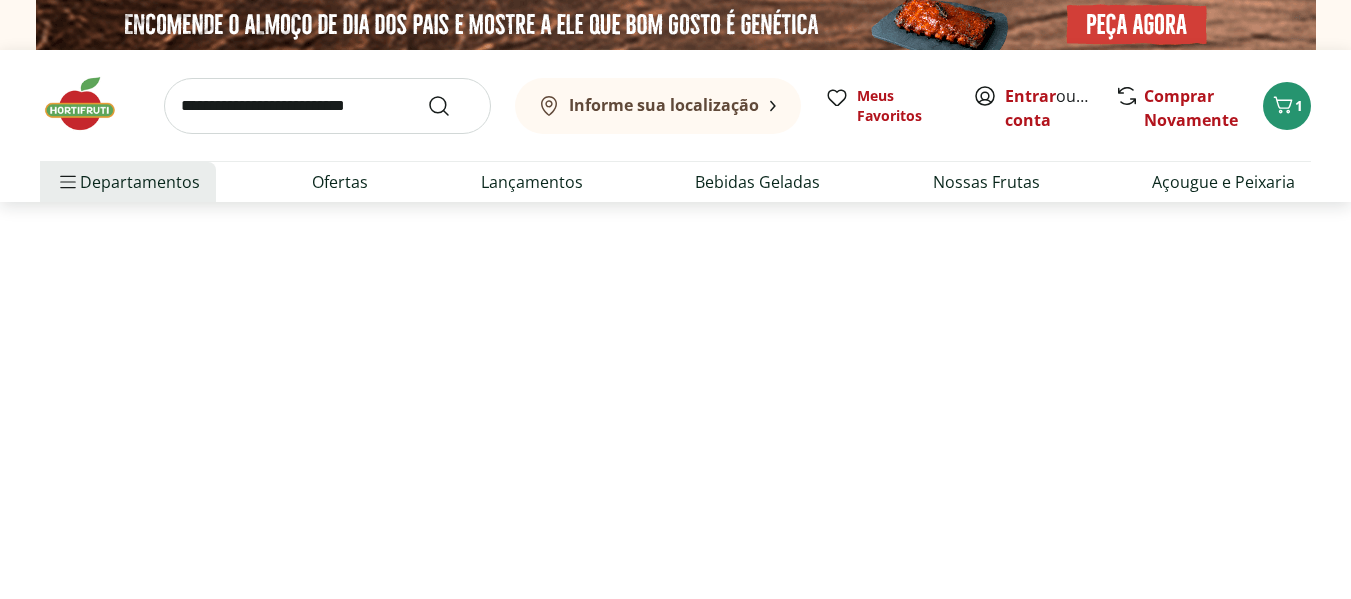 select on "**********" 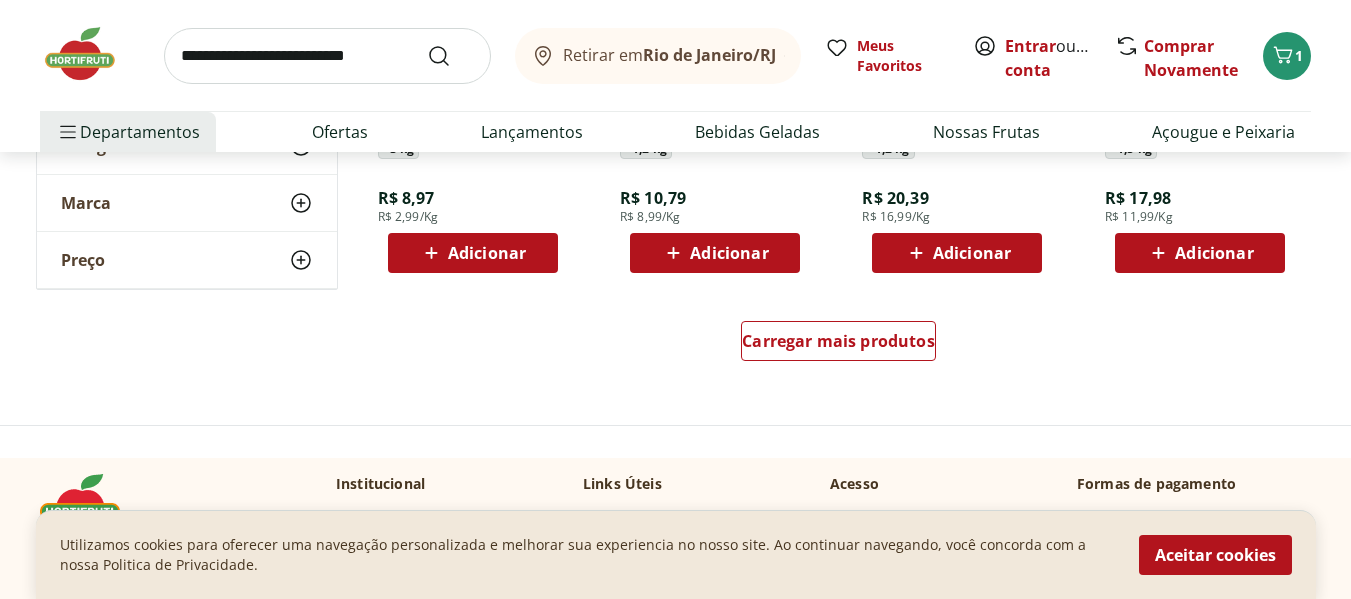 scroll, scrollTop: 1500, scrollLeft: 0, axis: vertical 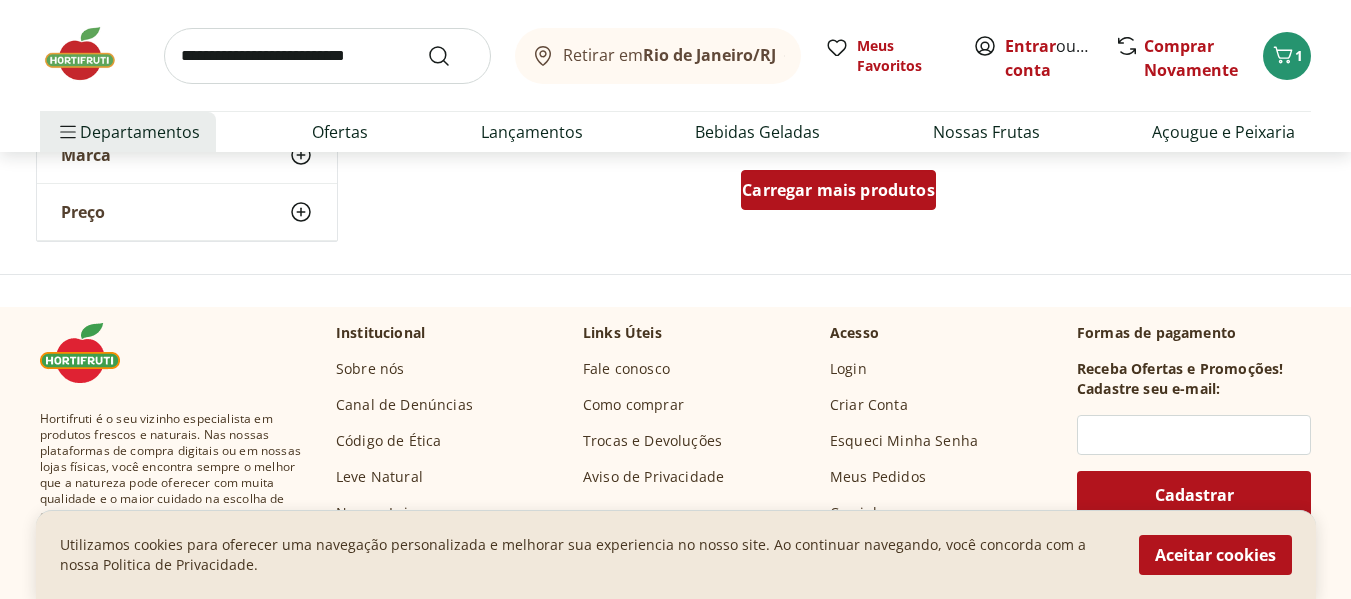 click on "Carregar mais produtos" at bounding box center (838, 190) 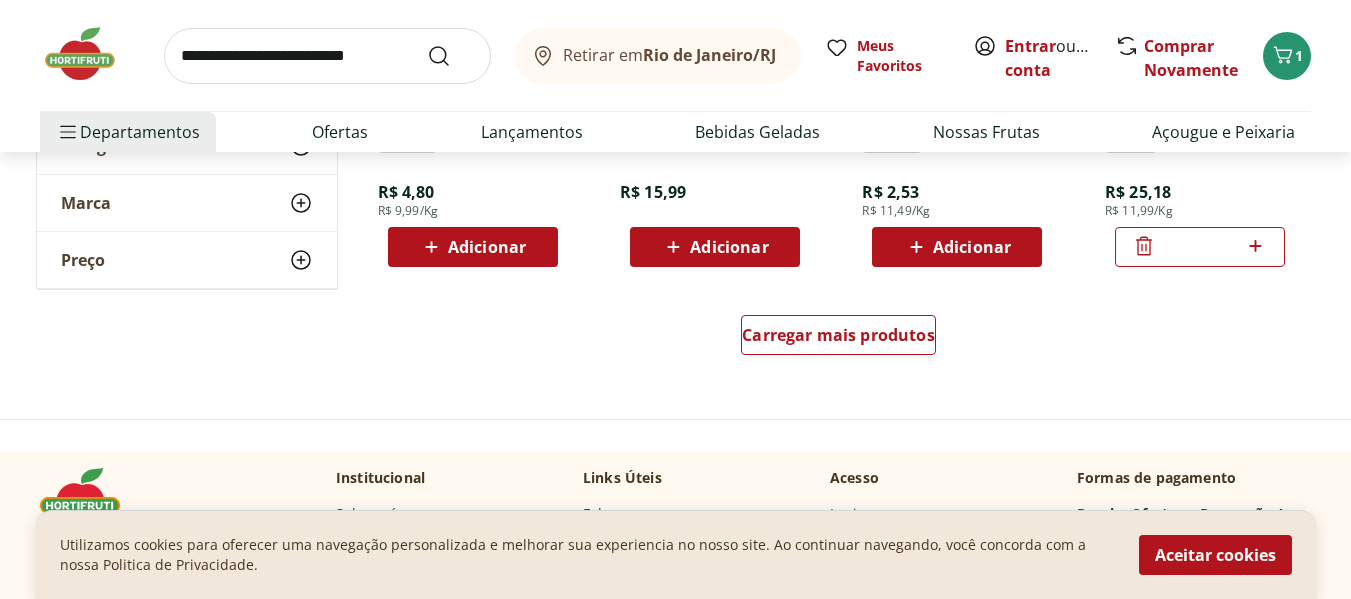 scroll, scrollTop: 2800, scrollLeft: 0, axis: vertical 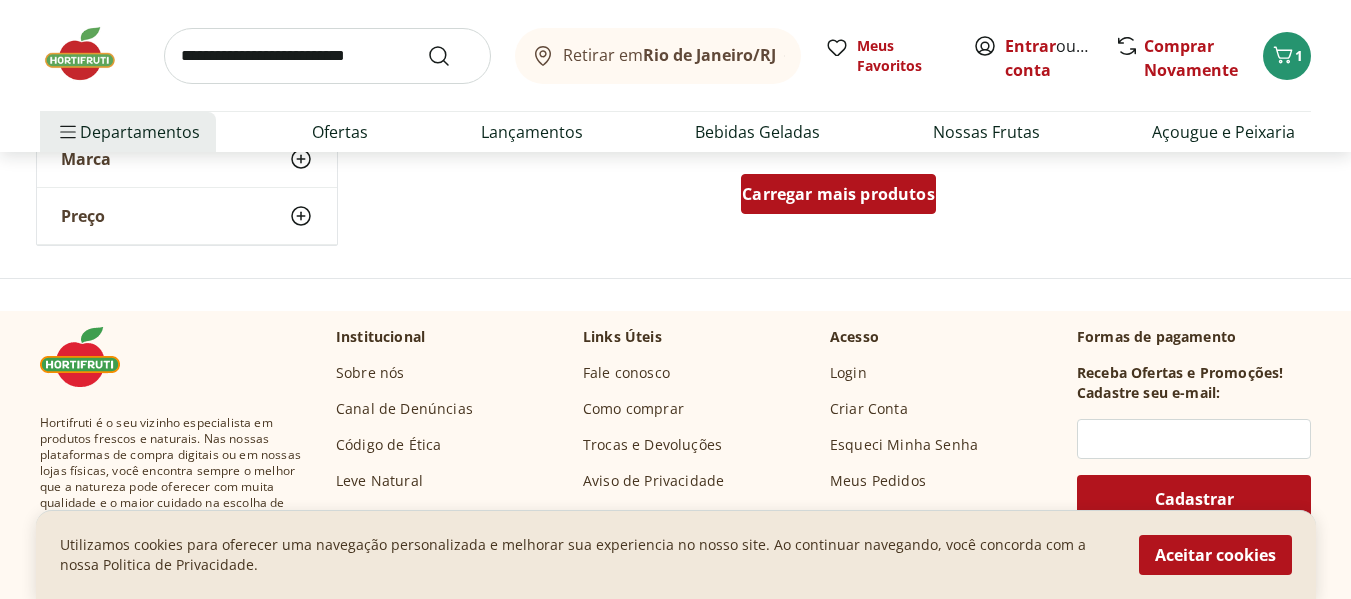 click on "Carregar mais produtos" at bounding box center (838, 194) 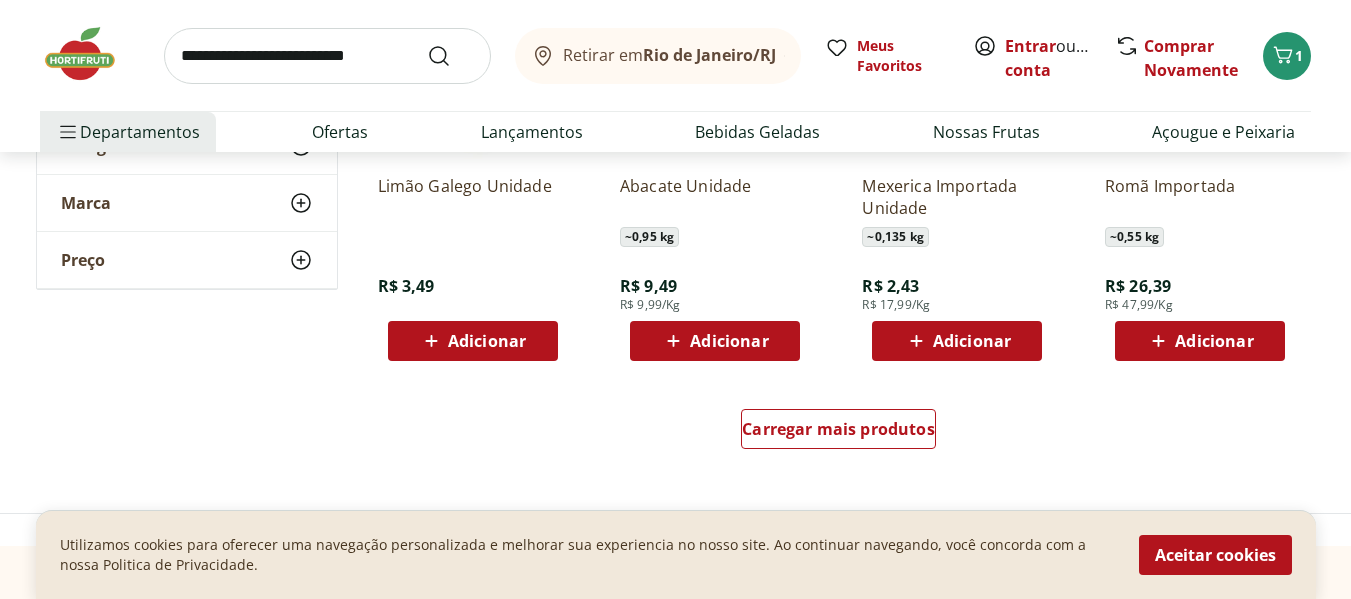 scroll, scrollTop: 3900, scrollLeft: 0, axis: vertical 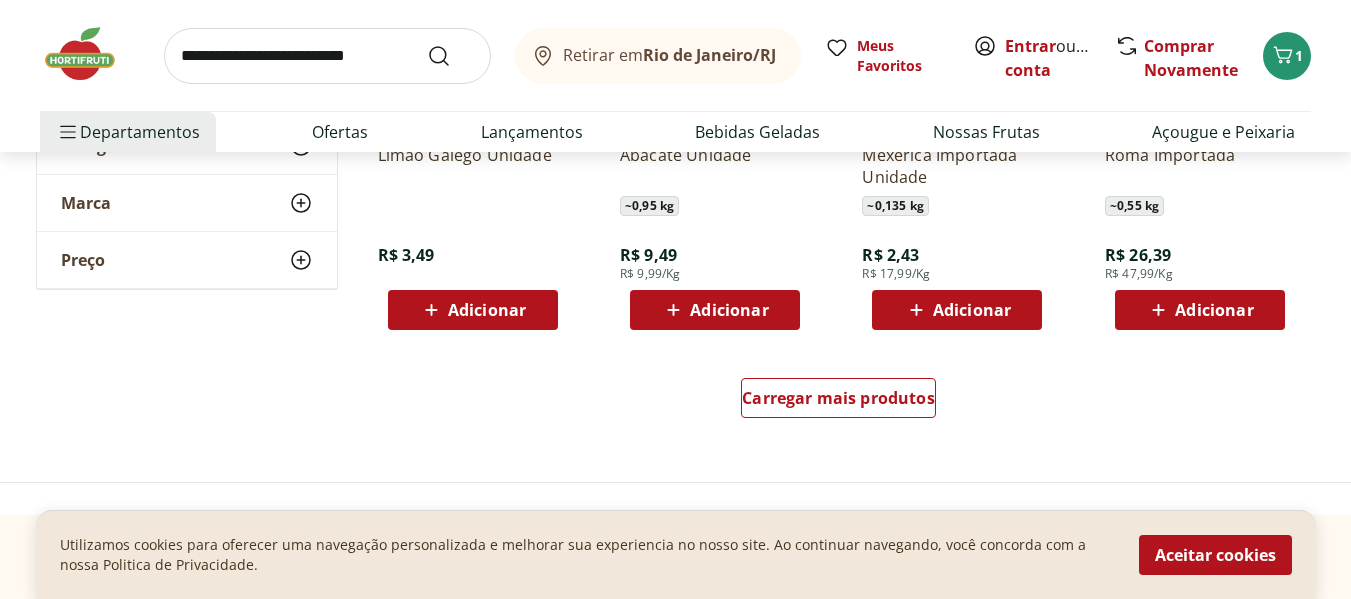 click on "Adicionar" at bounding box center (972, 310) 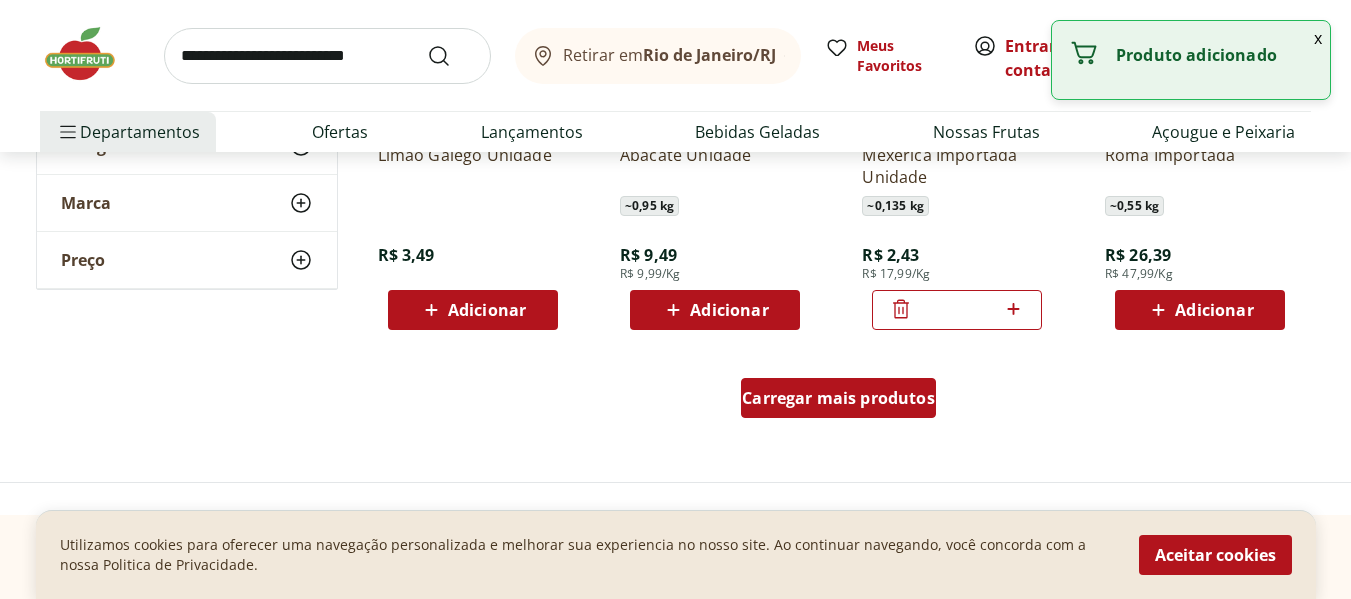 click on "Carregar mais produtos" at bounding box center (838, 398) 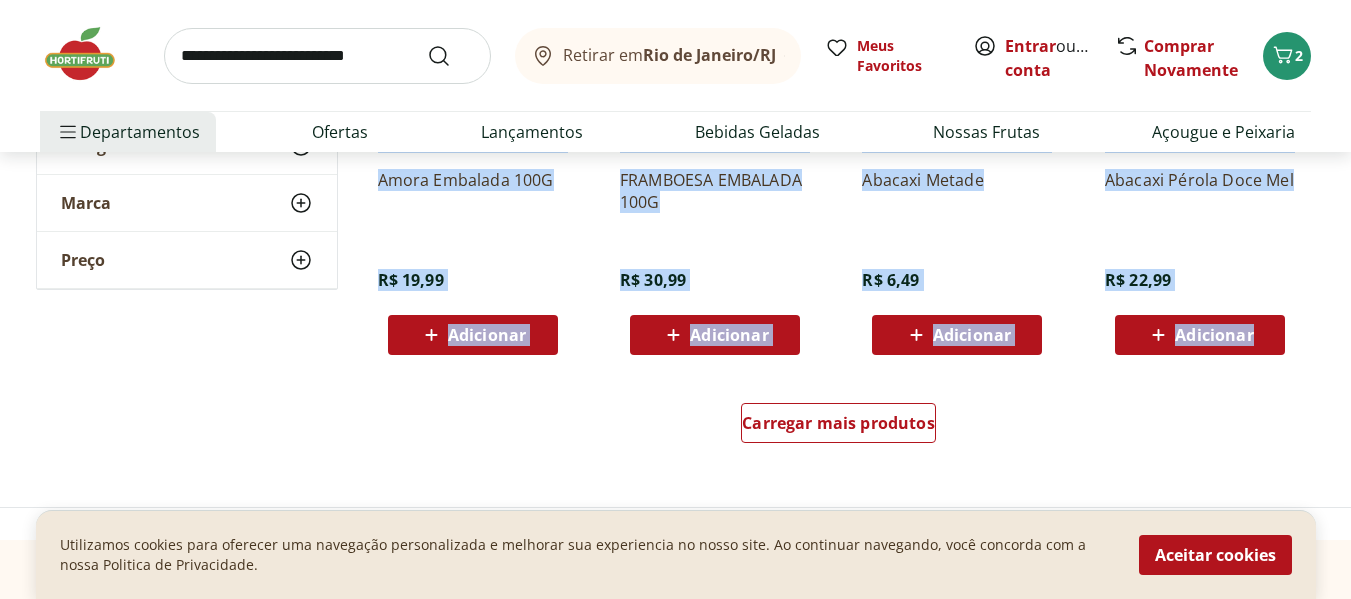 scroll, scrollTop: 5300, scrollLeft: 0, axis: vertical 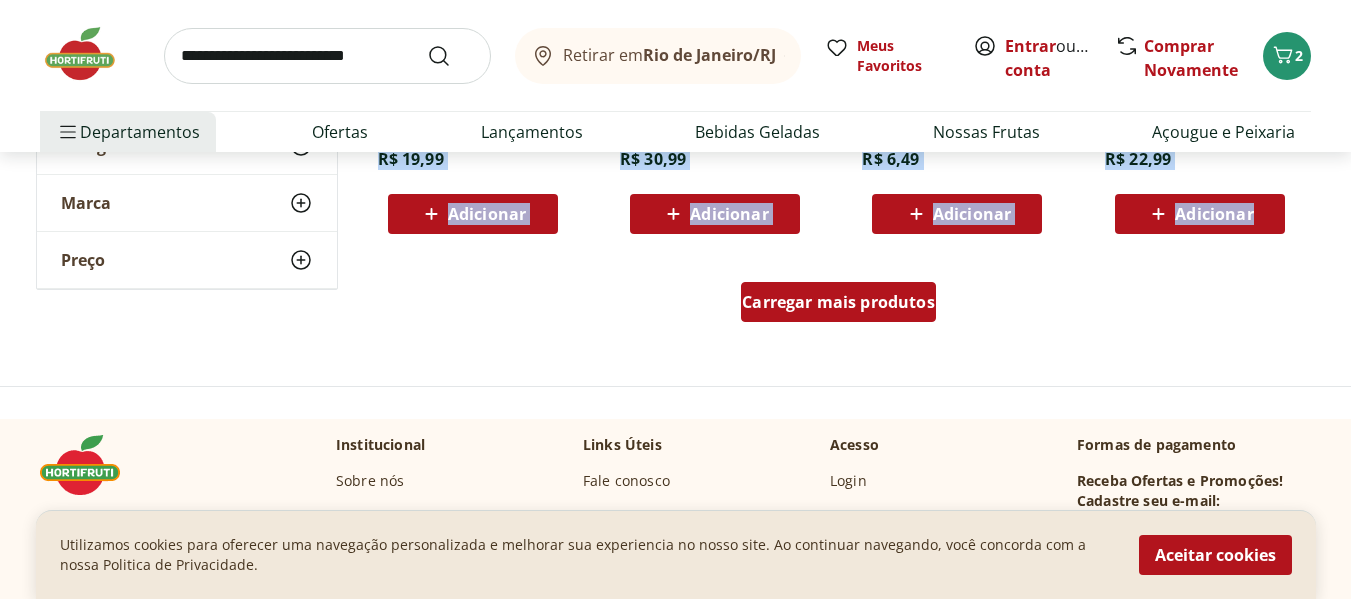 click on "Carregar mais produtos" at bounding box center (838, 302) 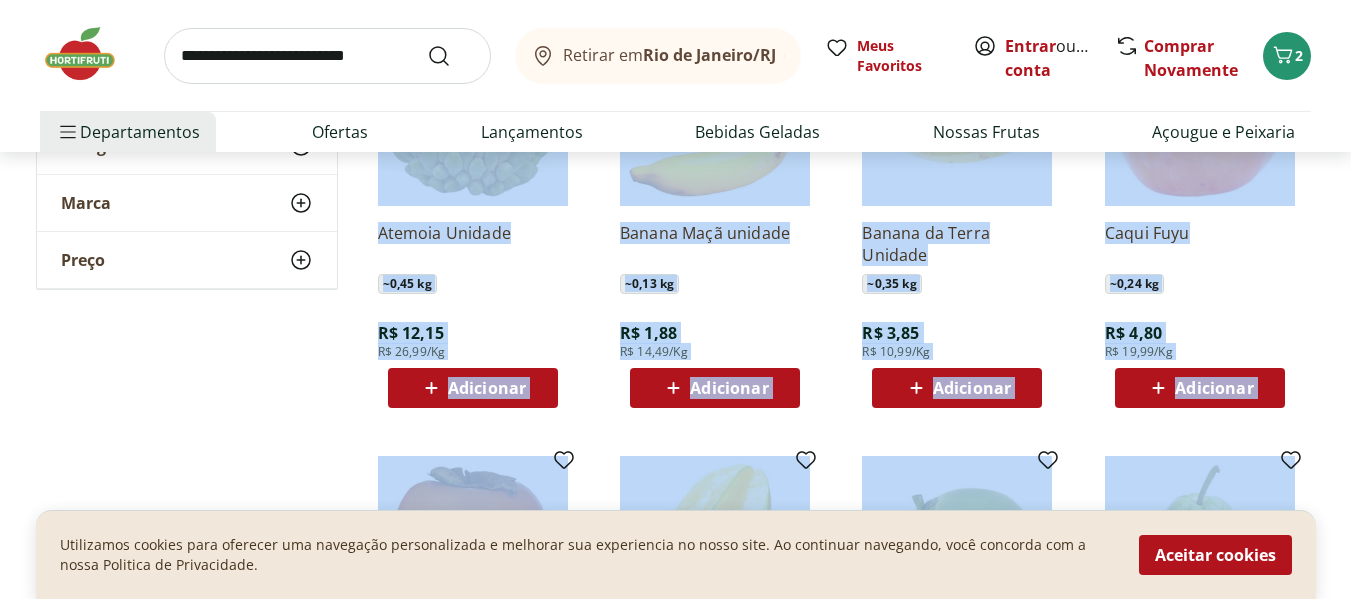 scroll, scrollTop: 6000, scrollLeft: 0, axis: vertical 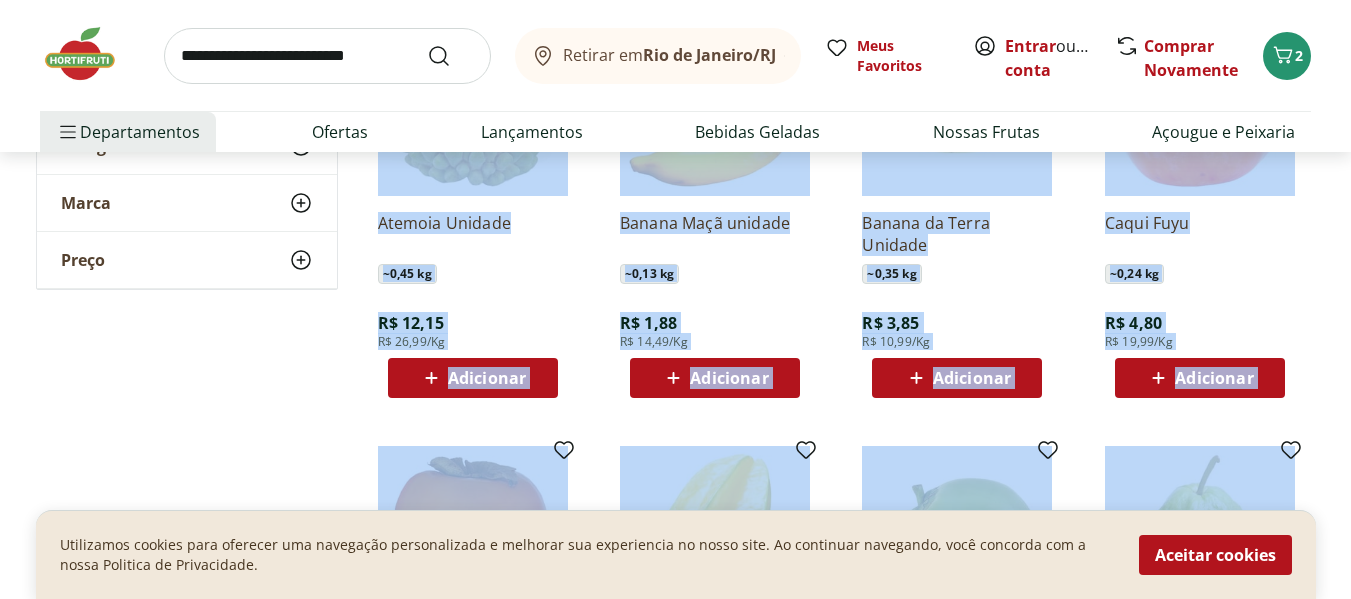 click on "Adicionar" at bounding box center (972, 378) 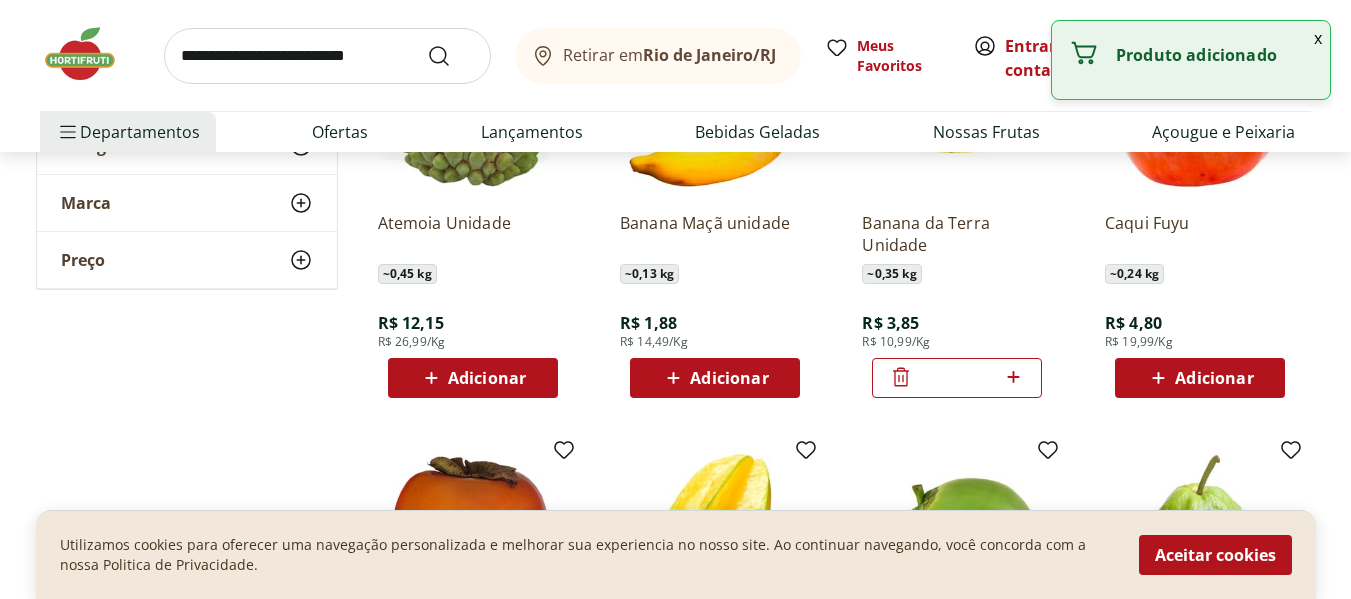 click 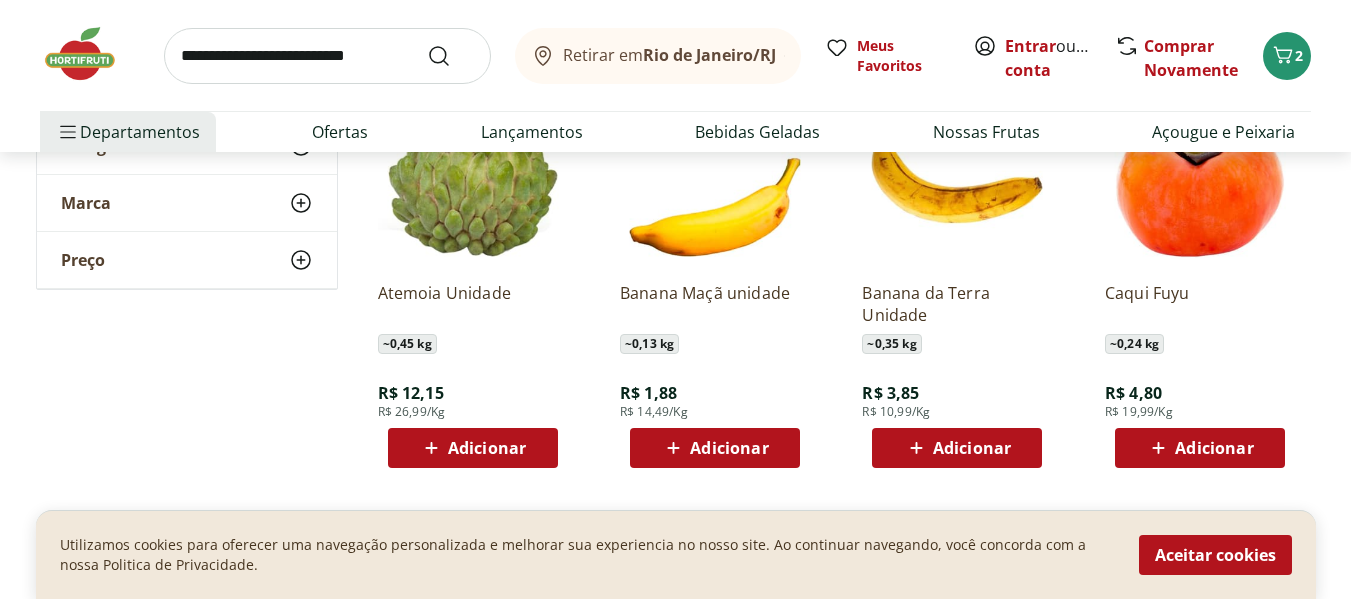 scroll, scrollTop: 5900, scrollLeft: 0, axis: vertical 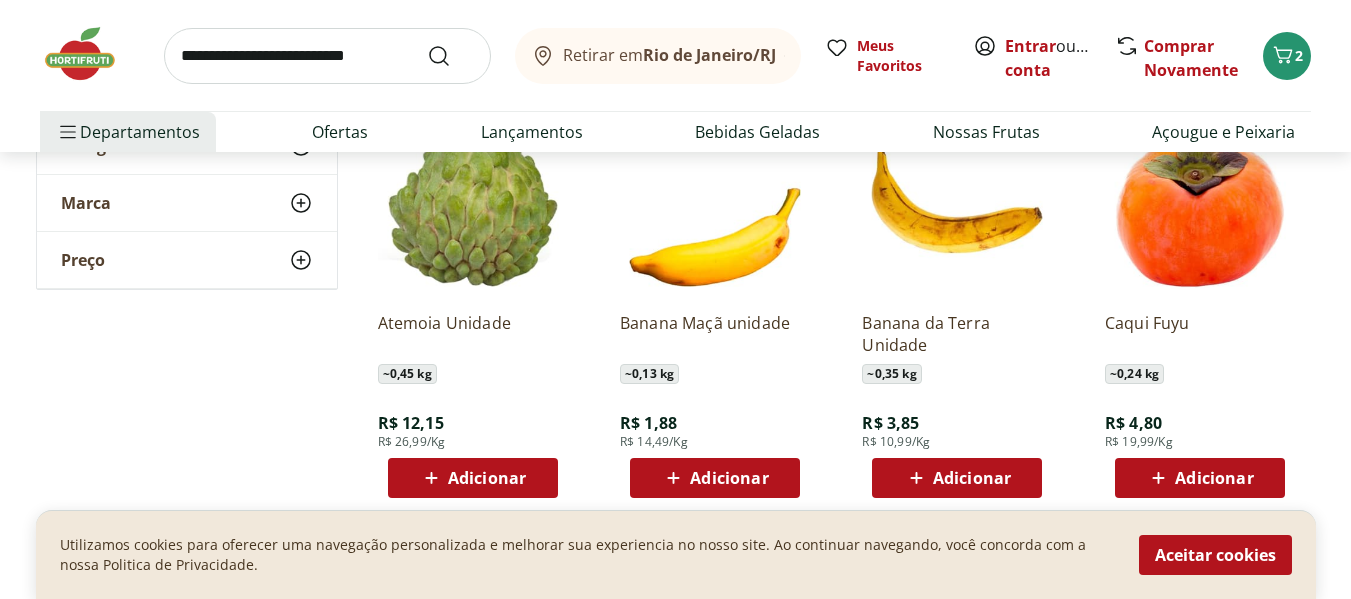 click on "Adicionar" at bounding box center (1214, 478) 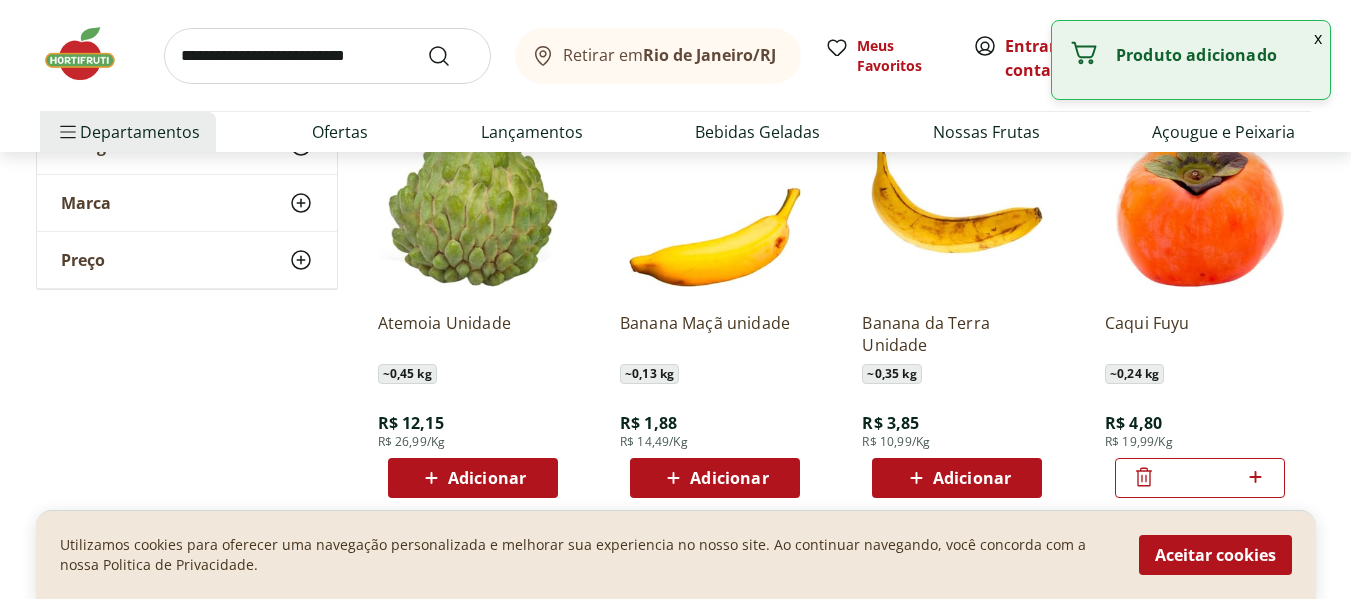 click 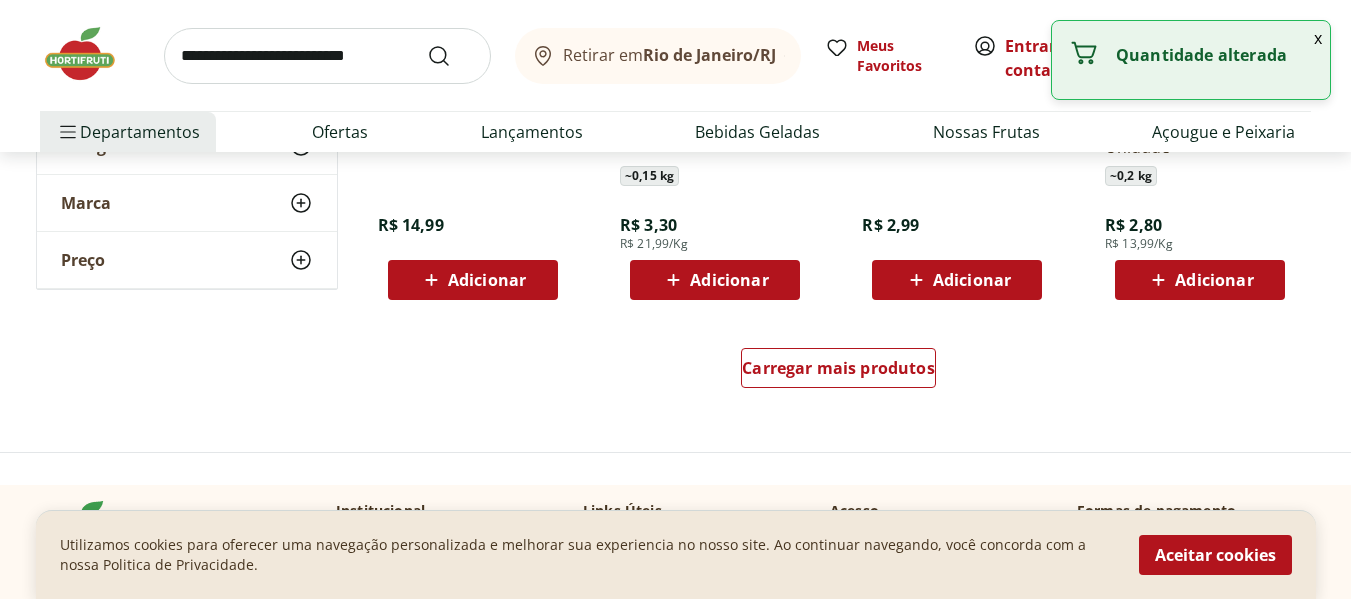 scroll, scrollTop: 6600, scrollLeft: 0, axis: vertical 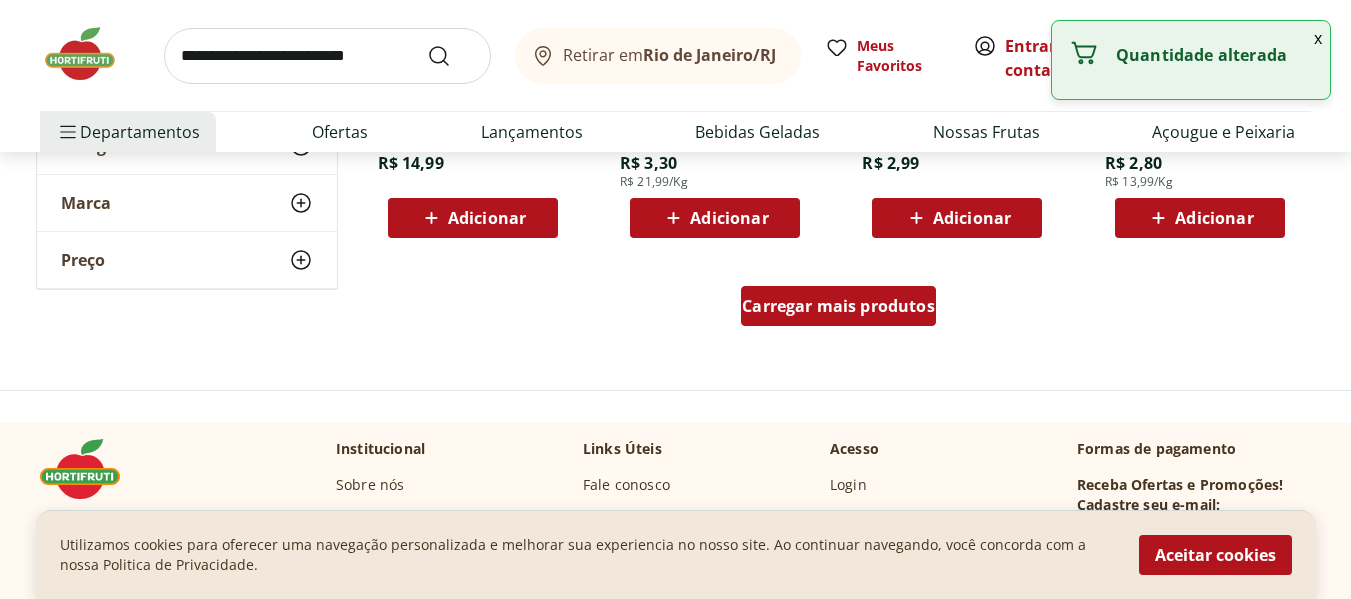 click on "Carregar mais produtos" at bounding box center (838, 306) 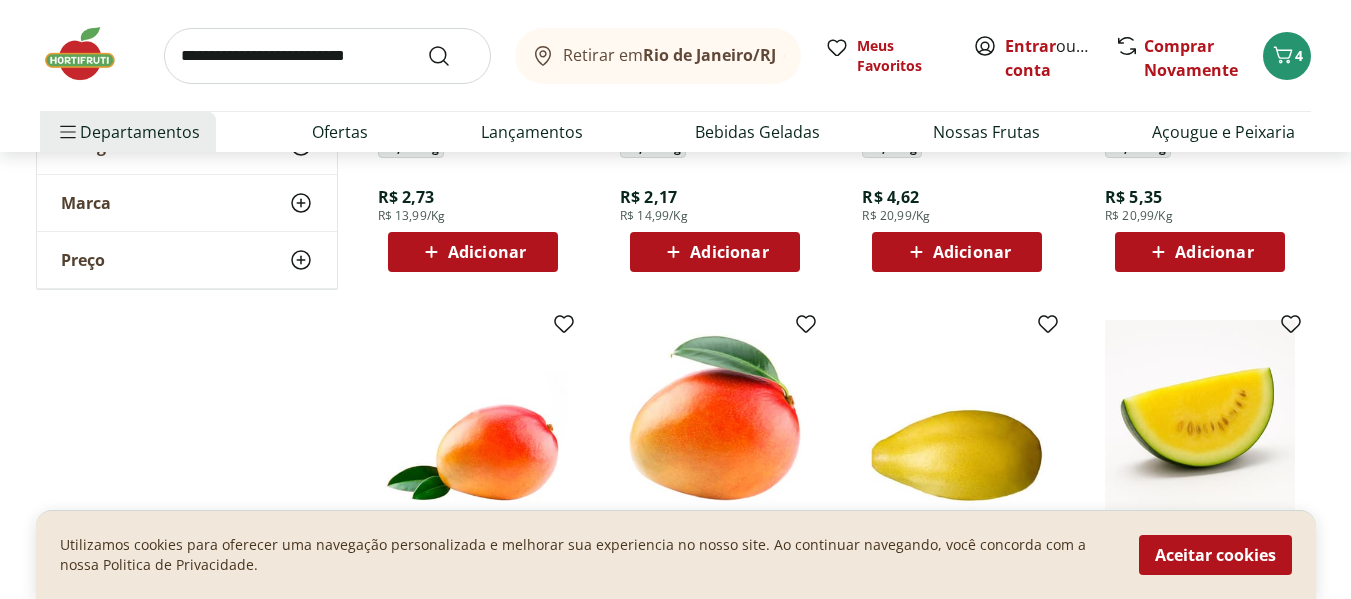 scroll, scrollTop: 7400, scrollLeft: 0, axis: vertical 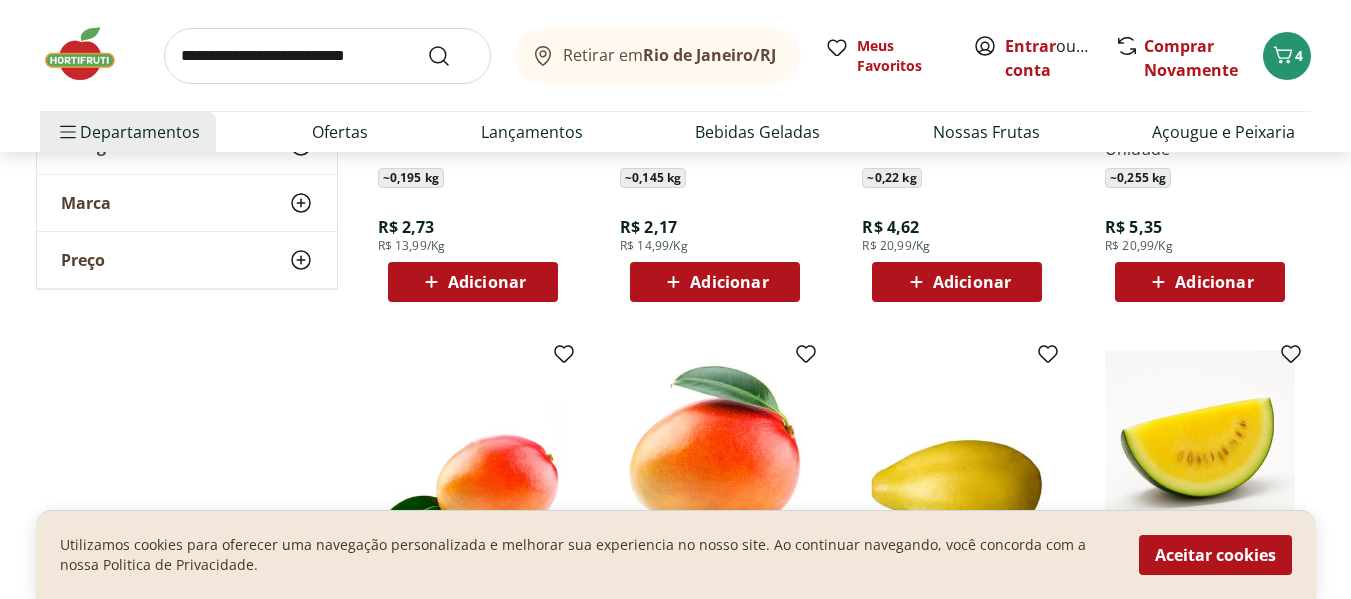 click on "Adicionar" at bounding box center (487, 282) 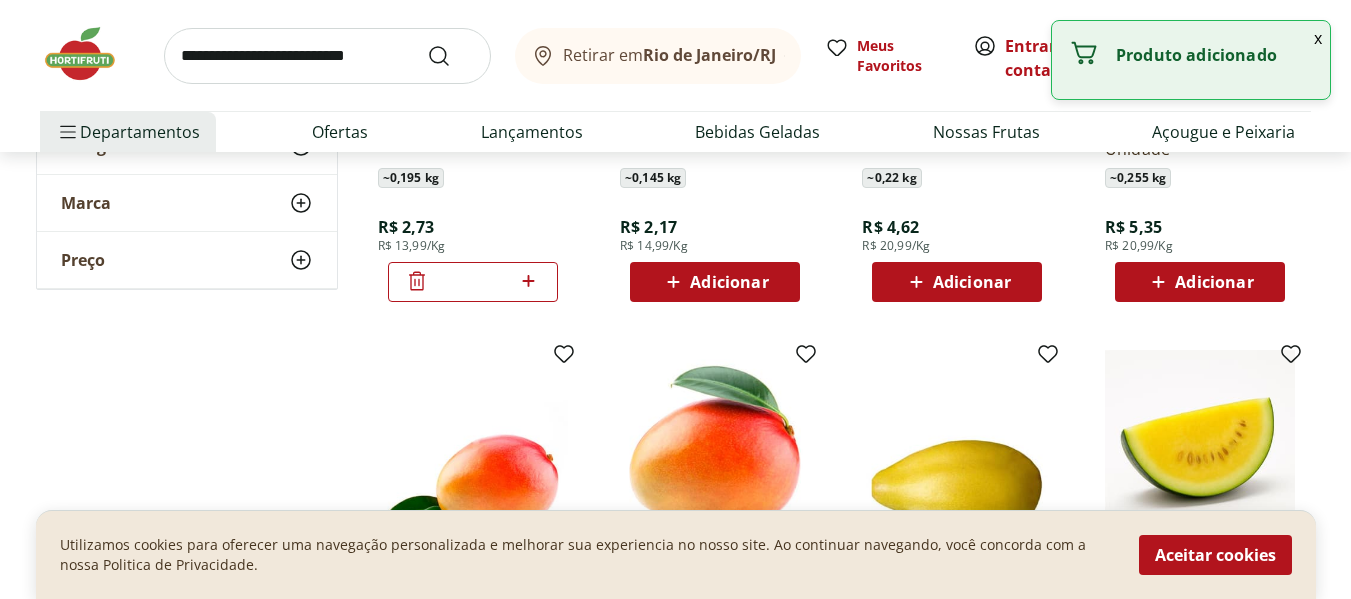 click 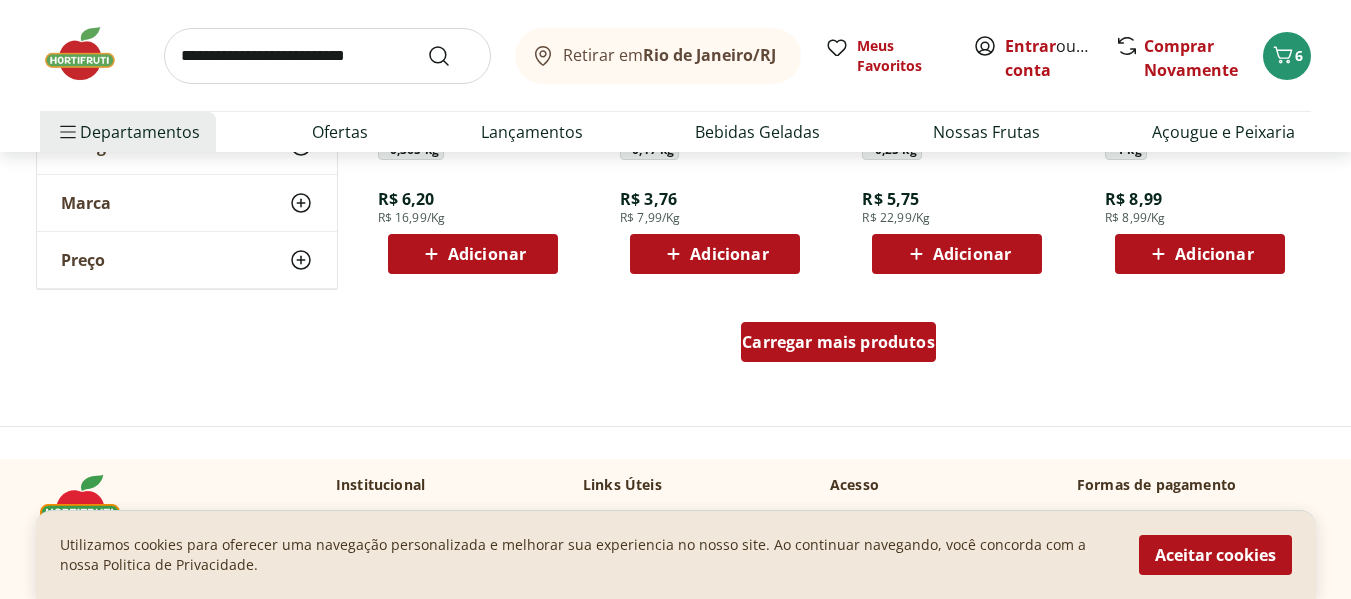scroll, scrollTop: 7900, scrollLeft: 0, axis: vertical 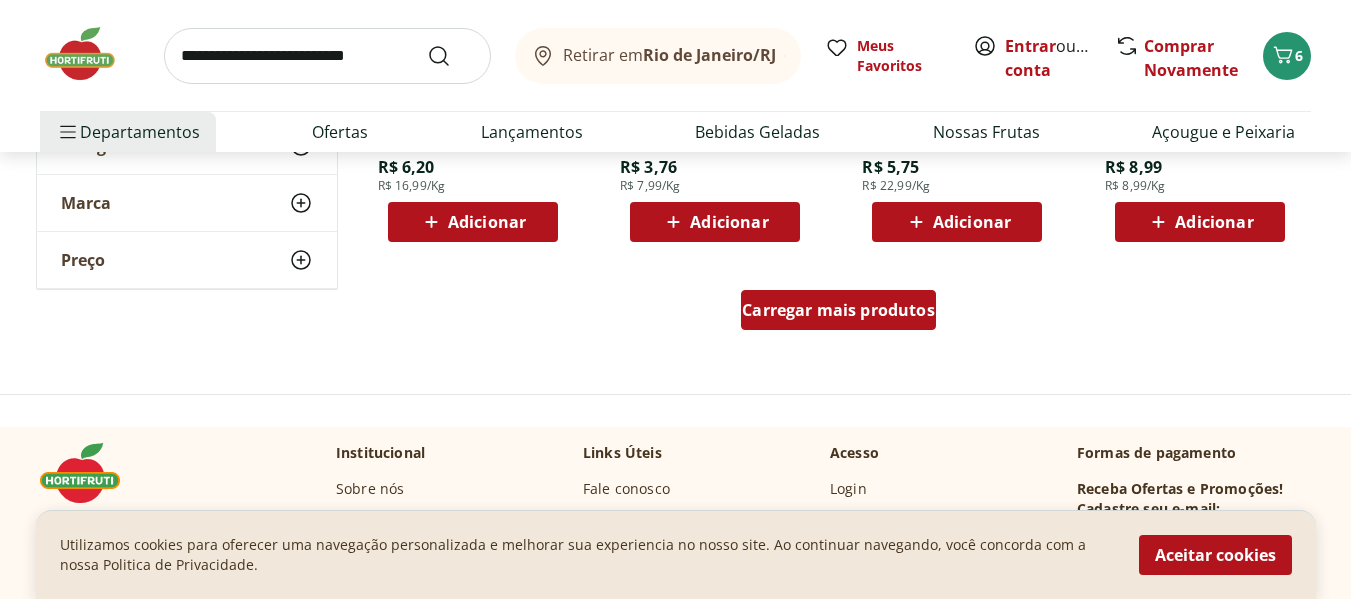 click on "Carregar mais produtos" at bounding box center (838, 310) 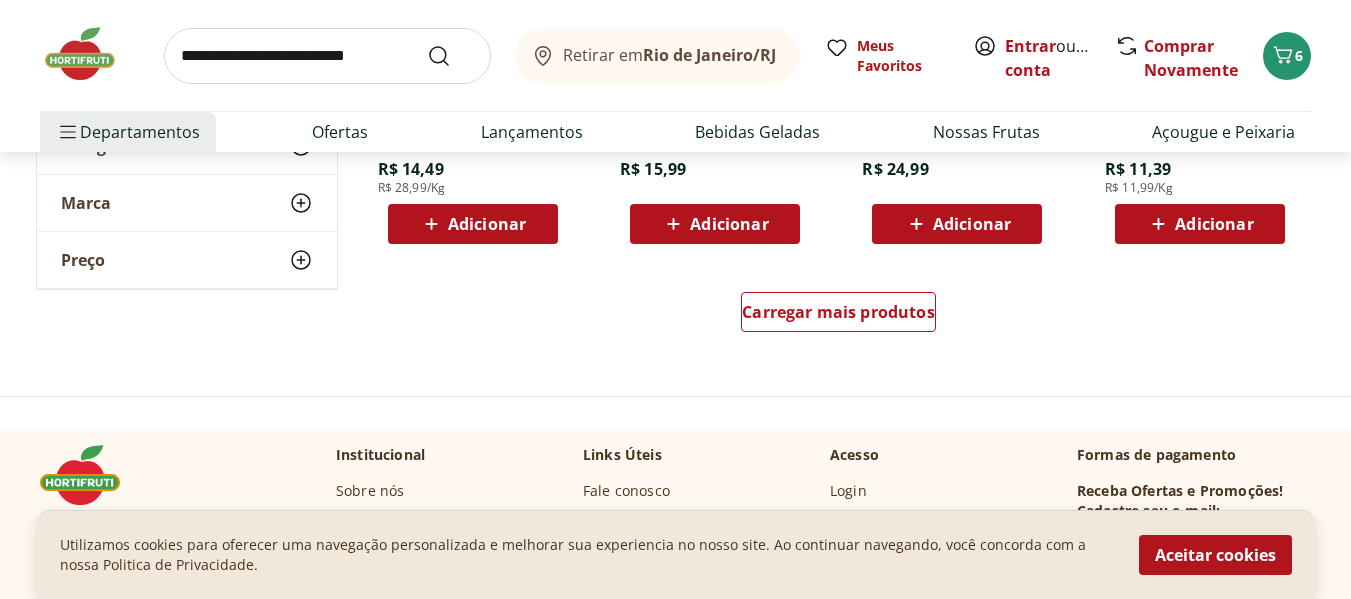 scroll, scrollTop: 9200, scrollLeft: 0, axis: vertical 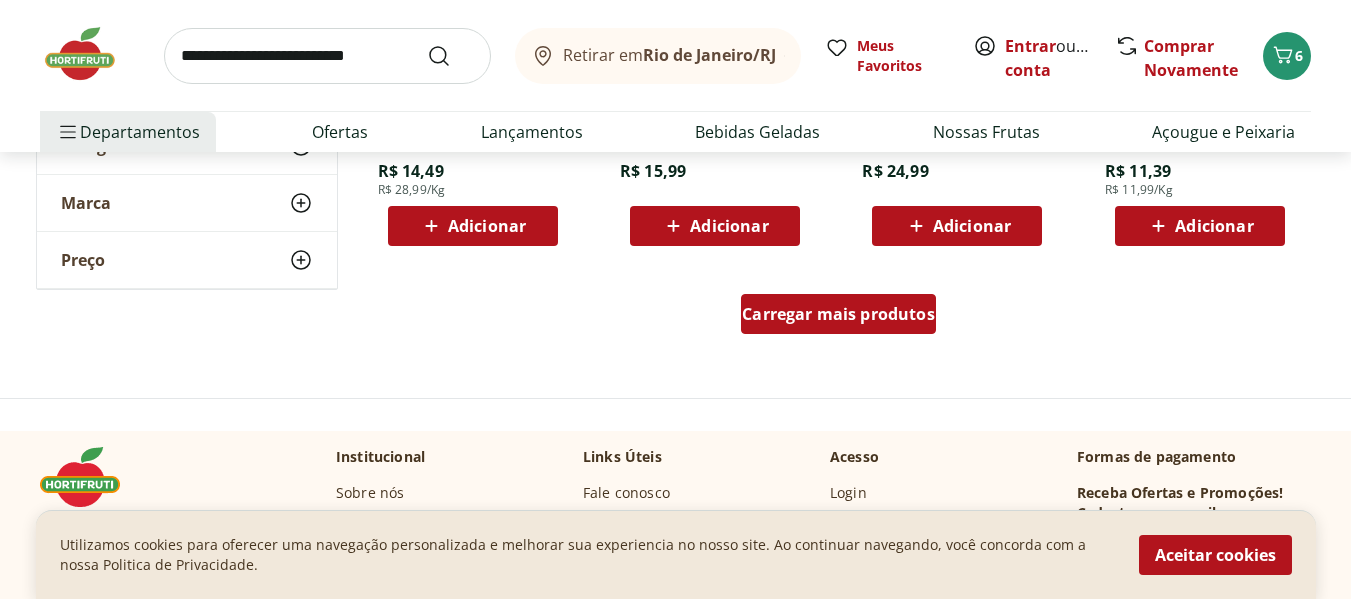 click on "Carregar mais produtos" at bounding box center [838, 314] 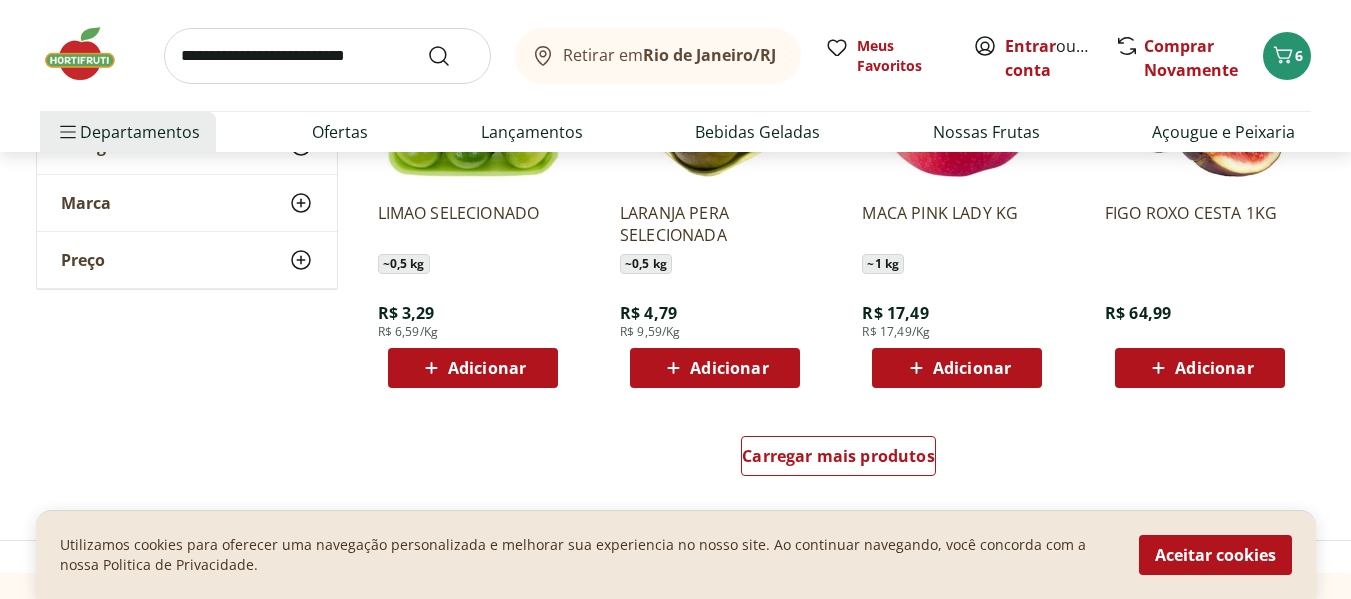 scroll, scrollTop: 10400, scrollLeft: 0, axis: vertical 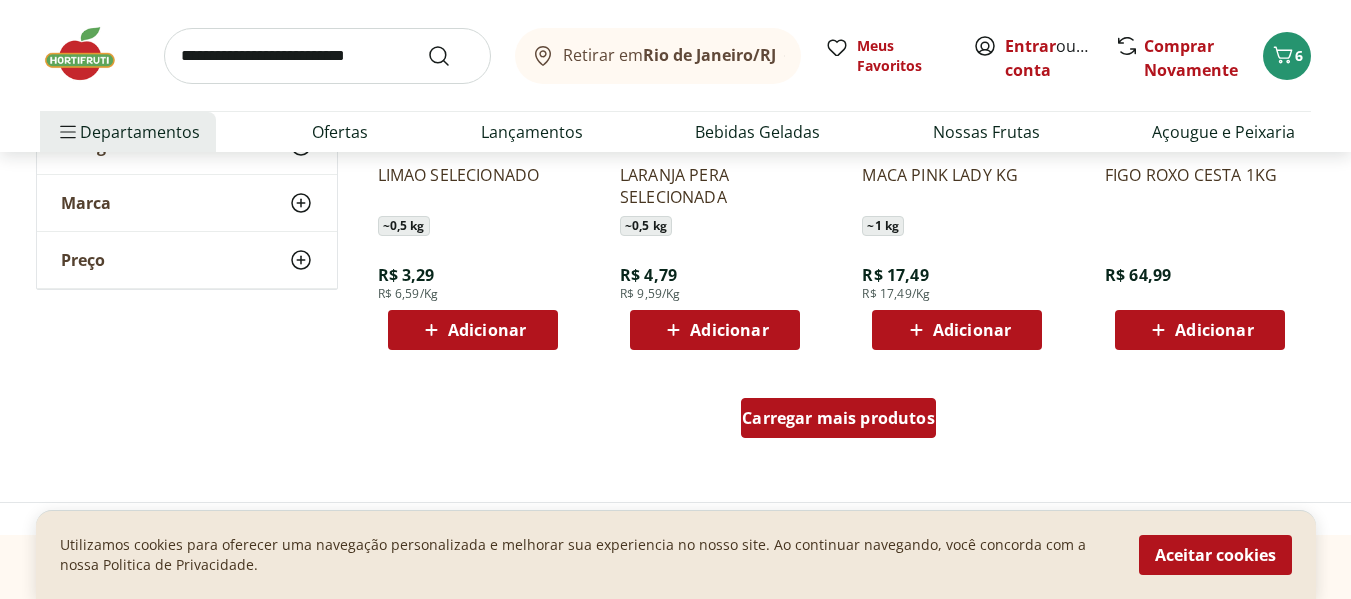 click on "Carregar mais produtos" at bounding box center [838, 418] 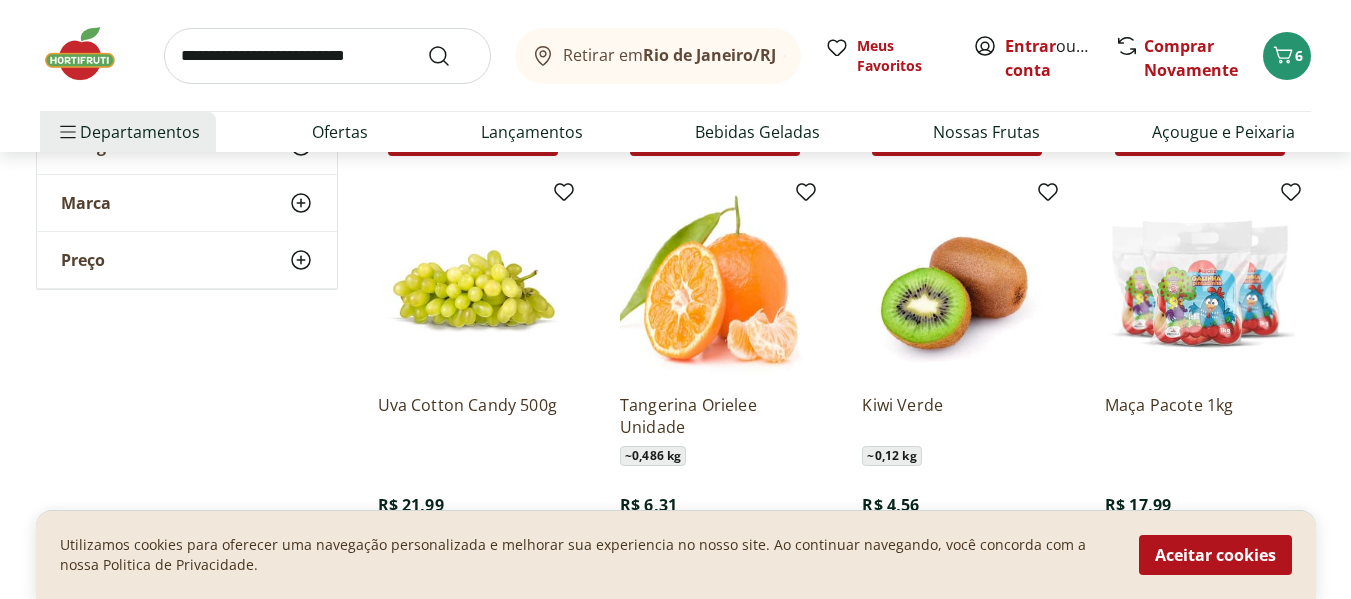 scroll, scrollTop: 10400, scrollLeft: 0, axis: vertical 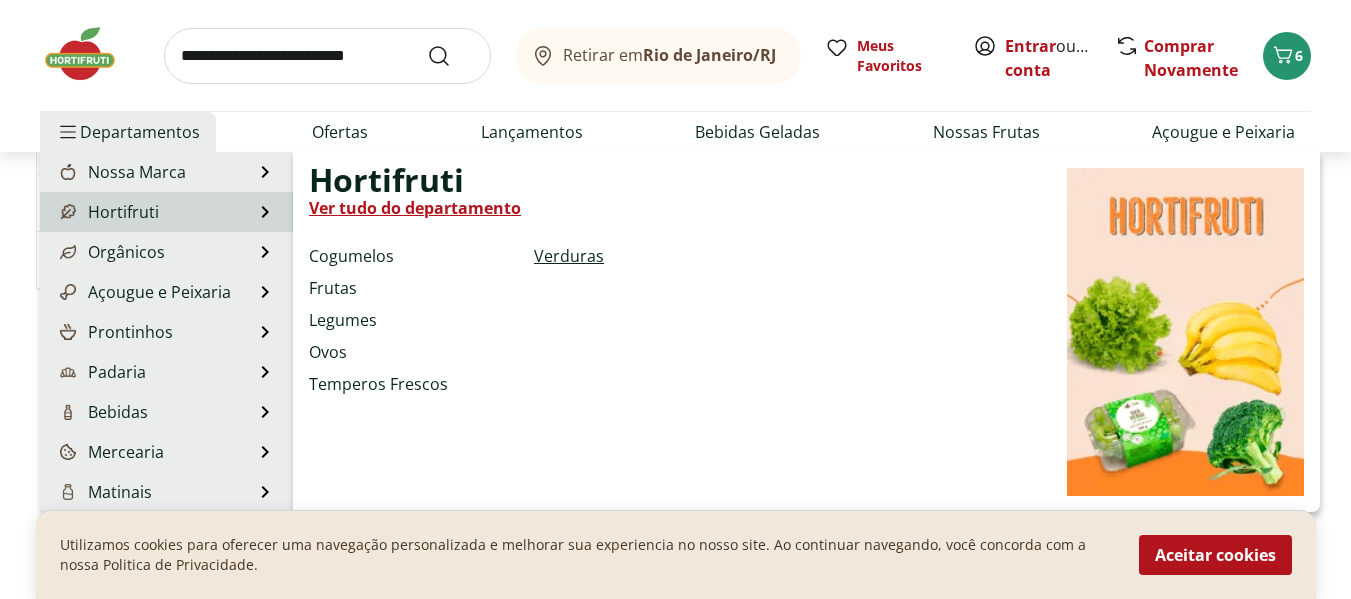 click on "Verduras" at bounding box center [569, 256] 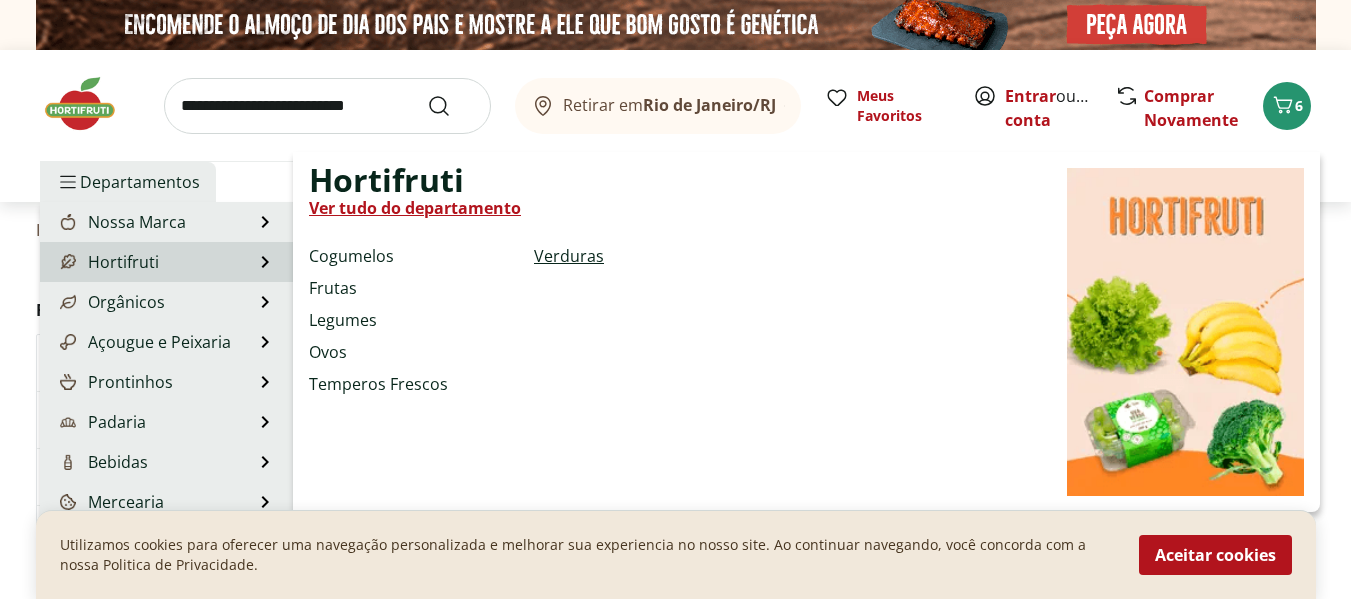 select on "**********" 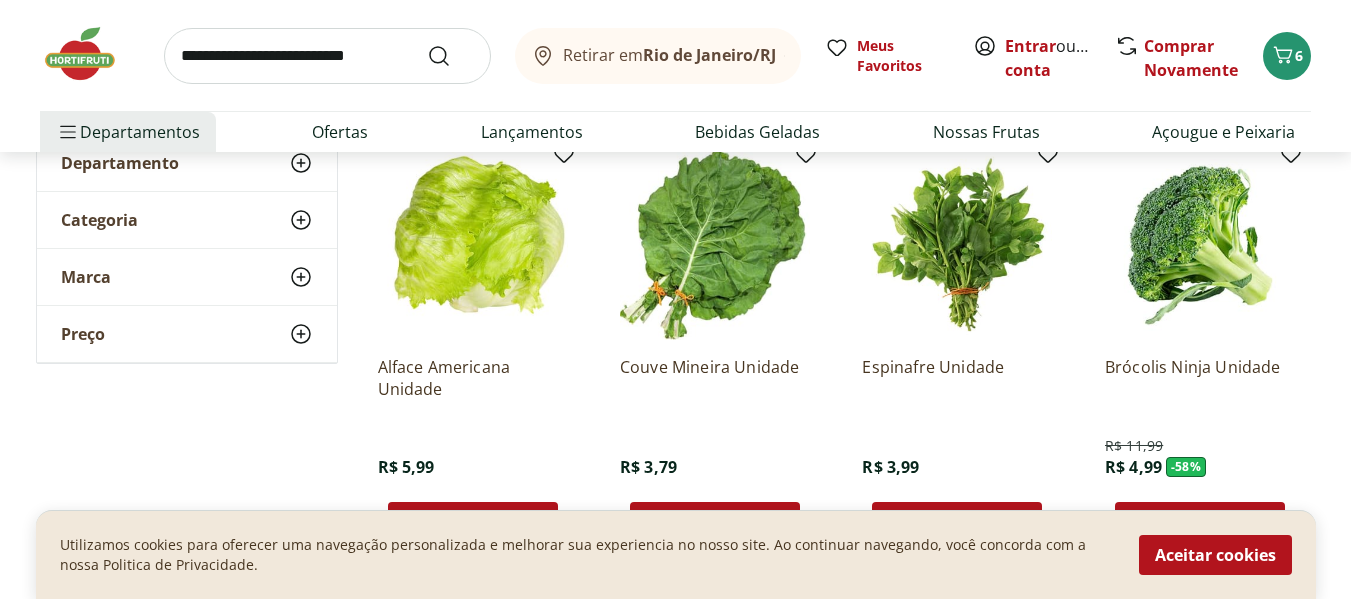 scroll, scrollTop: 300, scrollLeft: 0, axis: vertical 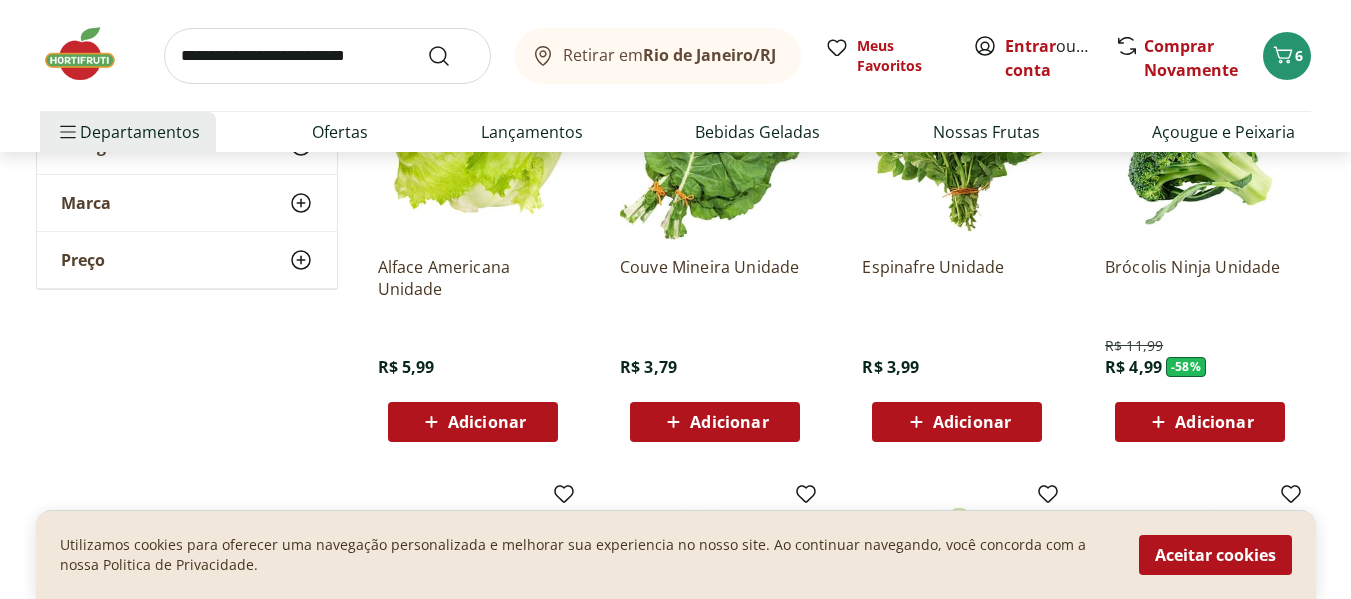 click on "Adicionar" at bounding box center [487, 422] 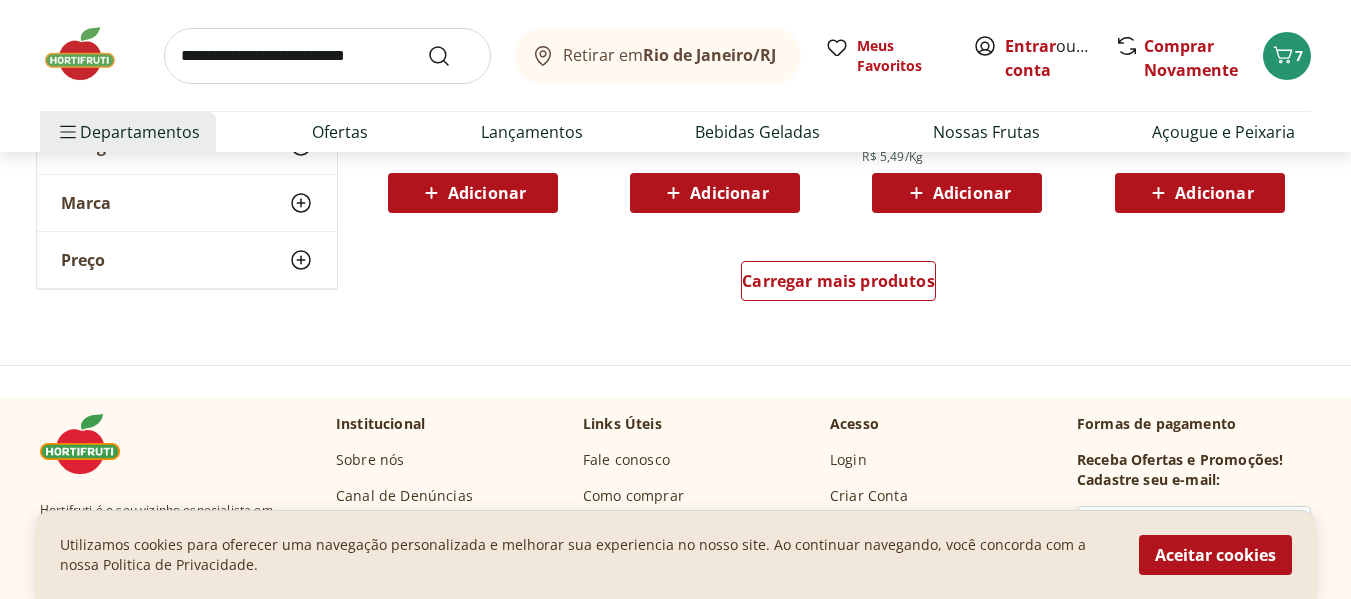 scroll, scrollTop: 1500, scrollLeft: 0, axis: vertical 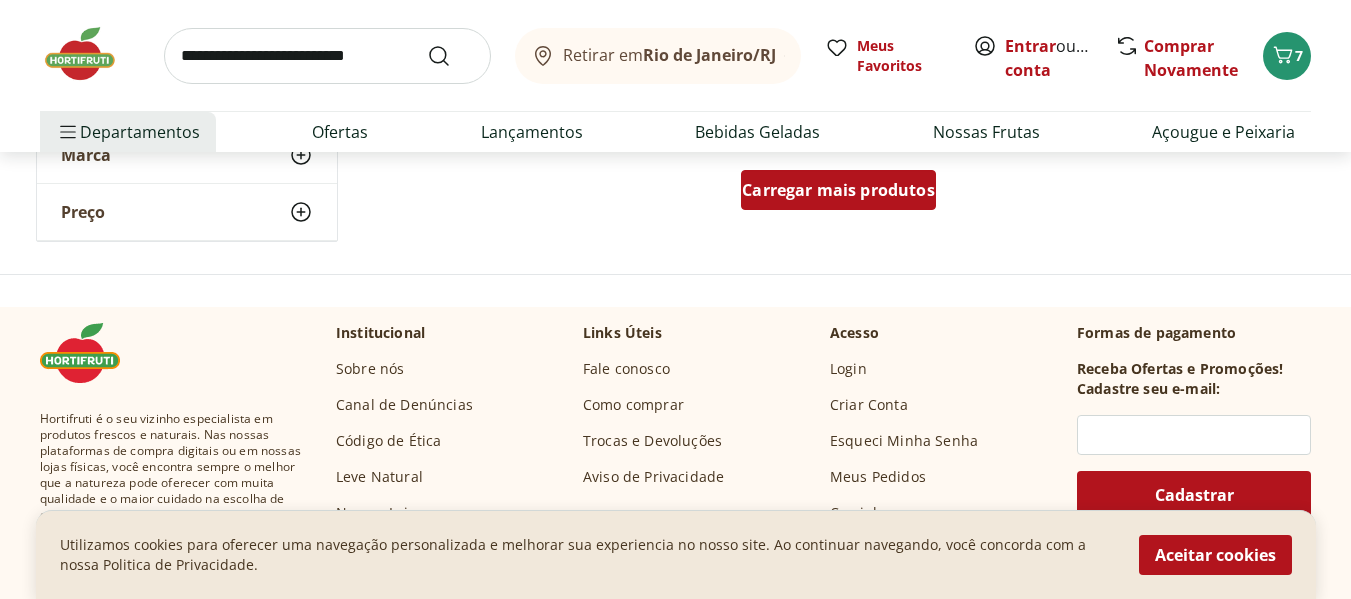 click on "Carregar mais produtos" at bounding box center (838, 190) 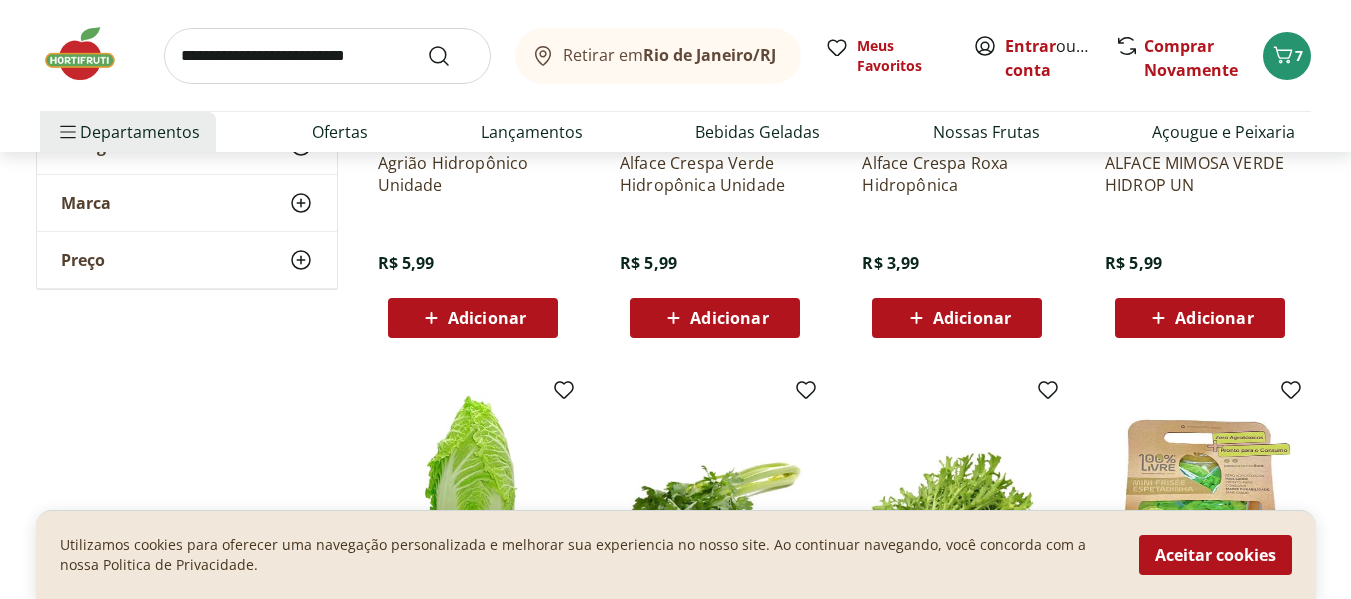 scroll, scrollTop: 1700, scrollLeft: 0, axis: vertical 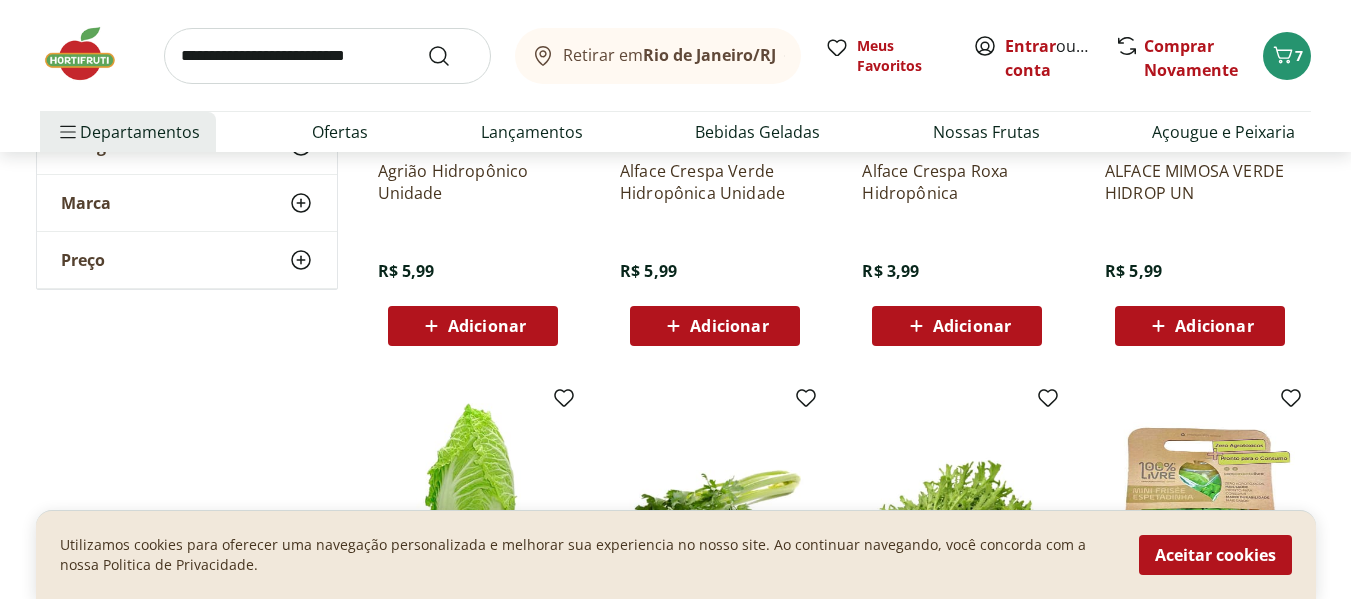 click on "Adicionar" at bounding box center [957, 326] 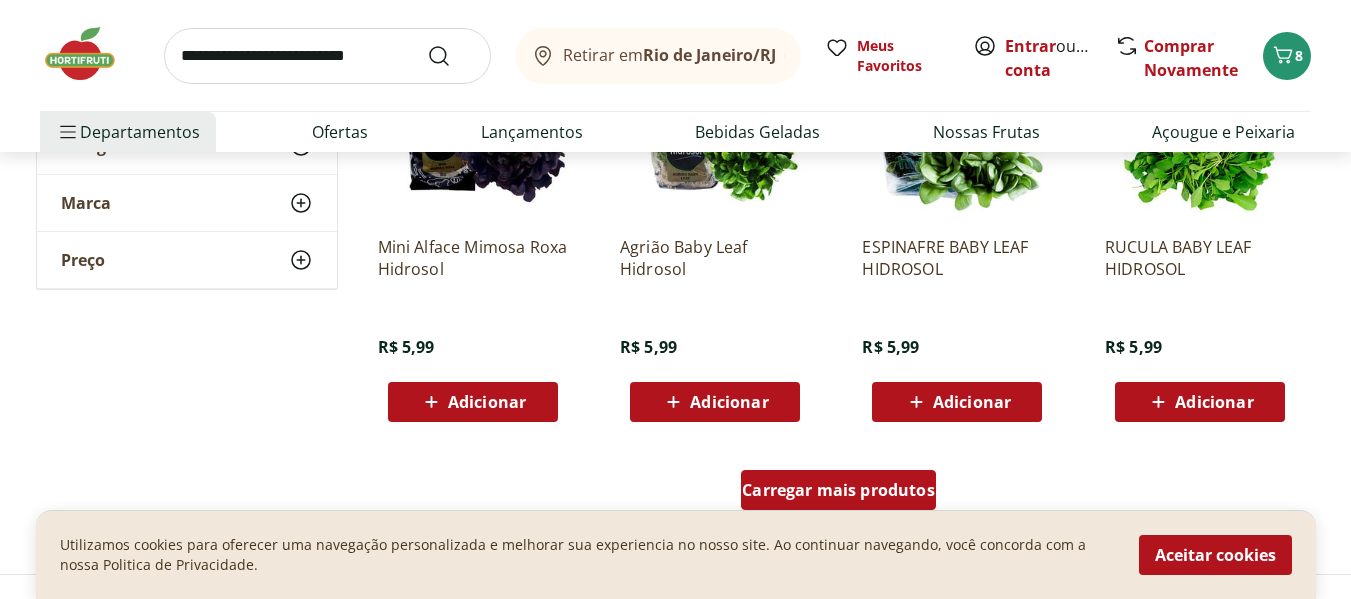 scroll, scrollTop: 2600, scrollLeft: 0, axis: vertical 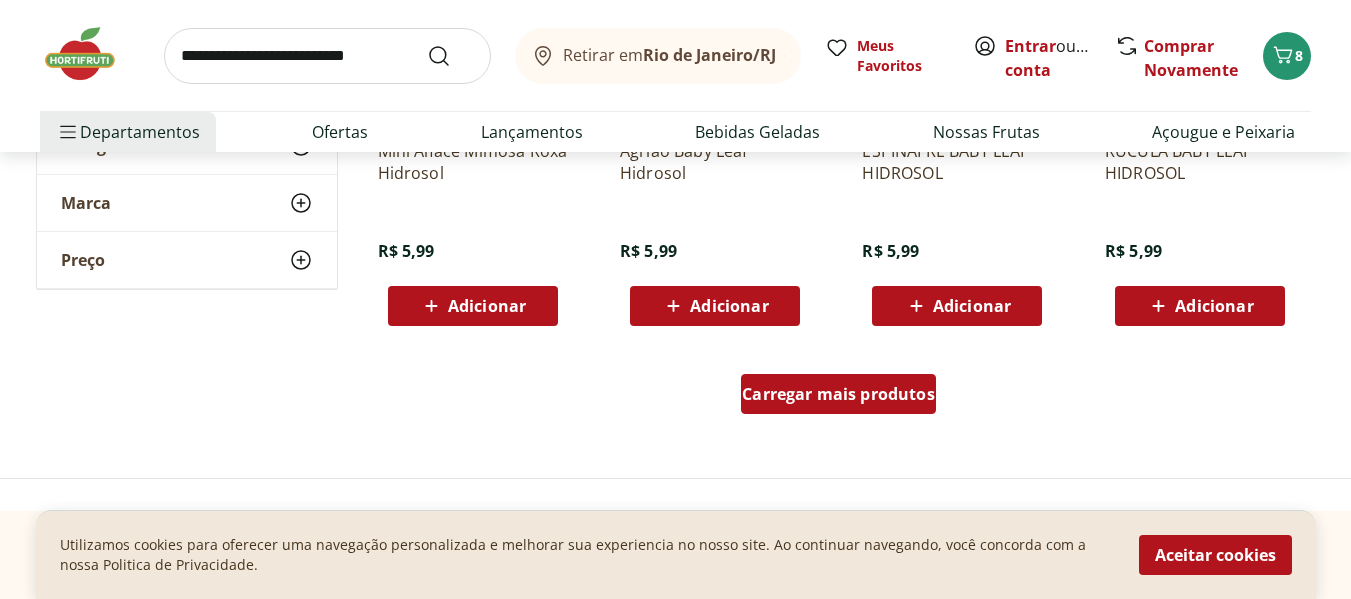click on "Carregar mais produtos" at bounding box center (838, 394) 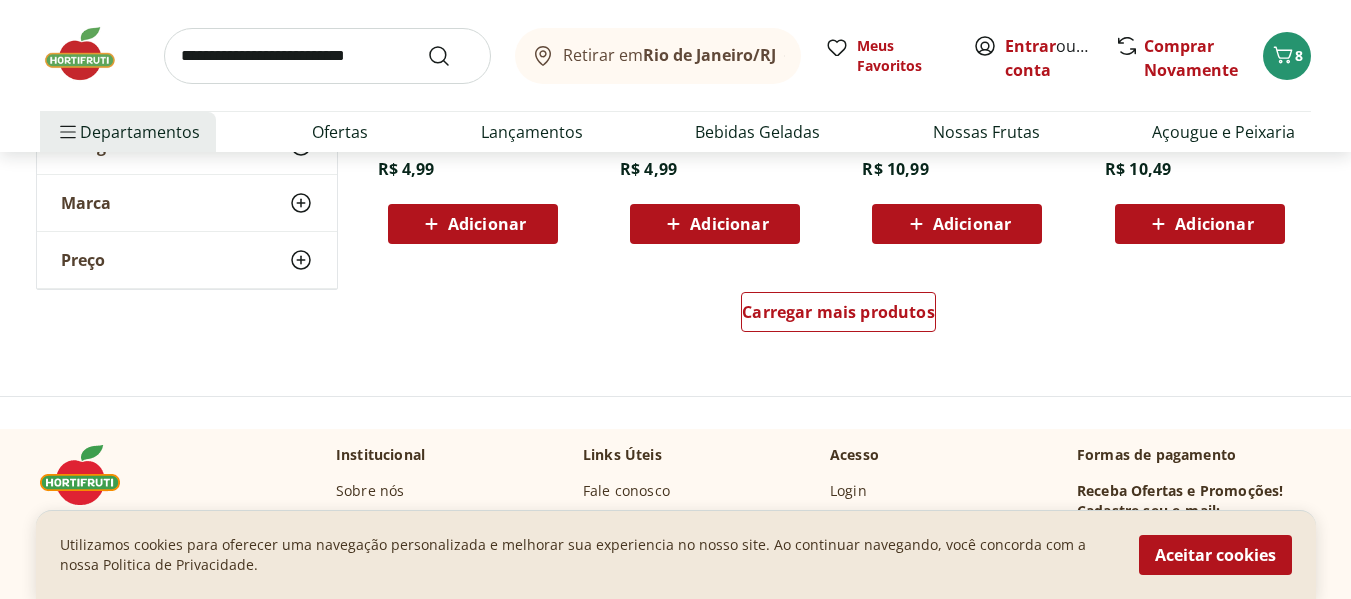 scroll, scrollTop: 4000, scrollLeft: 0, axis: vertical 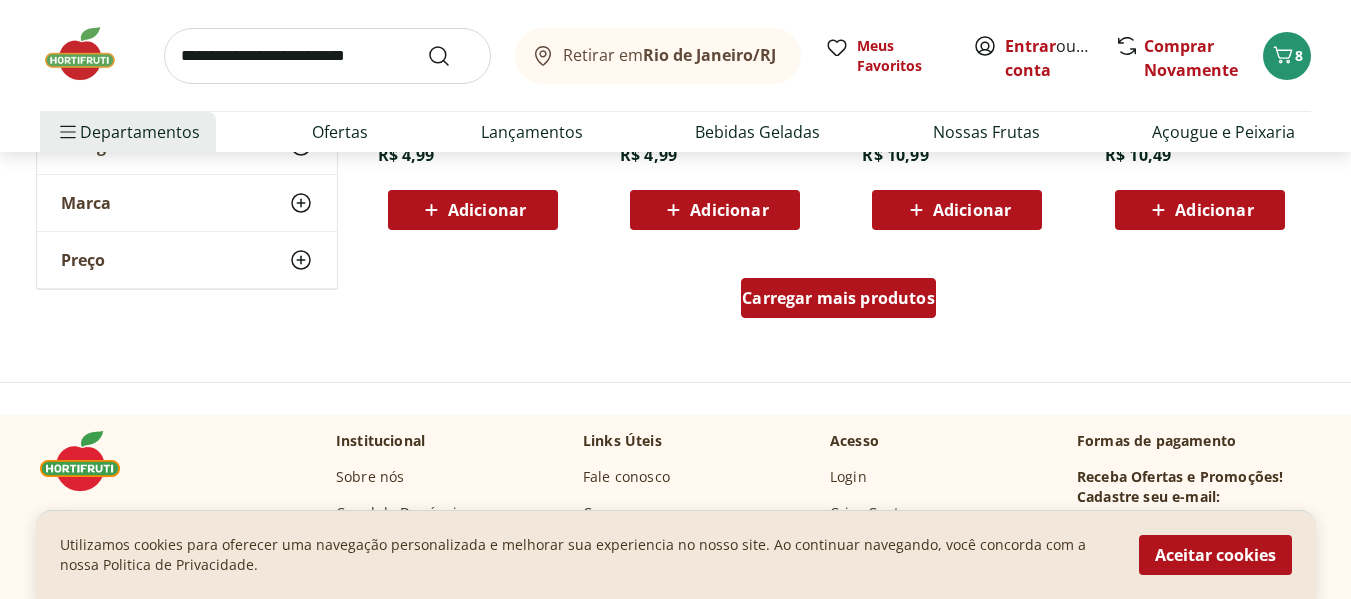 click on "Carregar mais produtos" at bounding box center [838, 298] 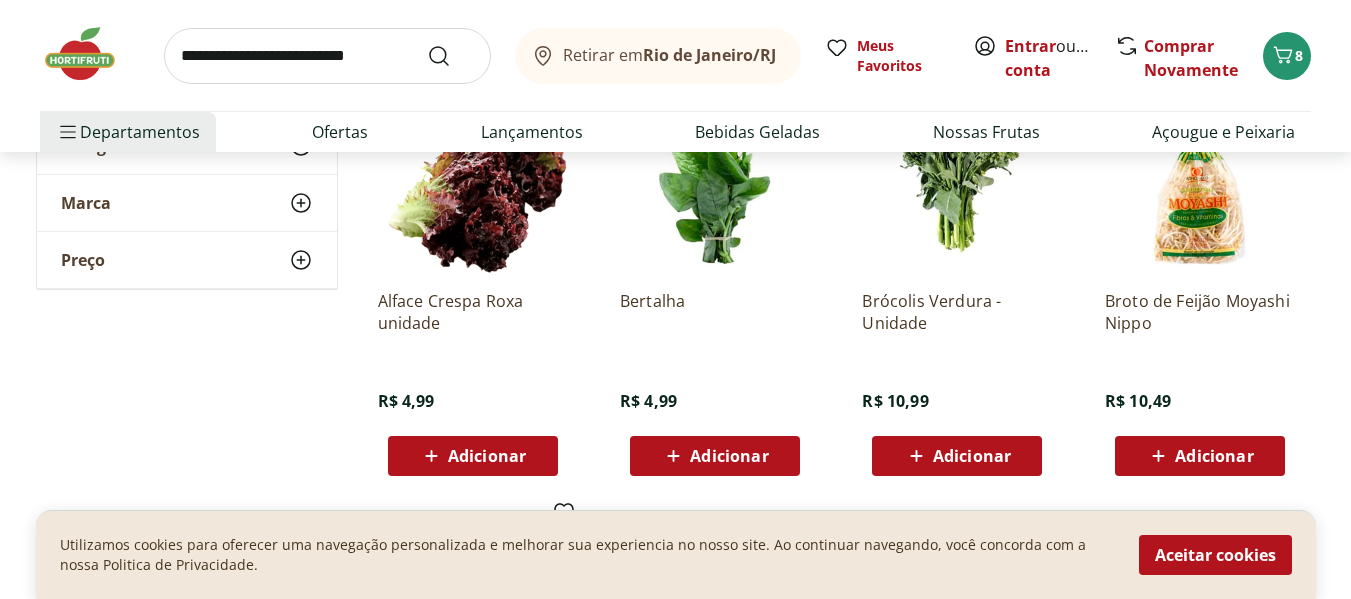 scroll, scrollTop: 3600, scrollLeft: 0, axis: vertical 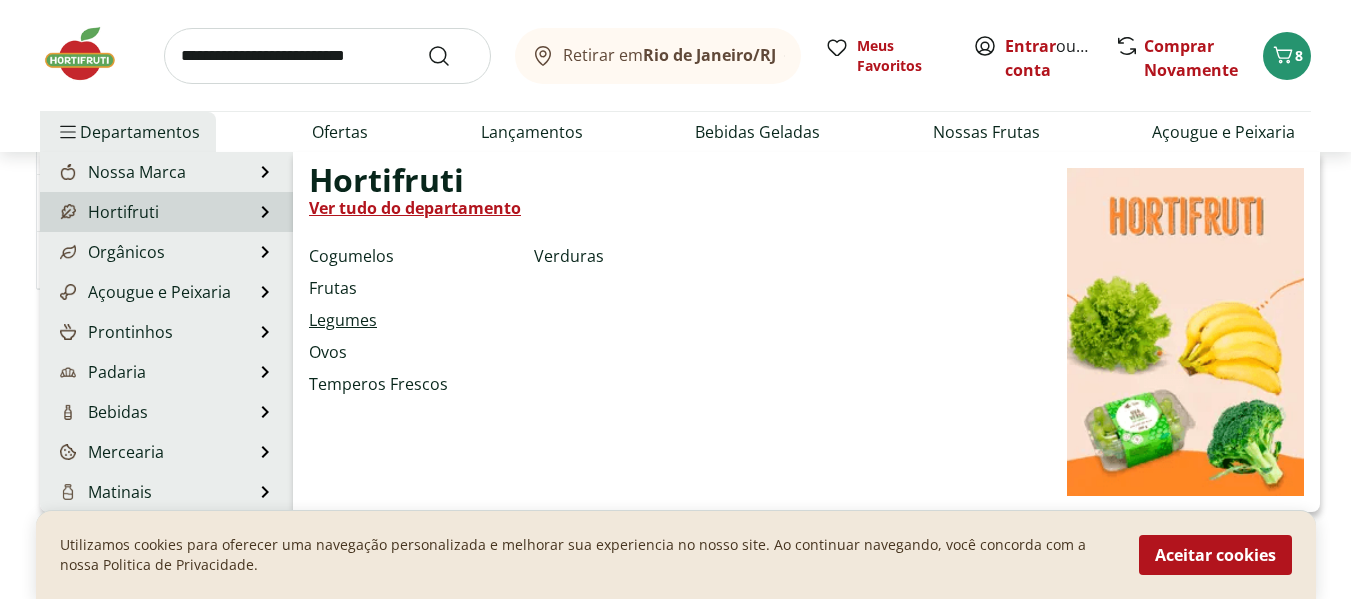 click on "Legumes" at bounding box center (343, 320) 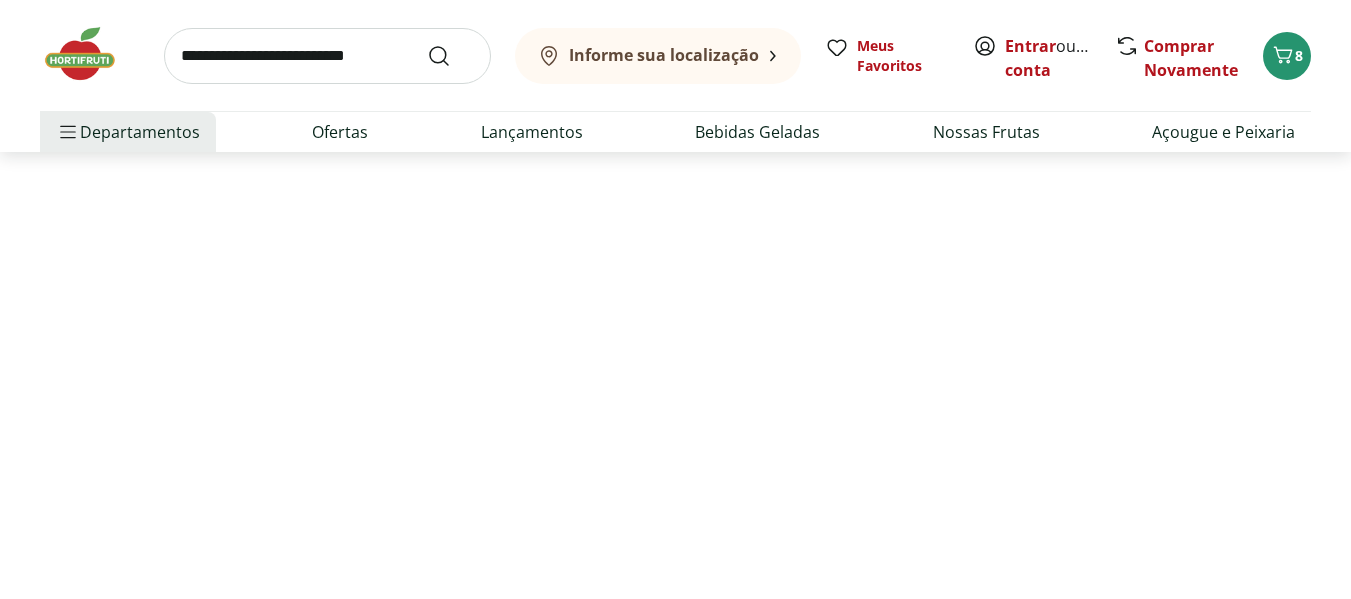 scroll, scrollTop: 0, scrollLeft: 0, axis: both 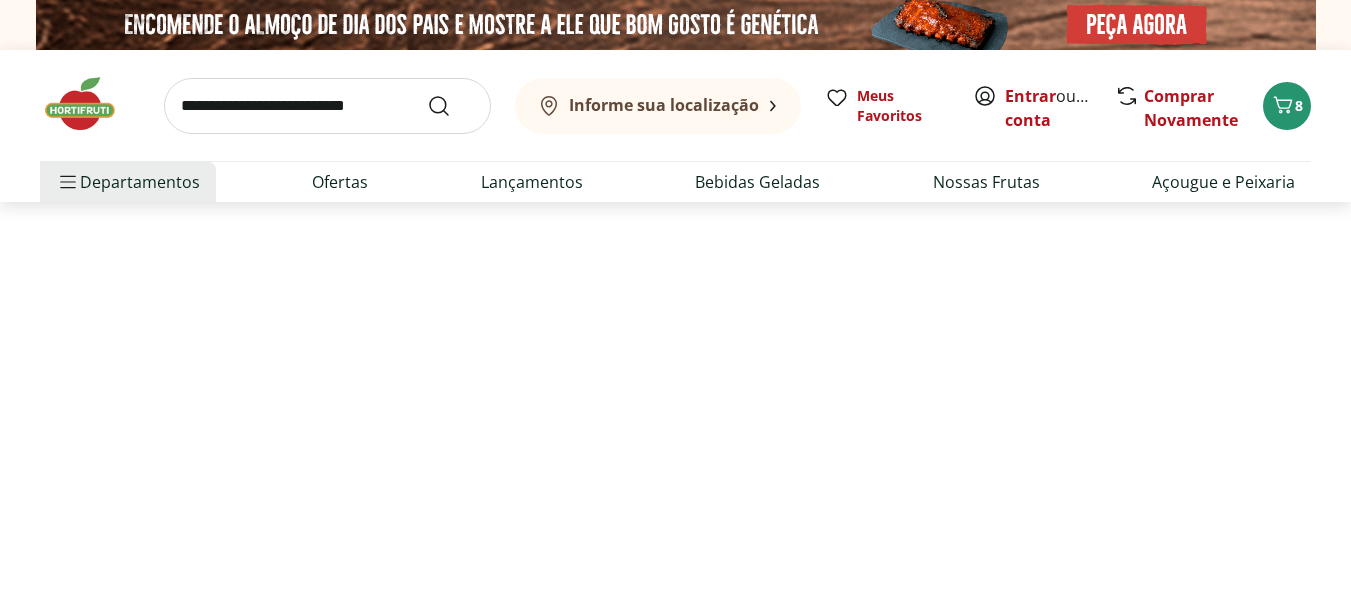 select on "**********" 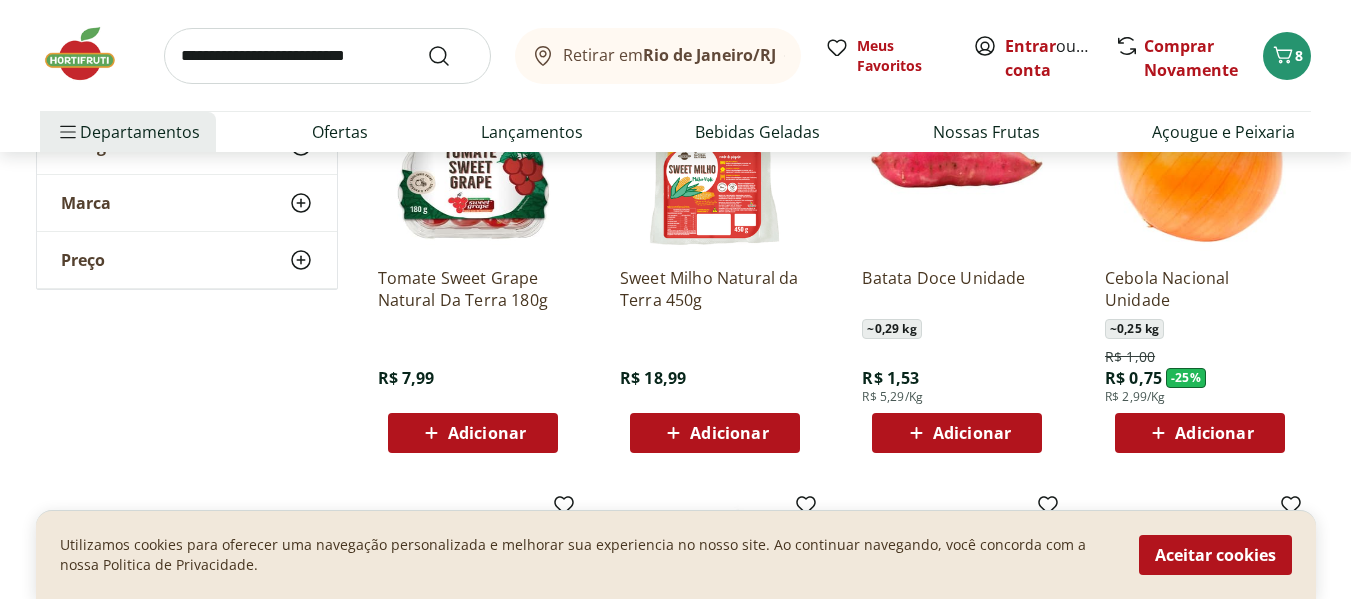 scroll, scrollTop: 300, scrollLeft: 0, axis: vertical 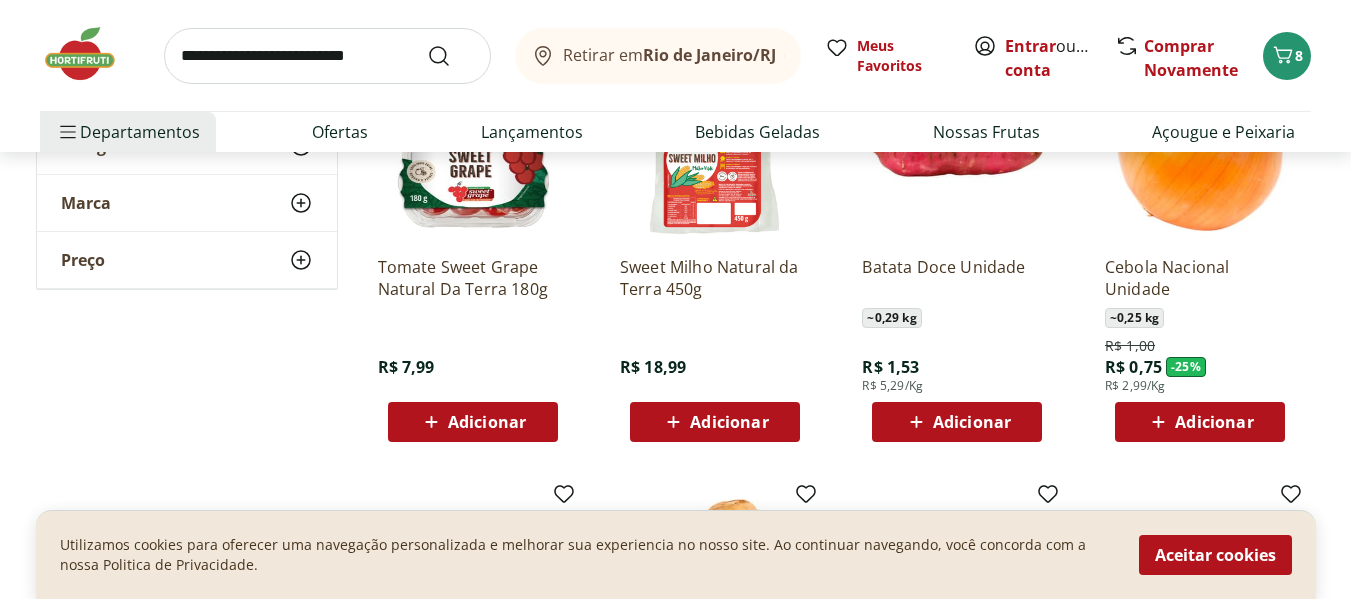 drag, startPoint x: 965, startPoint y: 421, endPoint x: 712, endPoint y: 410, distance: 253.23901 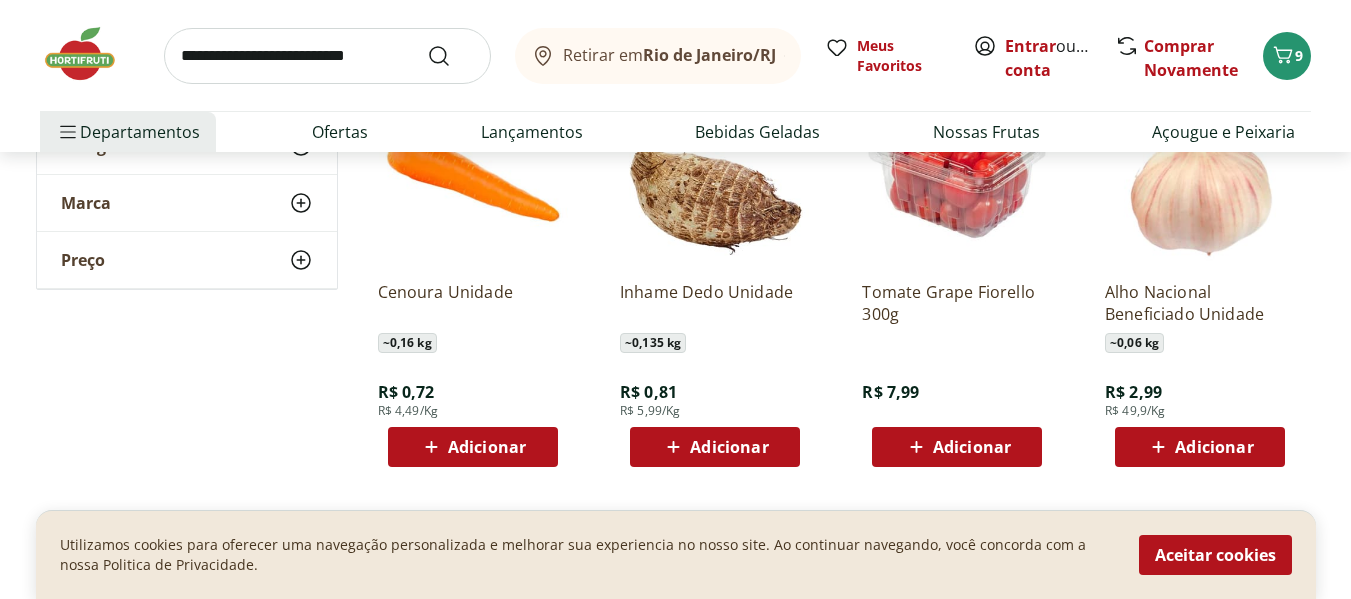 scroll, scrollTop: 1200, scrollLeft: 0, axis: vertical 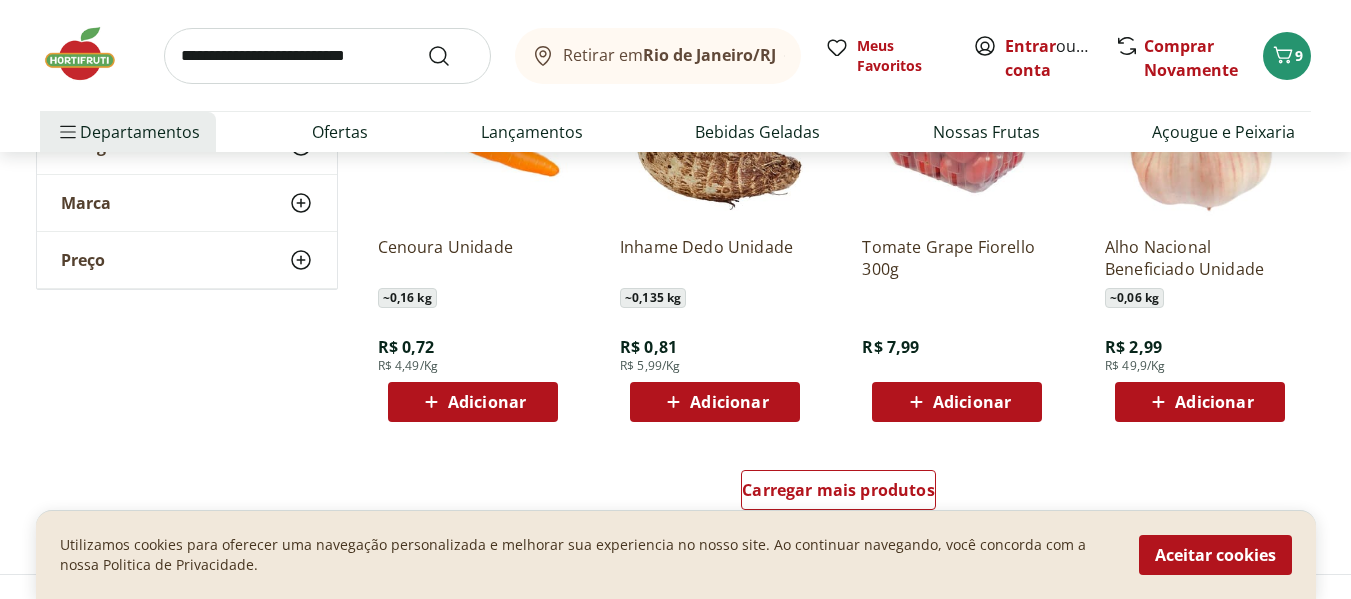 click on "Adicionar" at bounding box center [487, 402] 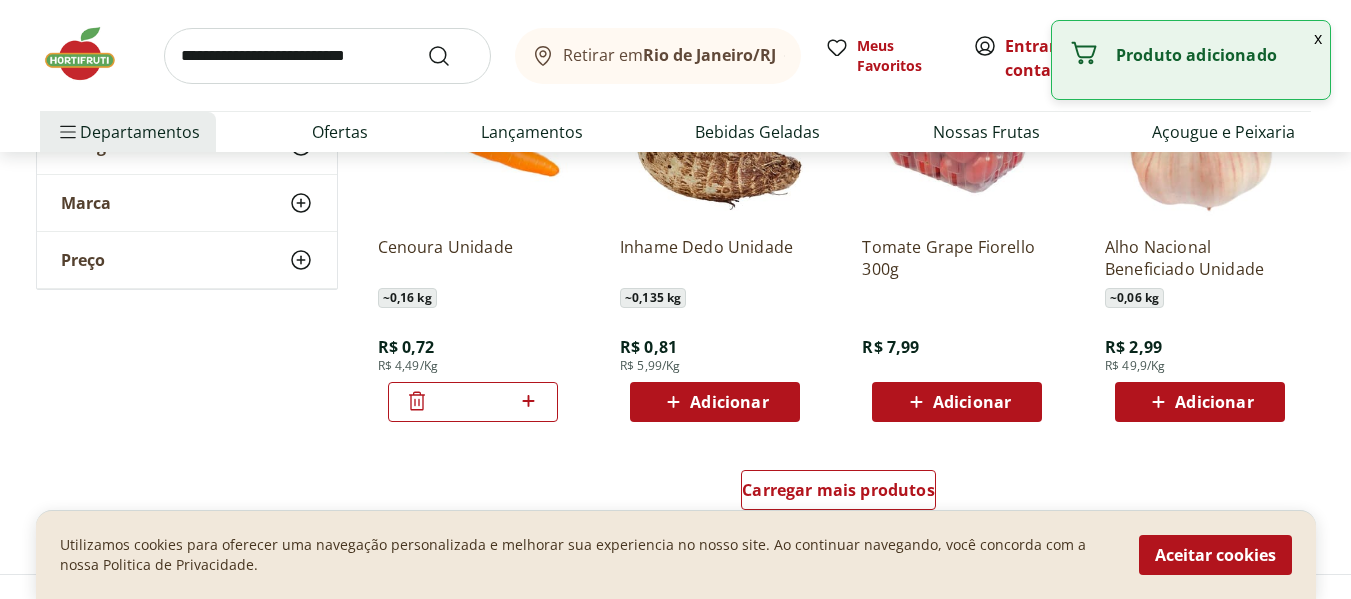click 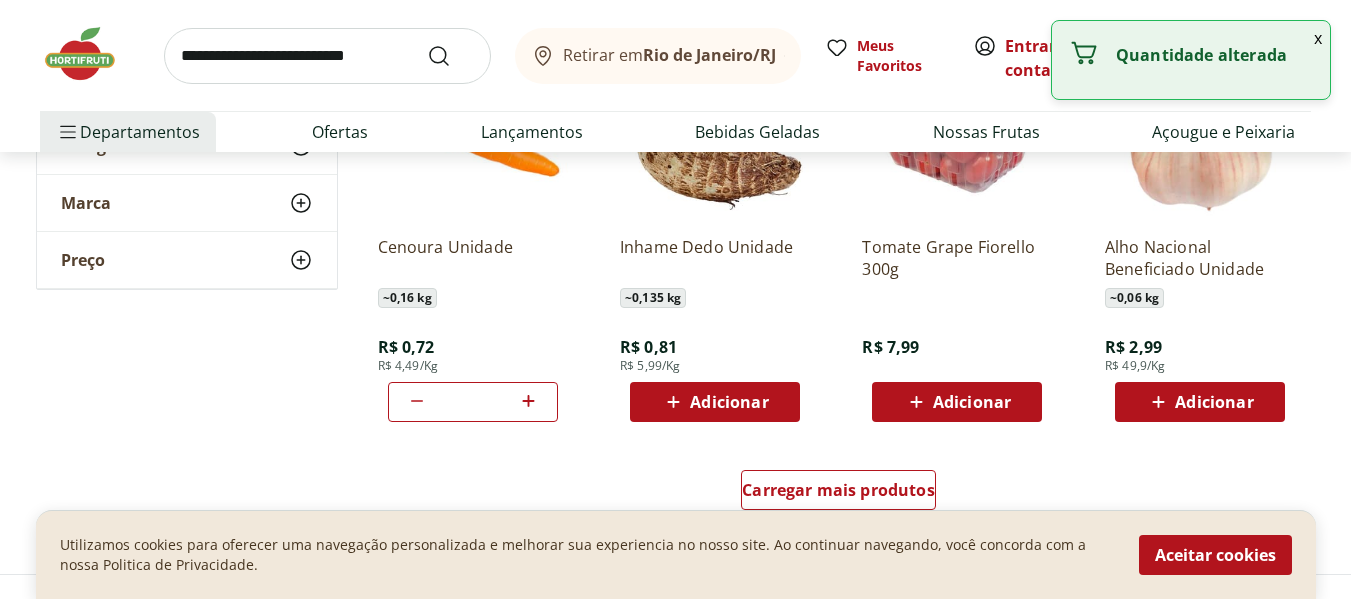 scroll, scrollTop: 1300, scrollLeft: 0, axis: vertical 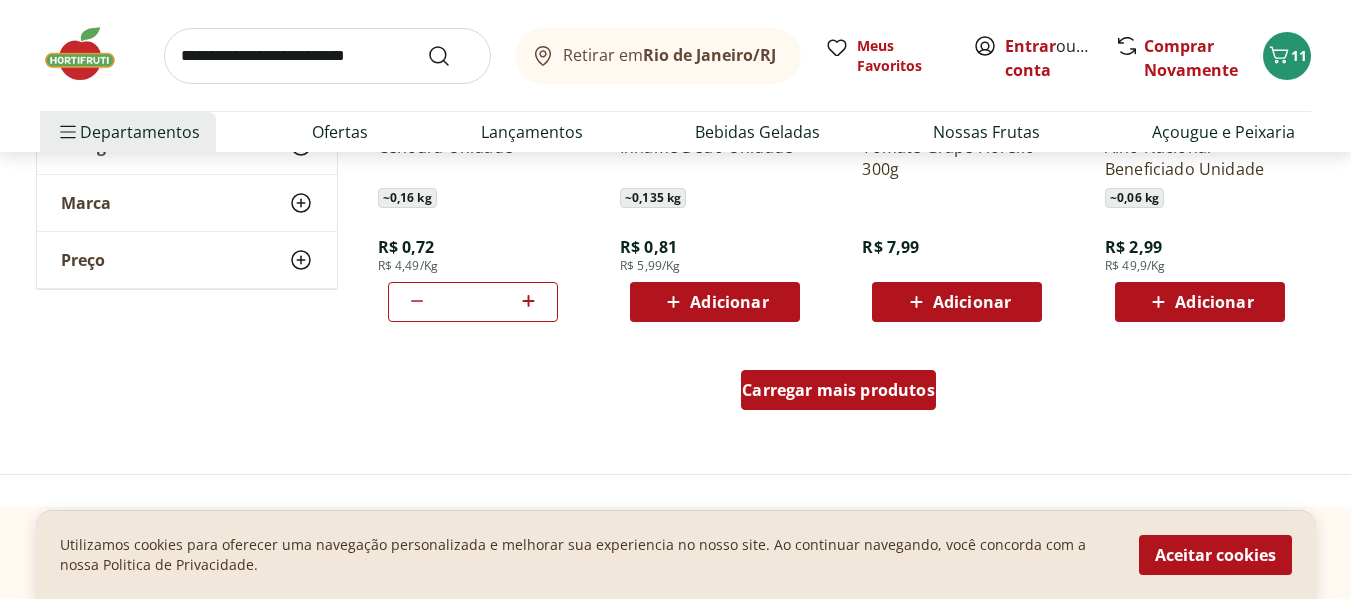 click on "Carregar mais produtos" at bounding box center (838, 390) 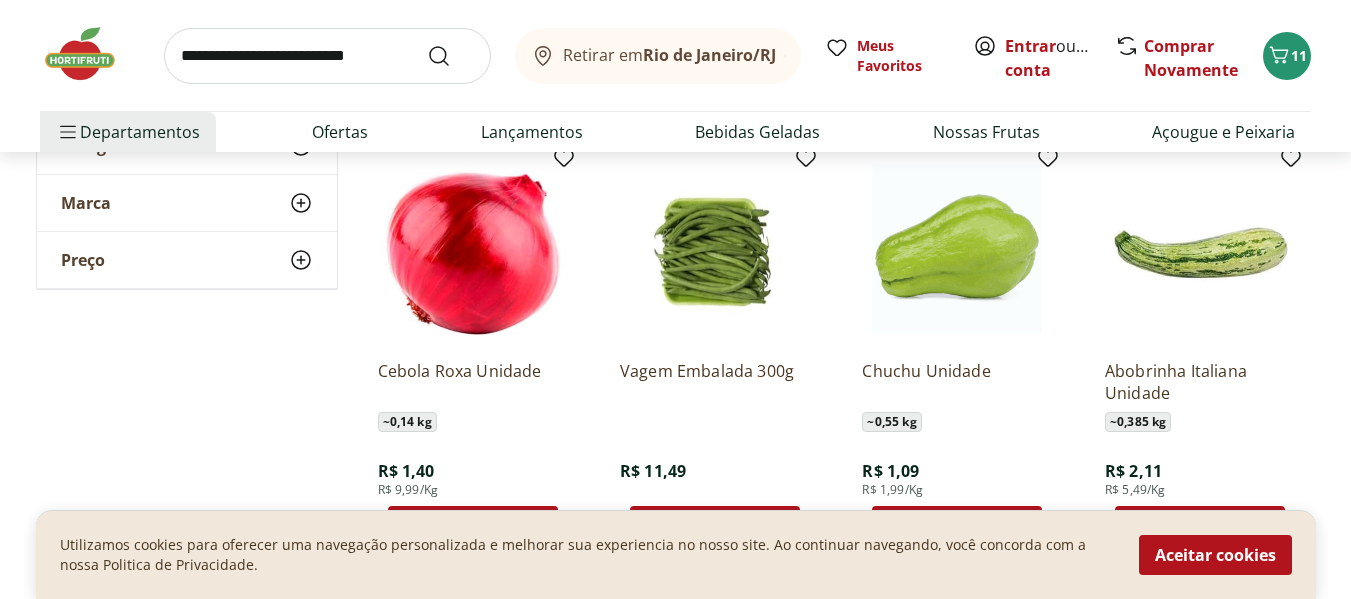 scroll, scrollTop: 1600, scrollLeft: 0, axis: vertical 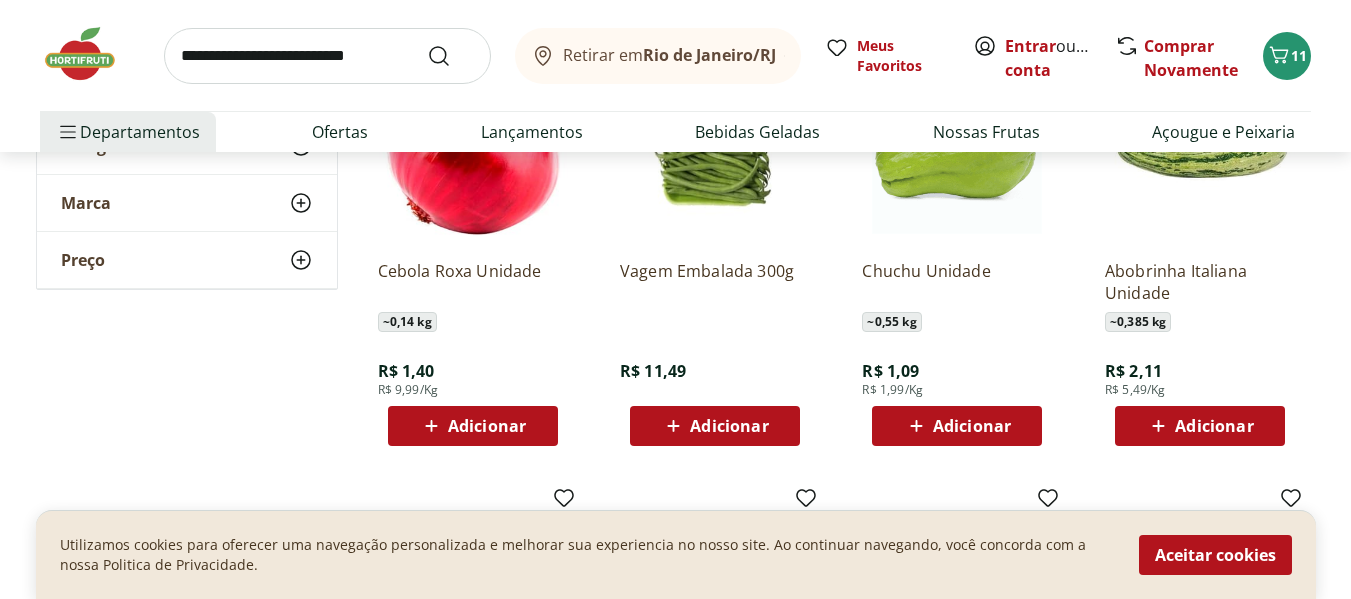click on "Adicionar" at bounding box center (487, 426) 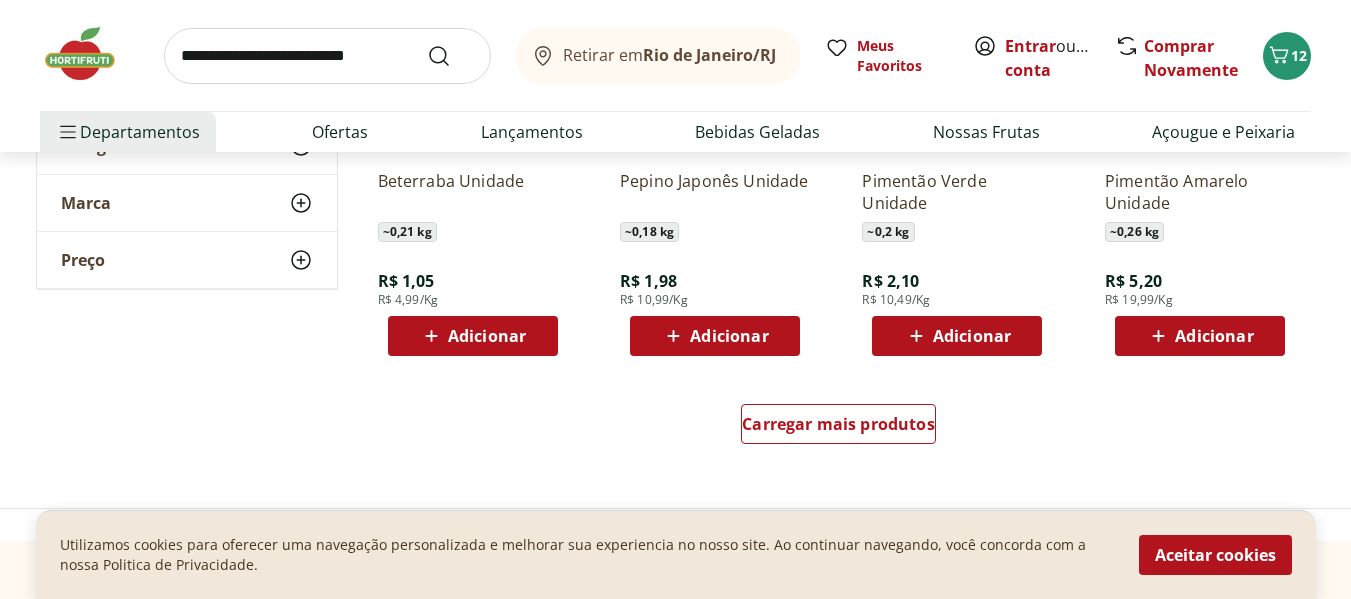 scroll, scrollTop: 2600, scrollLeft: 0, axis: vertical 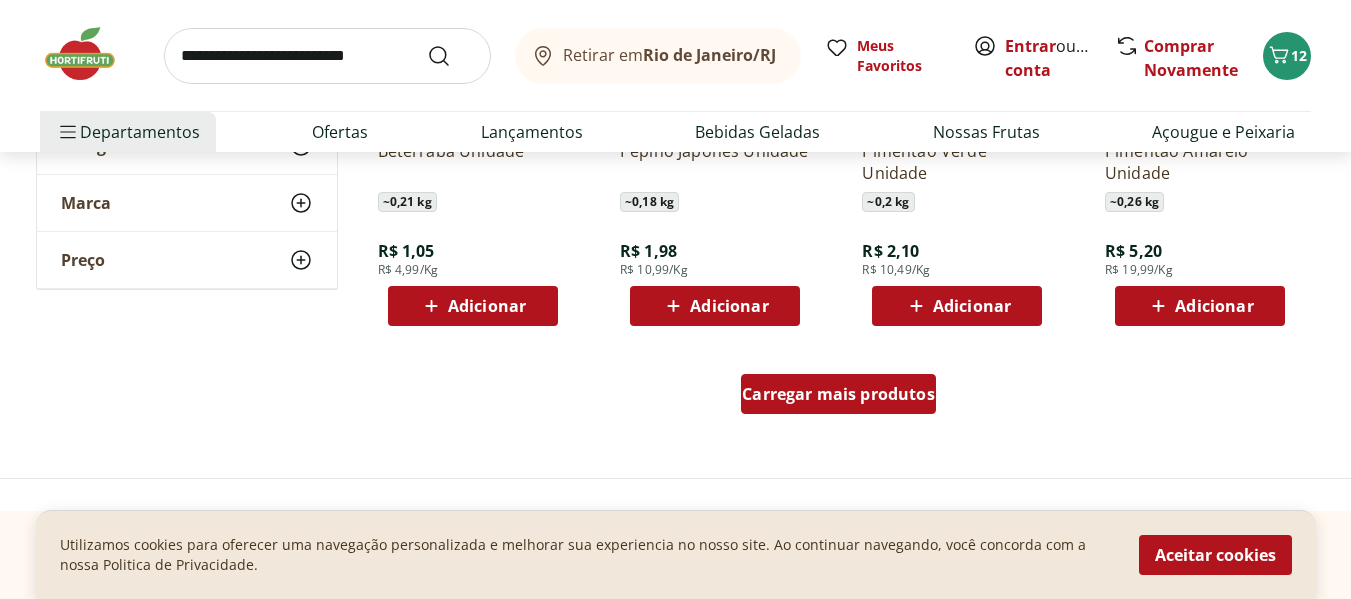 click on "Carregar mais produtos" at bounding box center [838, 394] 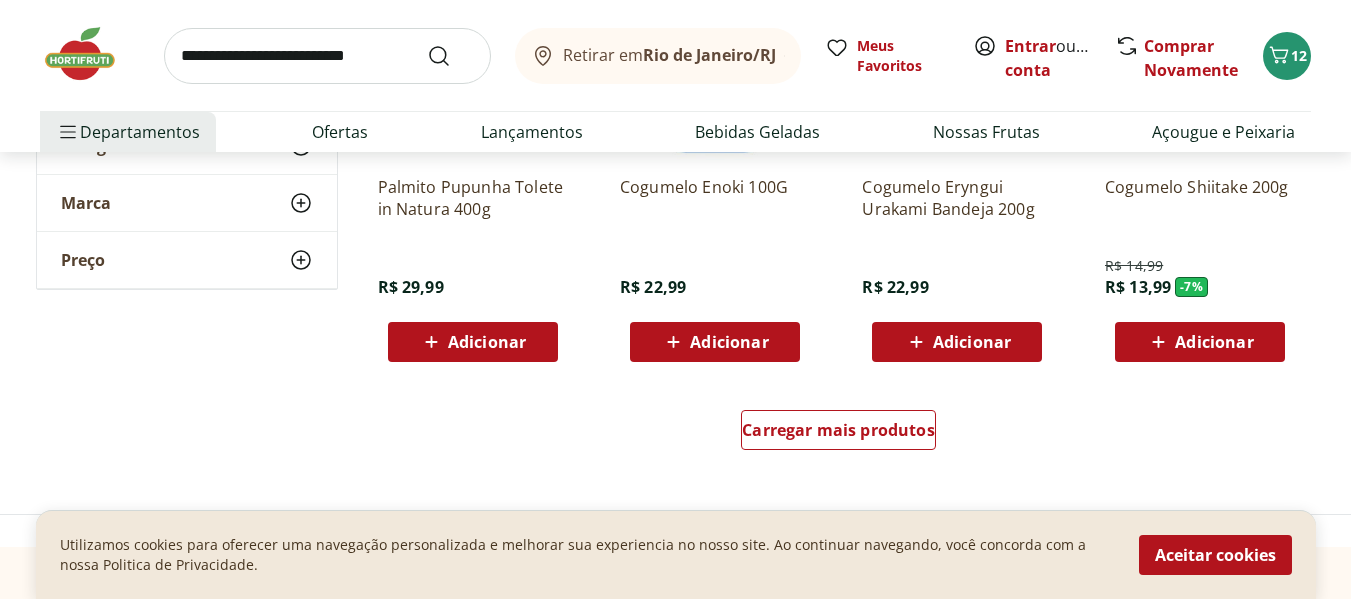 scroll, scrollTop: 4000, scrollLeft: 0, axis: vertical 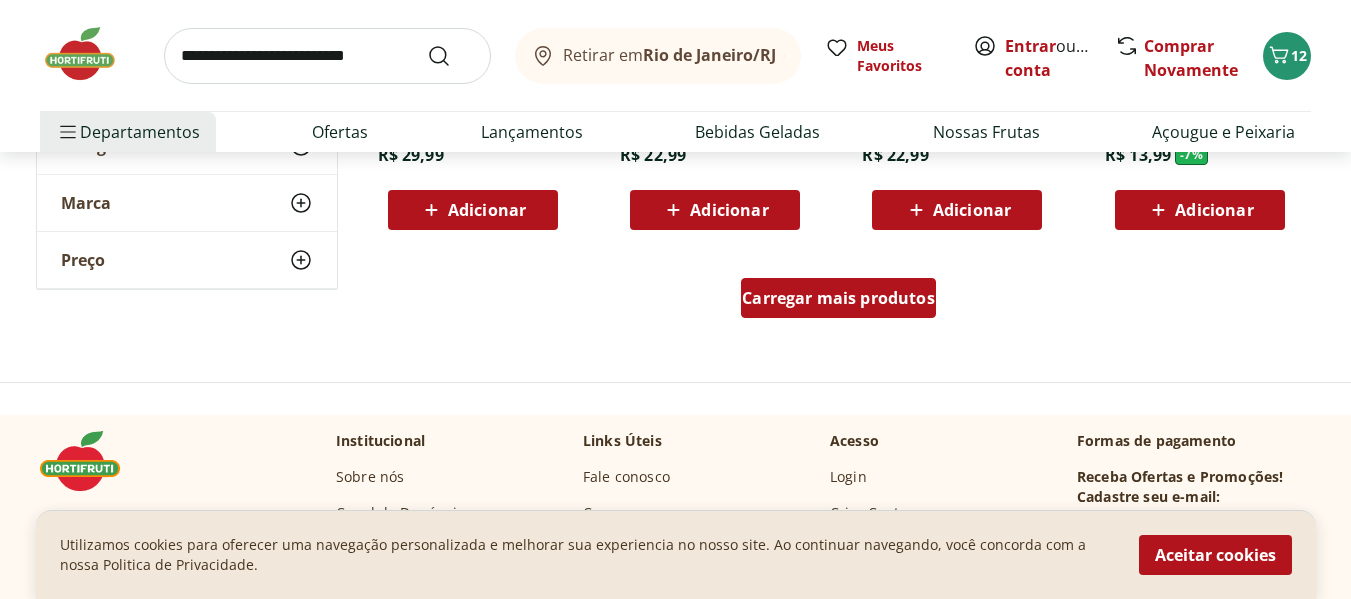 click on "Carregar mais produtos" at bounding box center [838, 298] 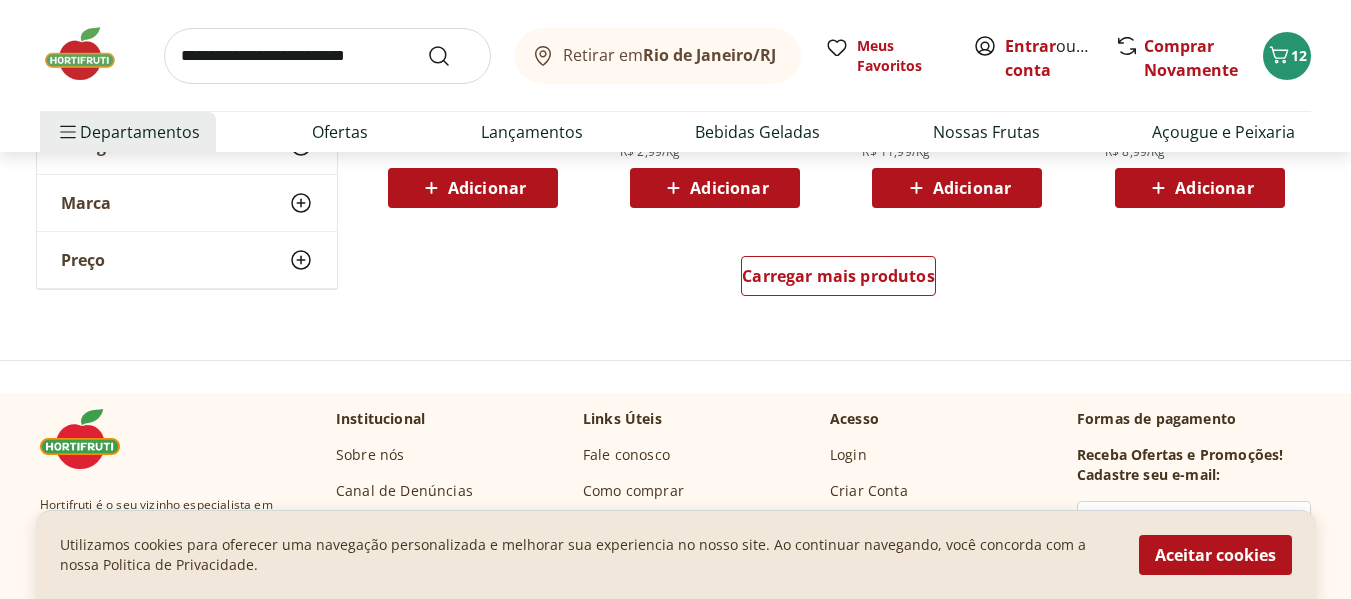 scroll, scrollTop: 5400, scrollLeft: 0, axis: vertical 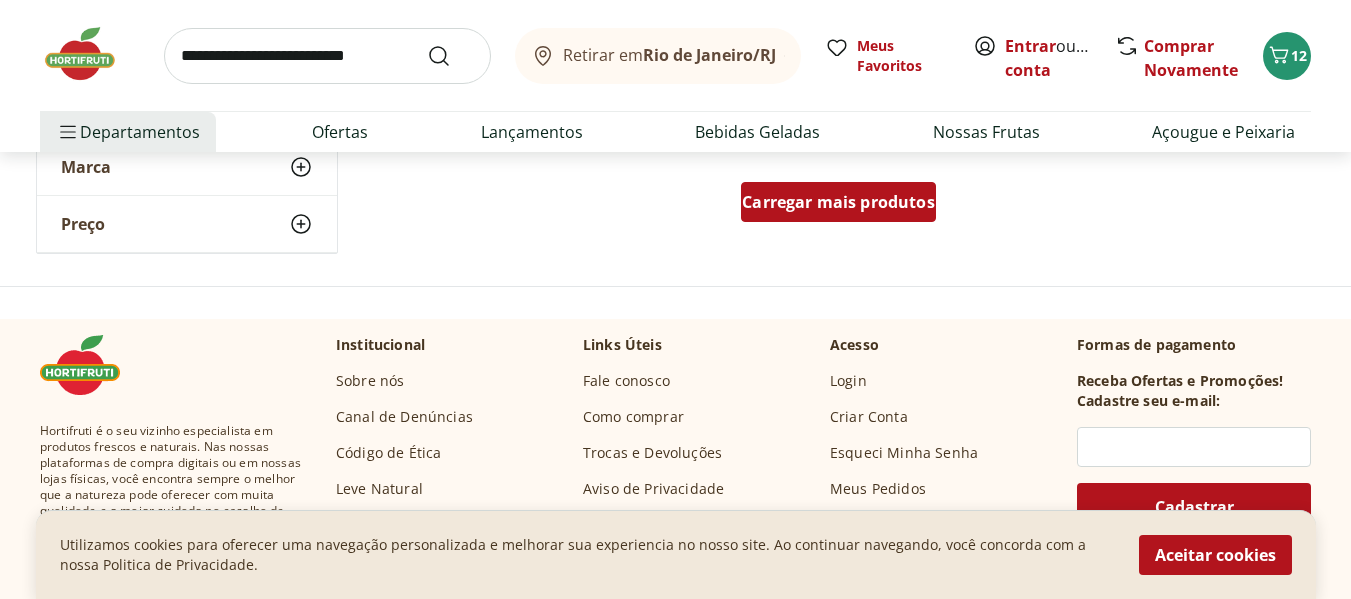 click on "Carregar mais produtos" at bounding box center (838, 202) 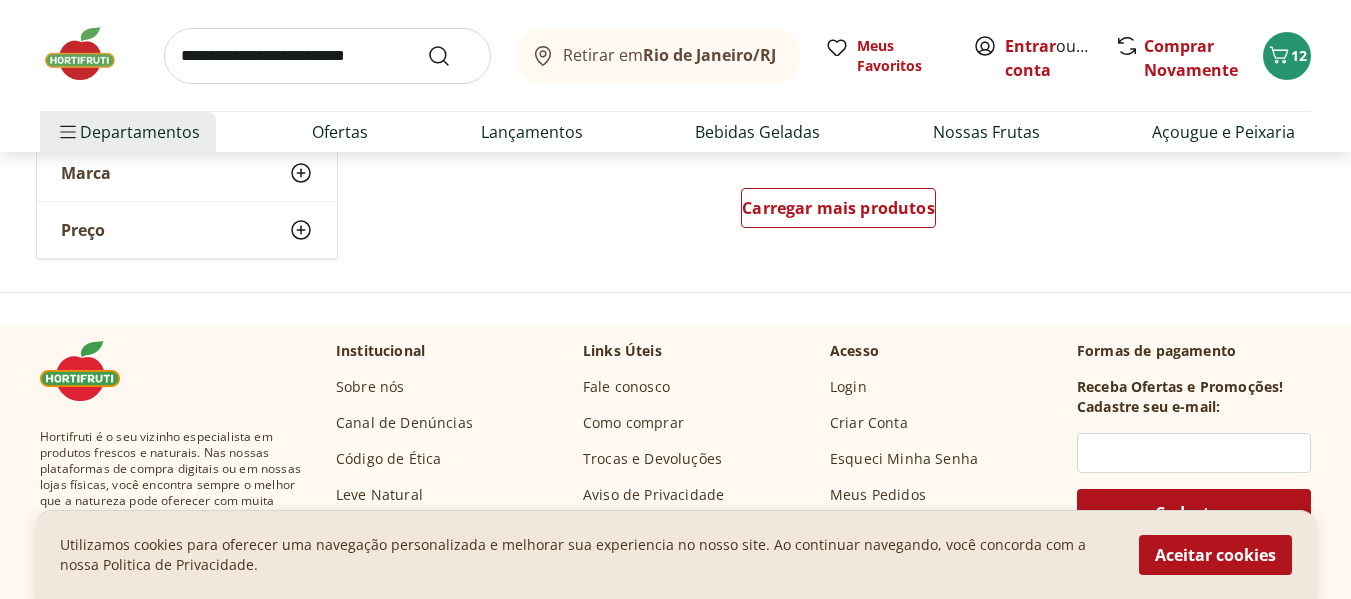 scroll, scrollTop: 6700, scrollLeft: 0, axis: vertical 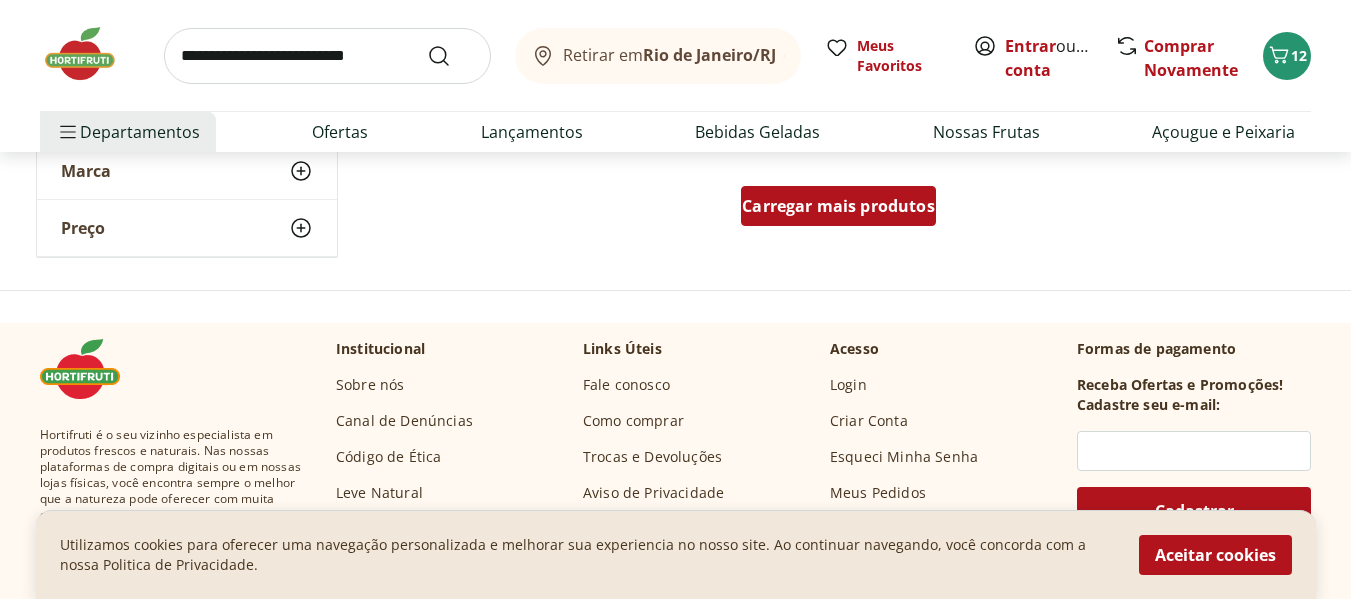click on "Carregar mais produtos" at bounding box center (838, 206) 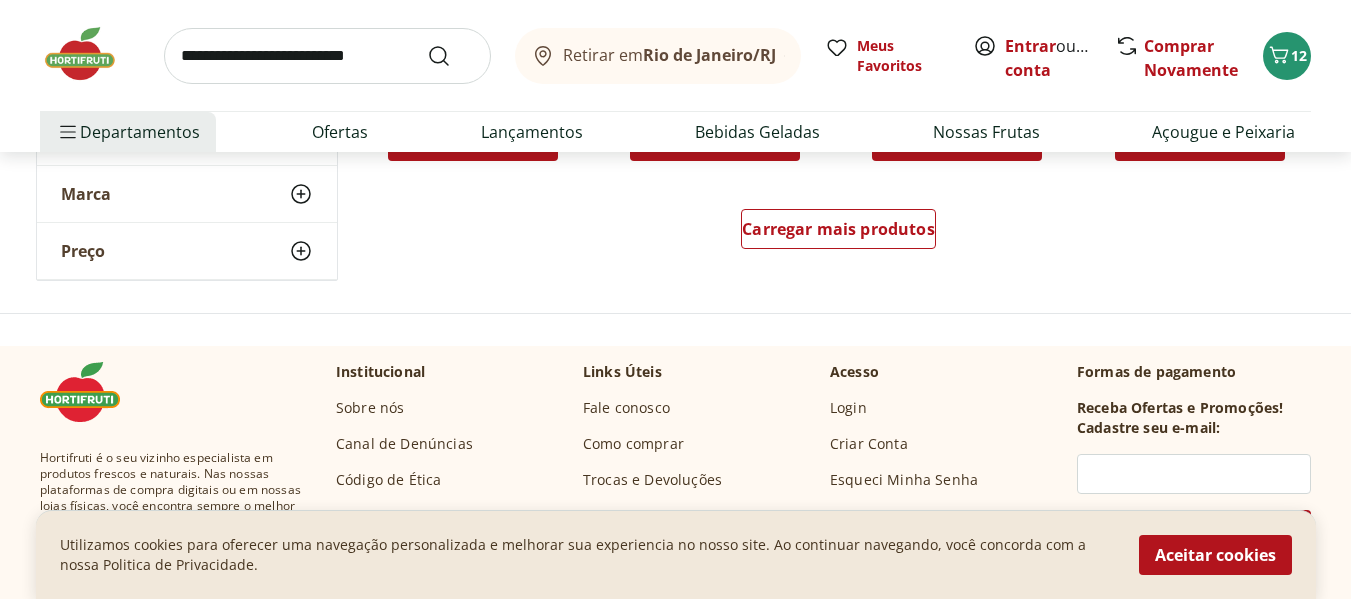 scroll, scrollTop: 8000, scrollLeft: 0, axis: vertical 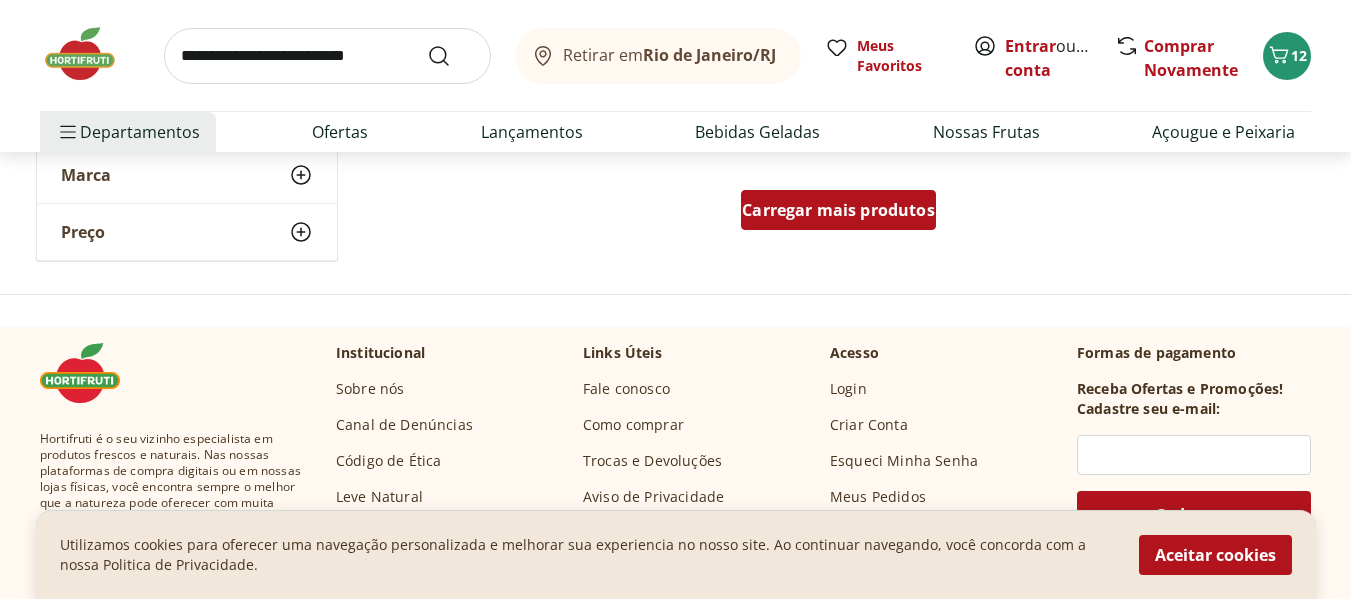 click on "Carregar mais produtos" at bounding box center (838, 210) 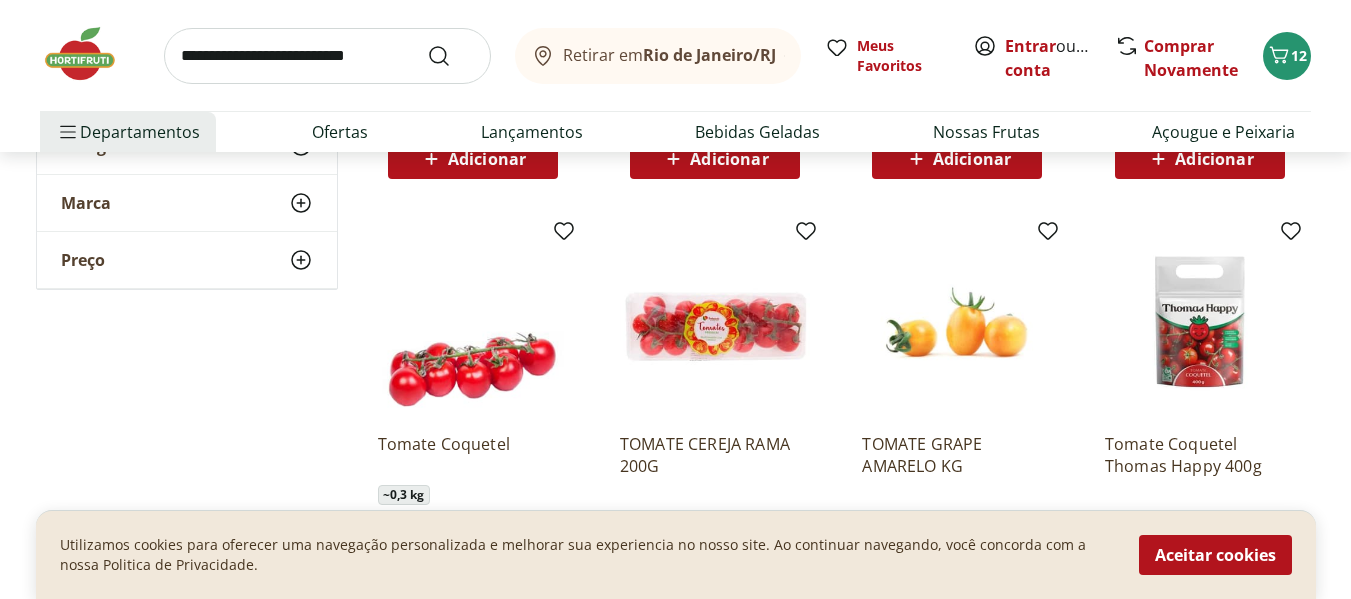 scroll, scrollTop: 8800, scrollLeft: 0, axis: vertical 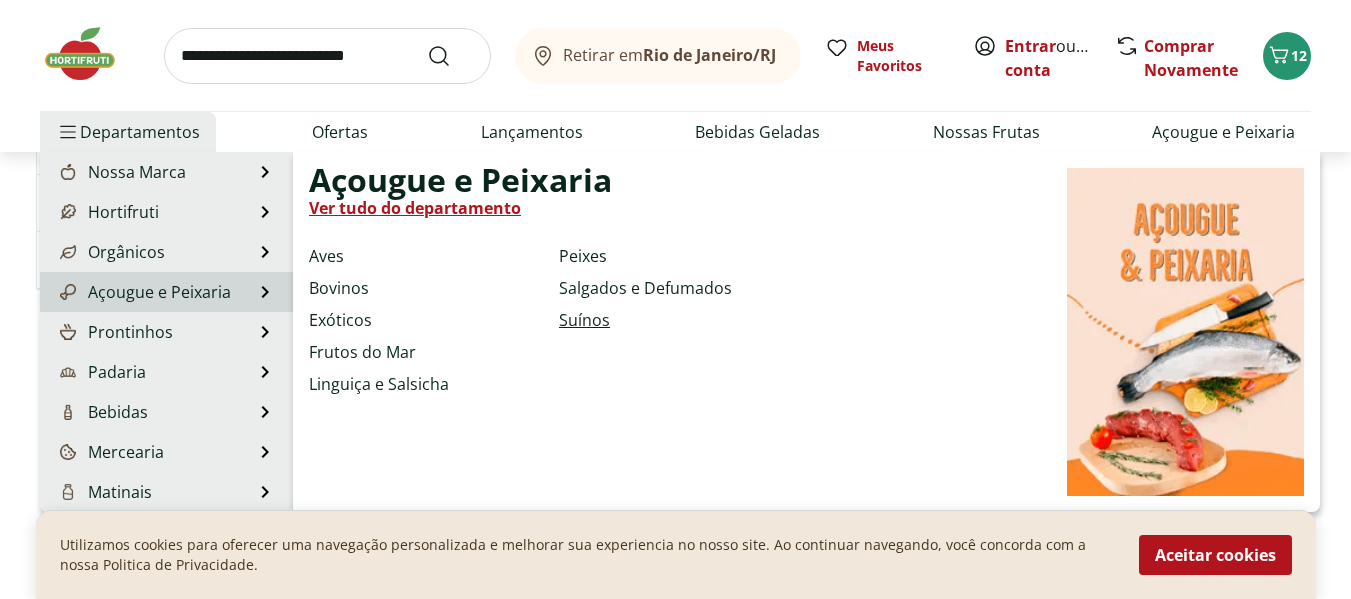 click on "Suínos" at bounding box center (584, 320) 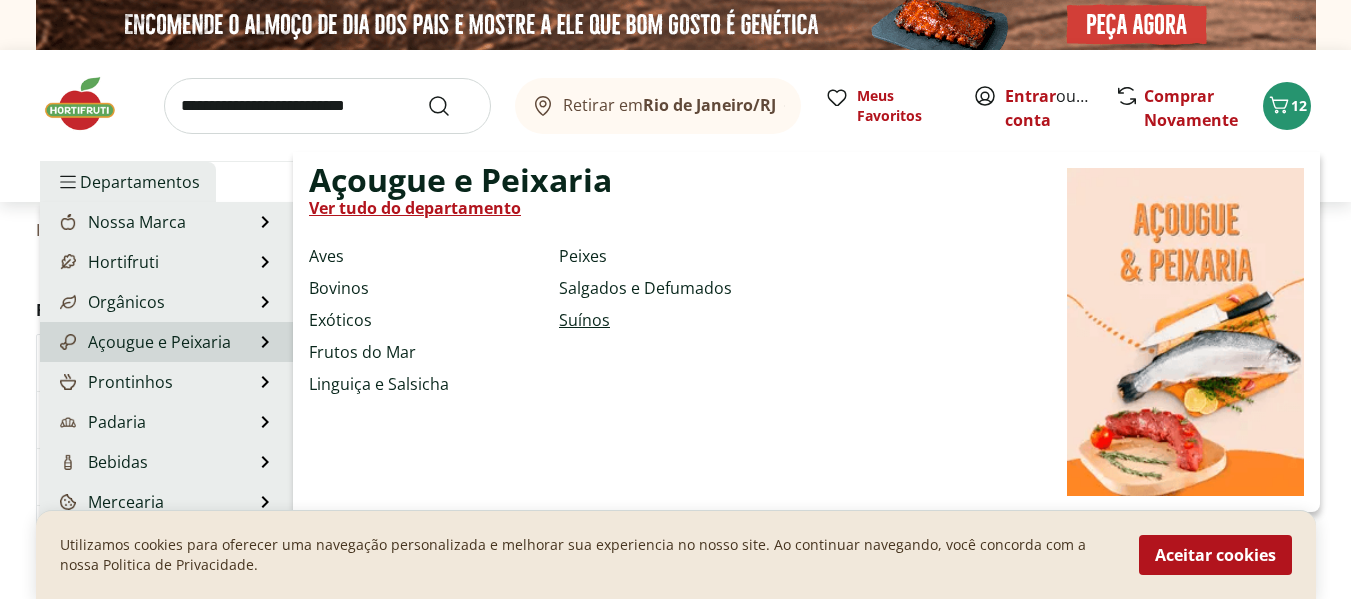 select on "**********" 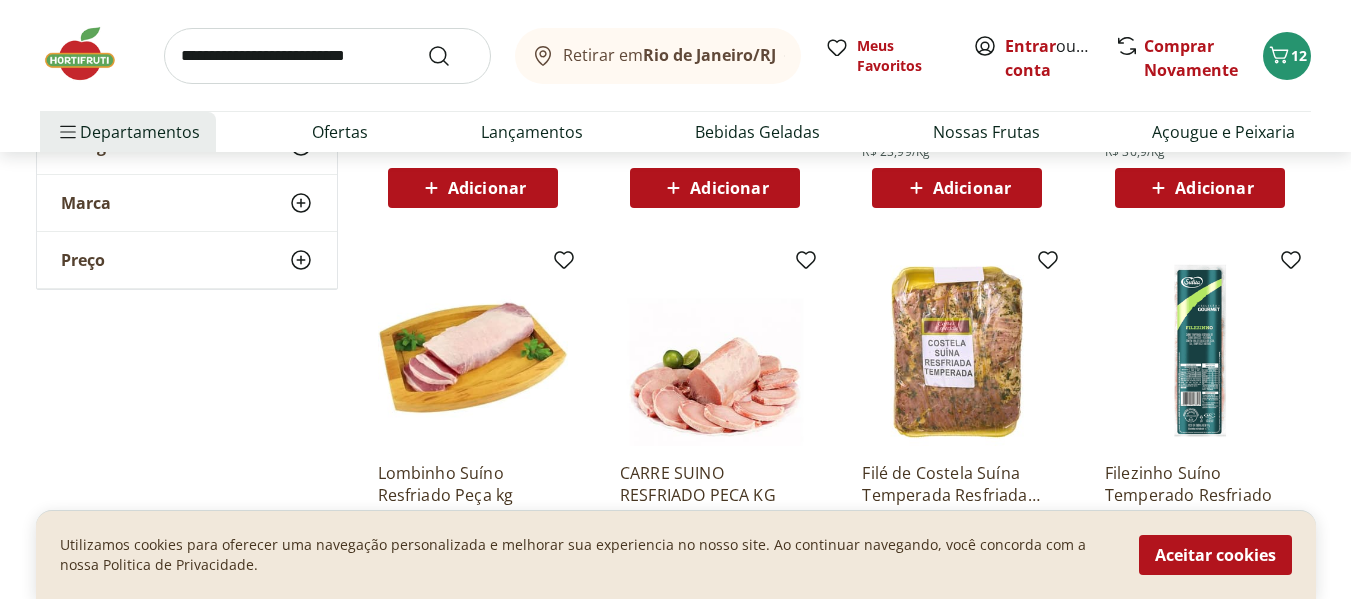 scroll, scrollTop: 1100, scrollLeft: 0, axis: vertical 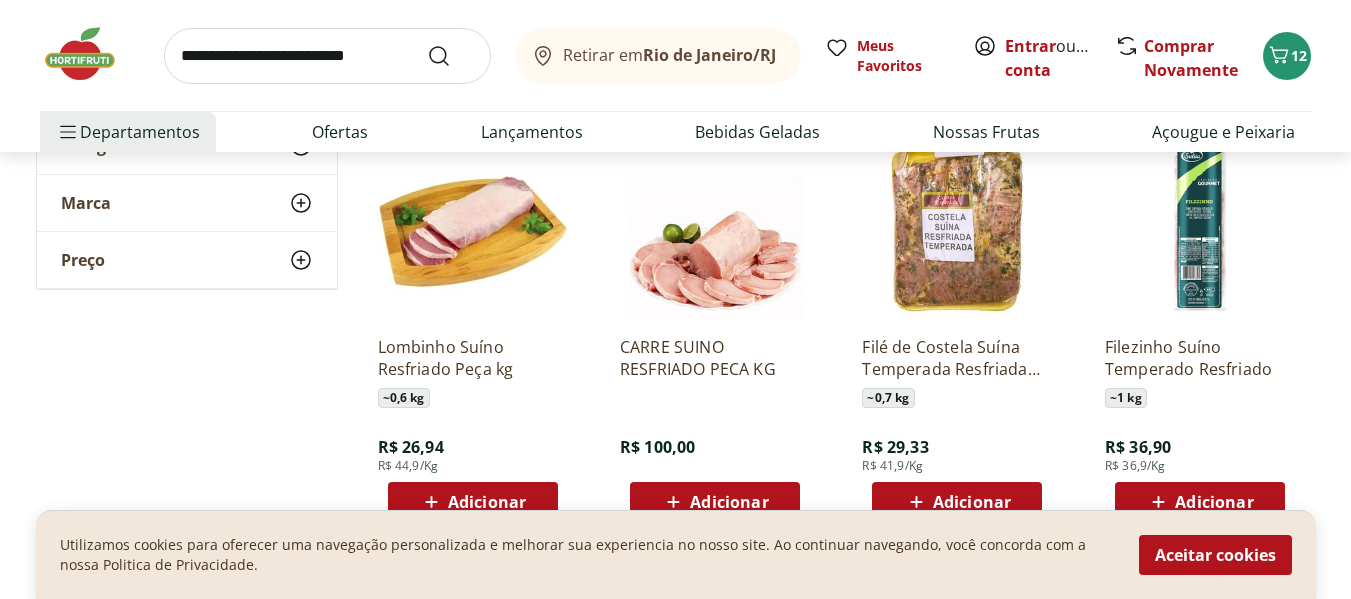 select on "**********" 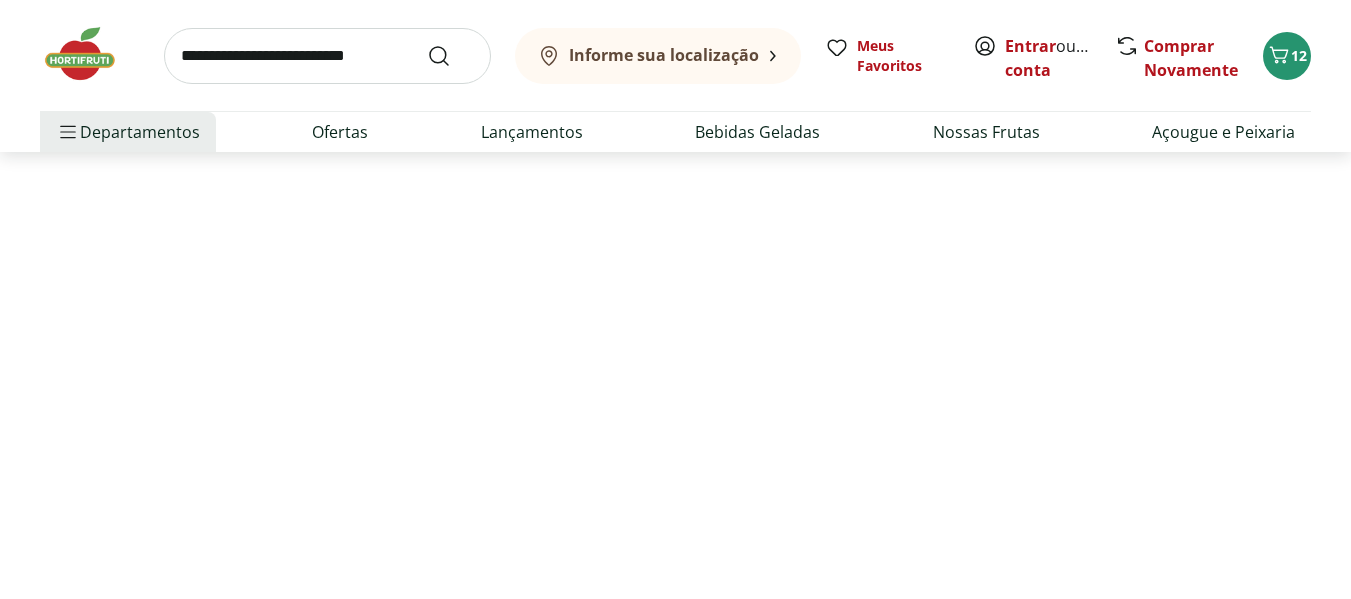type on "*" 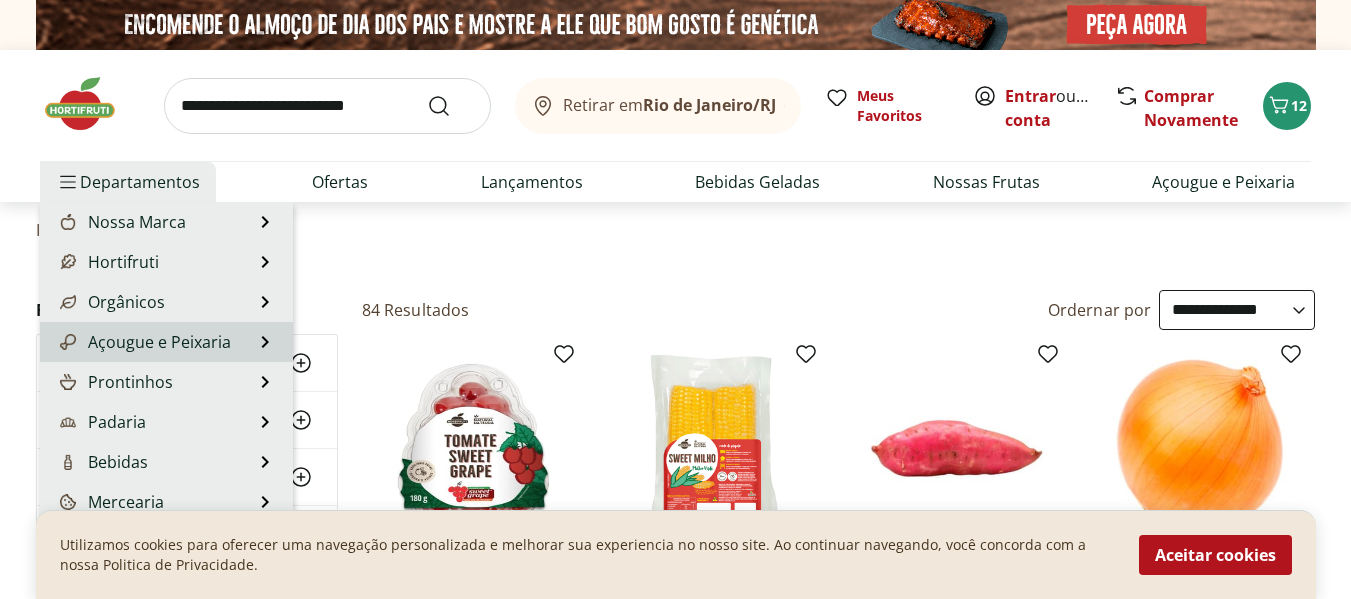click on "Açougue e Peixaria" at bounding box center (143, 342) 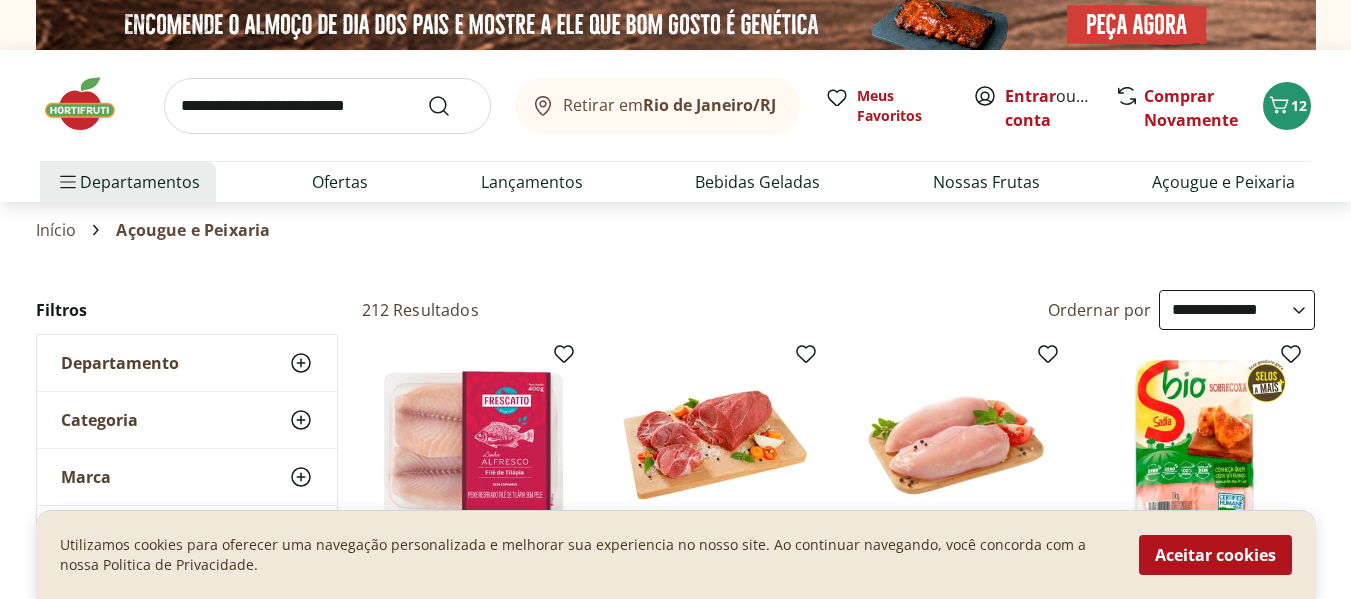 click 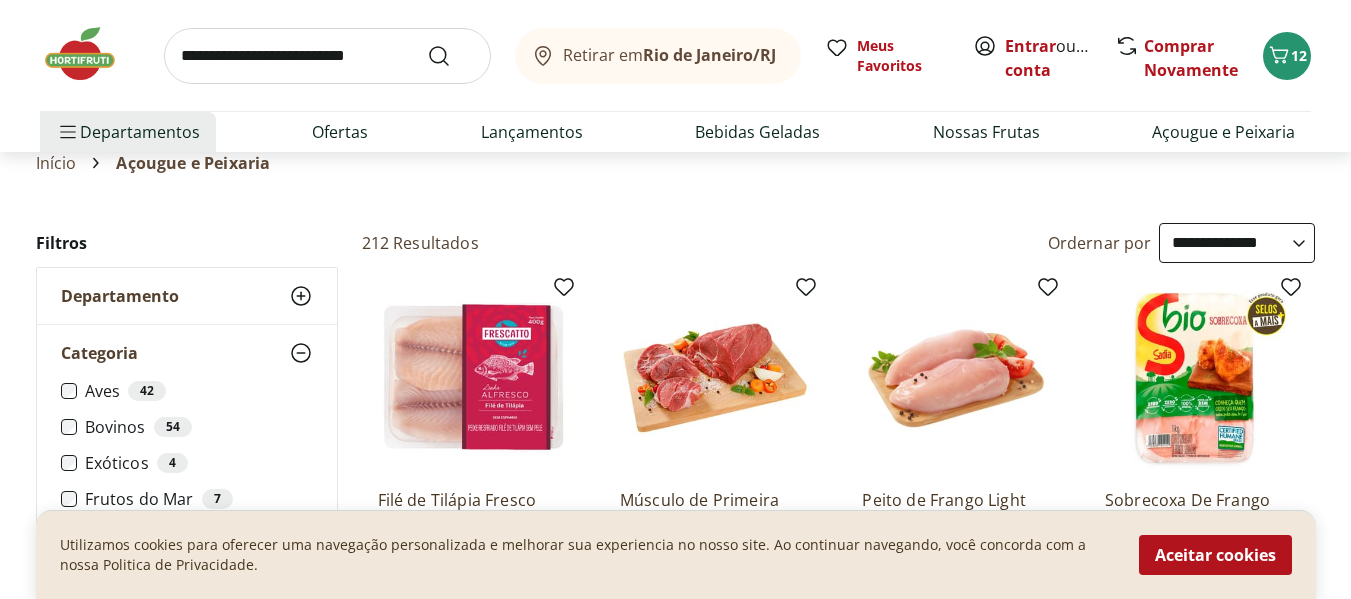 scroll, scrollTop: 100, scrollLeft: 0, axis: vertical 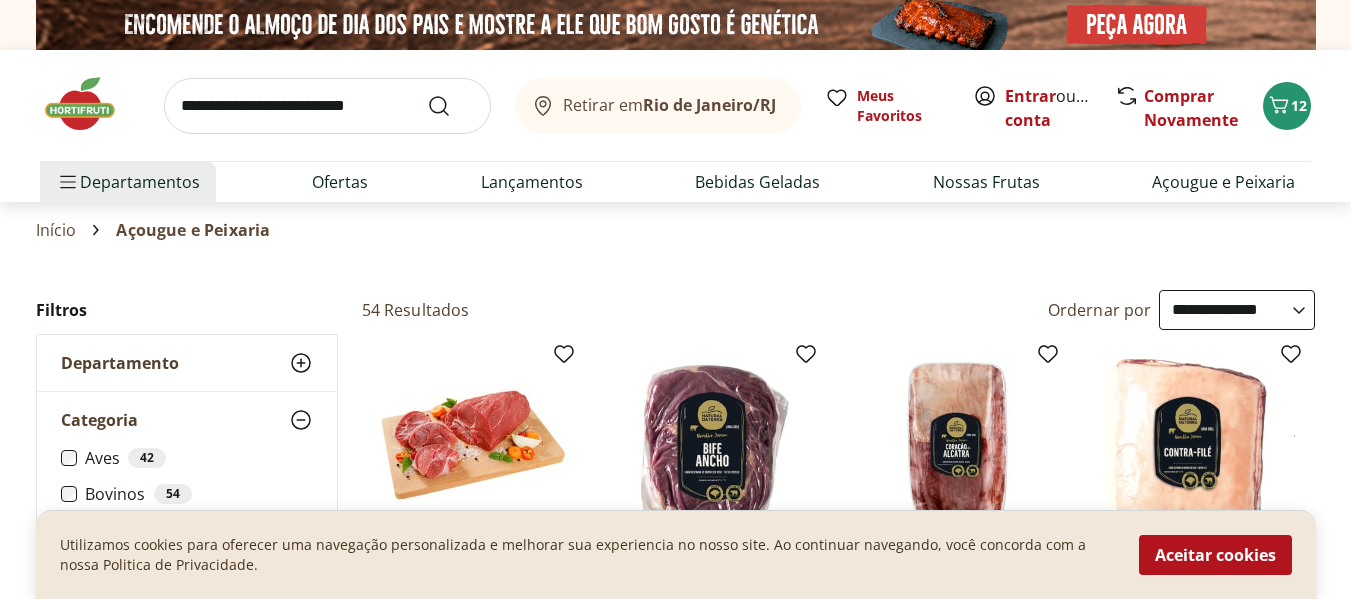 select on "**********" 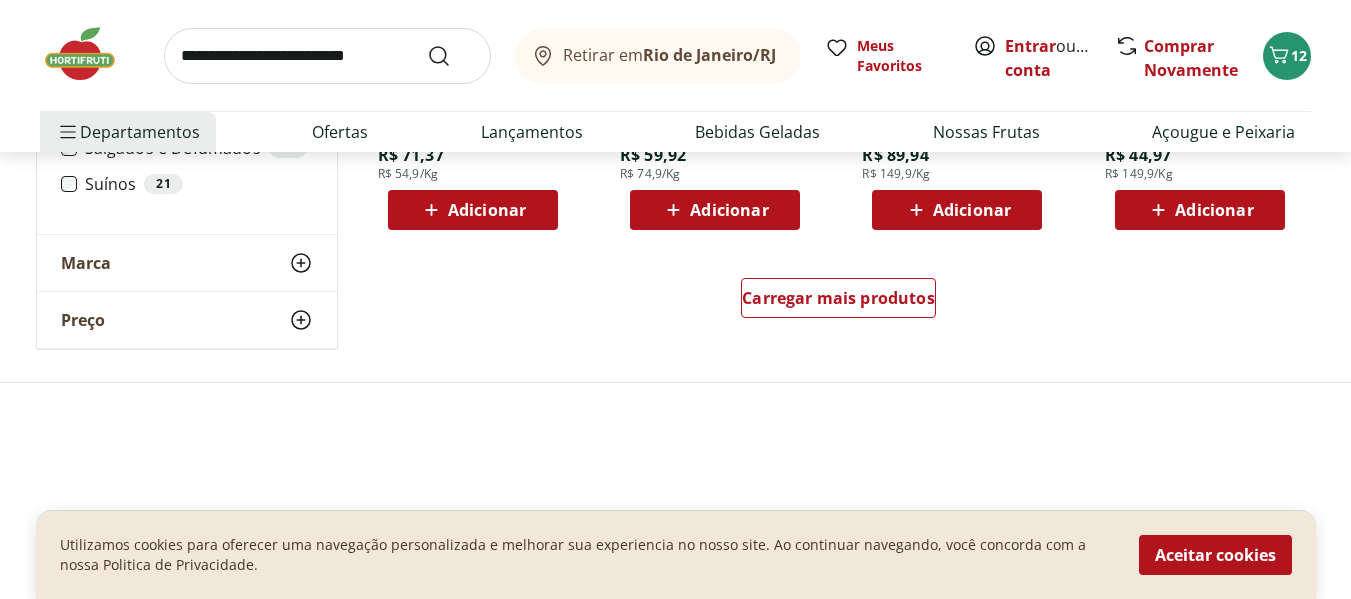 scroll, scrollTop: 1400, scrollLeft: 0, axis: vertical 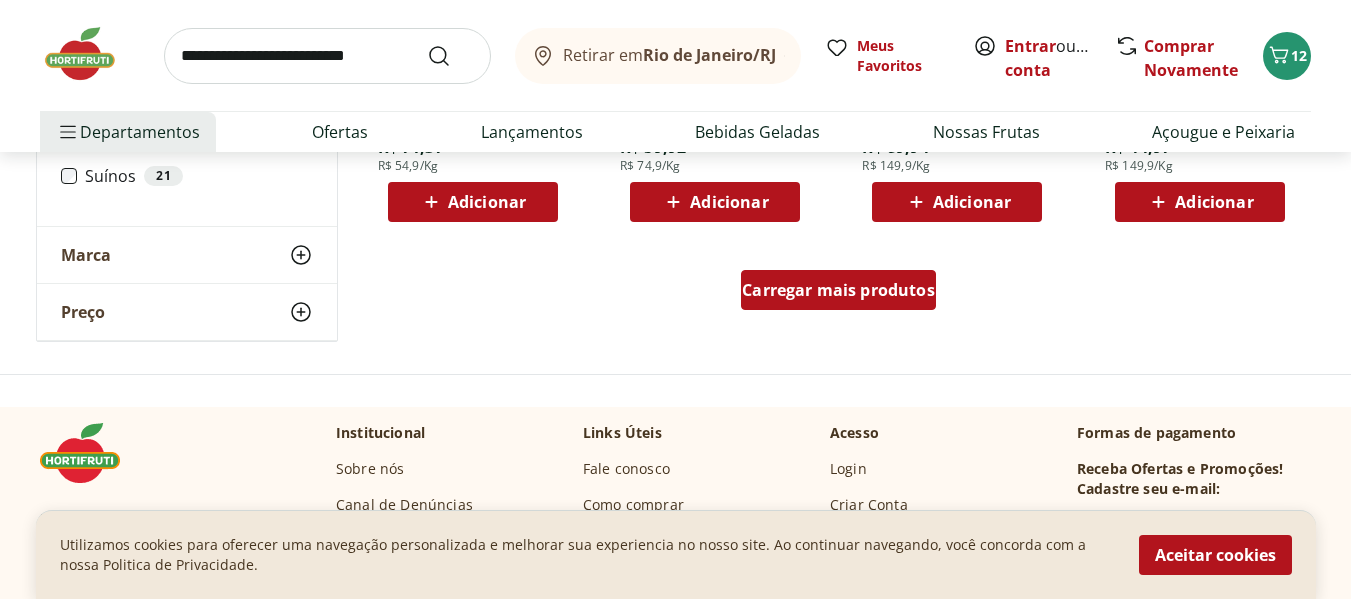 click on "Carregar mais produtos" at bounding box center [838, 290] 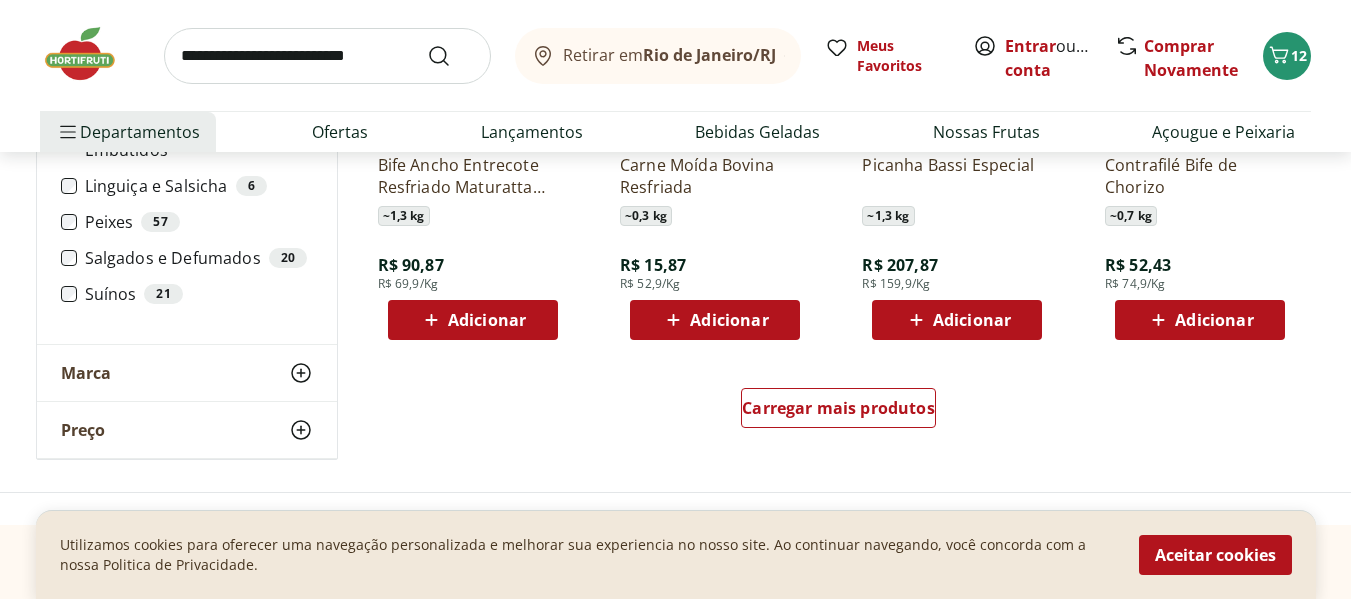 scroll, scrollTop: 2800, scrollLeft: 0, axis: vertical 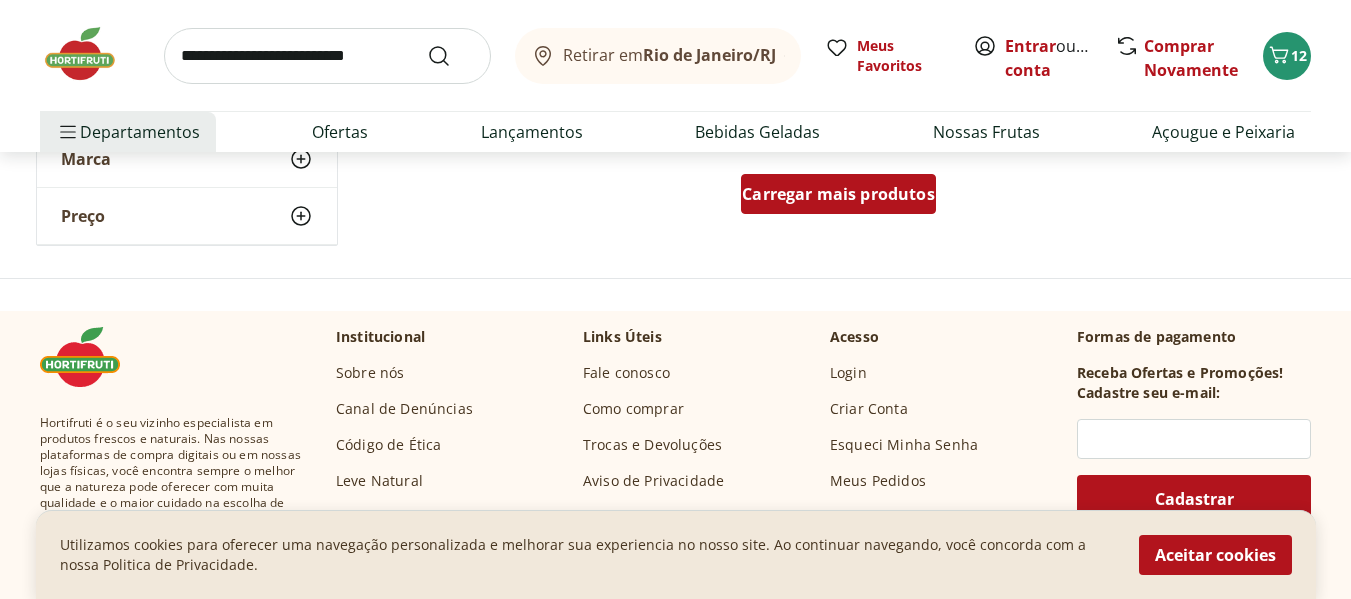 click on "Carregar mais produtos" at bounding box center [838, 194] 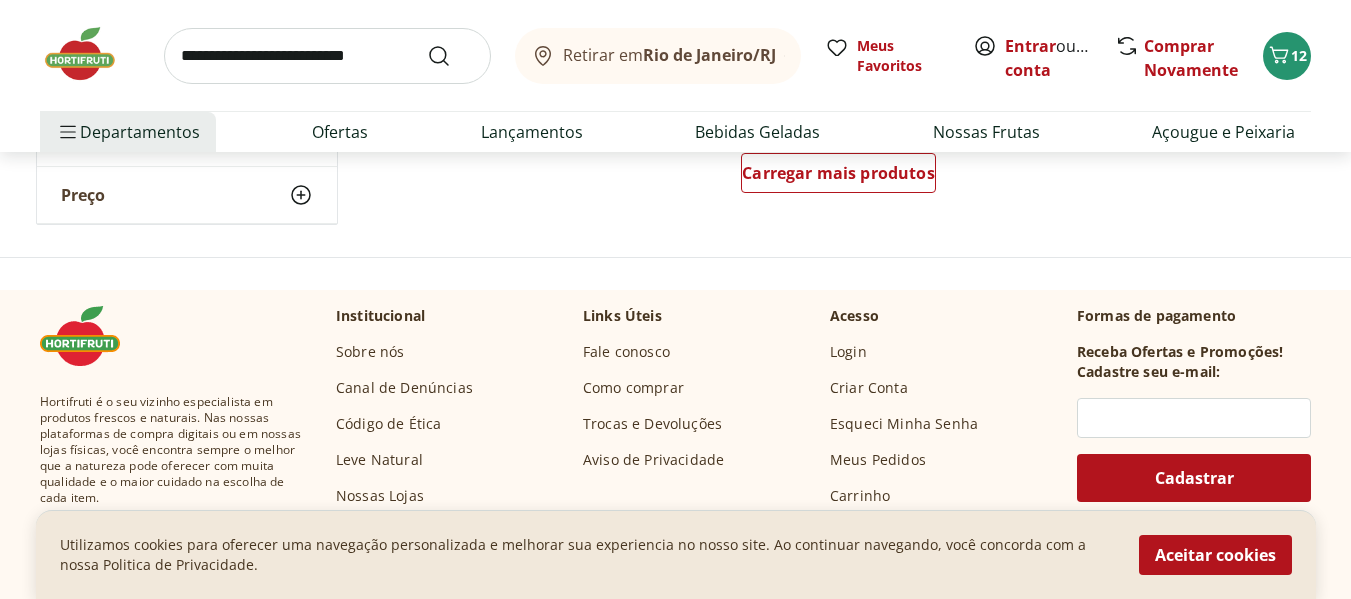 scroll, scrollTop: 3900, scrollLeft: 0, axis: vertical 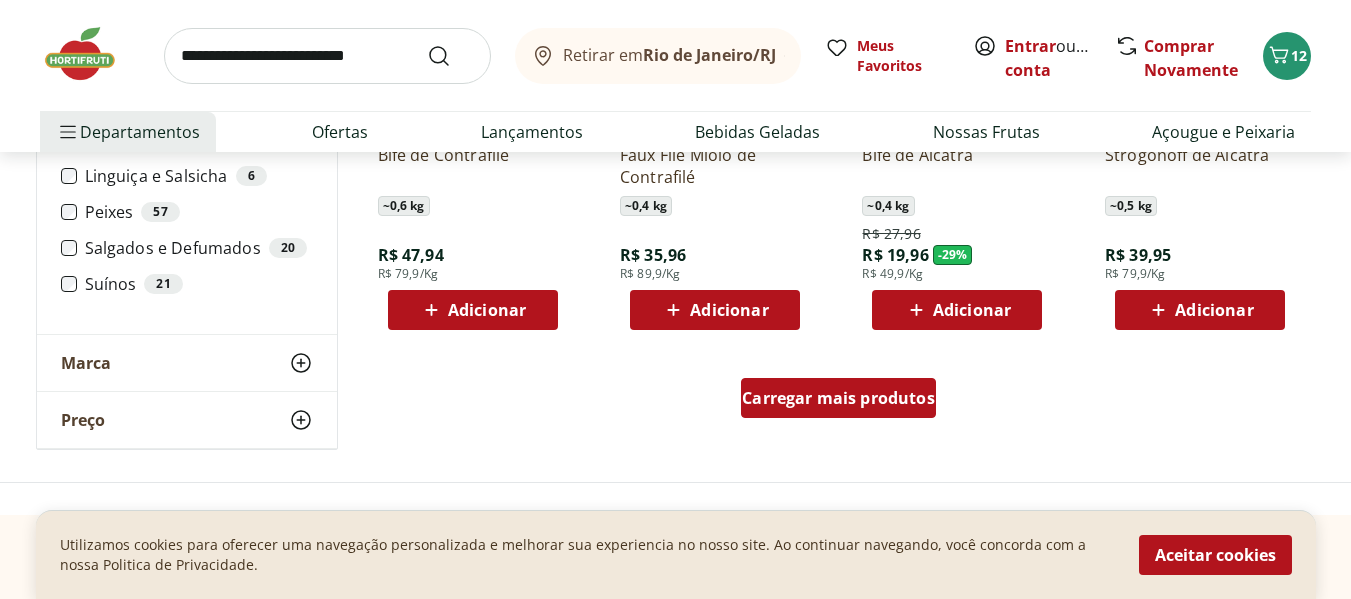 click on "Carregar mais produtos" at bounding box center [838, 398] 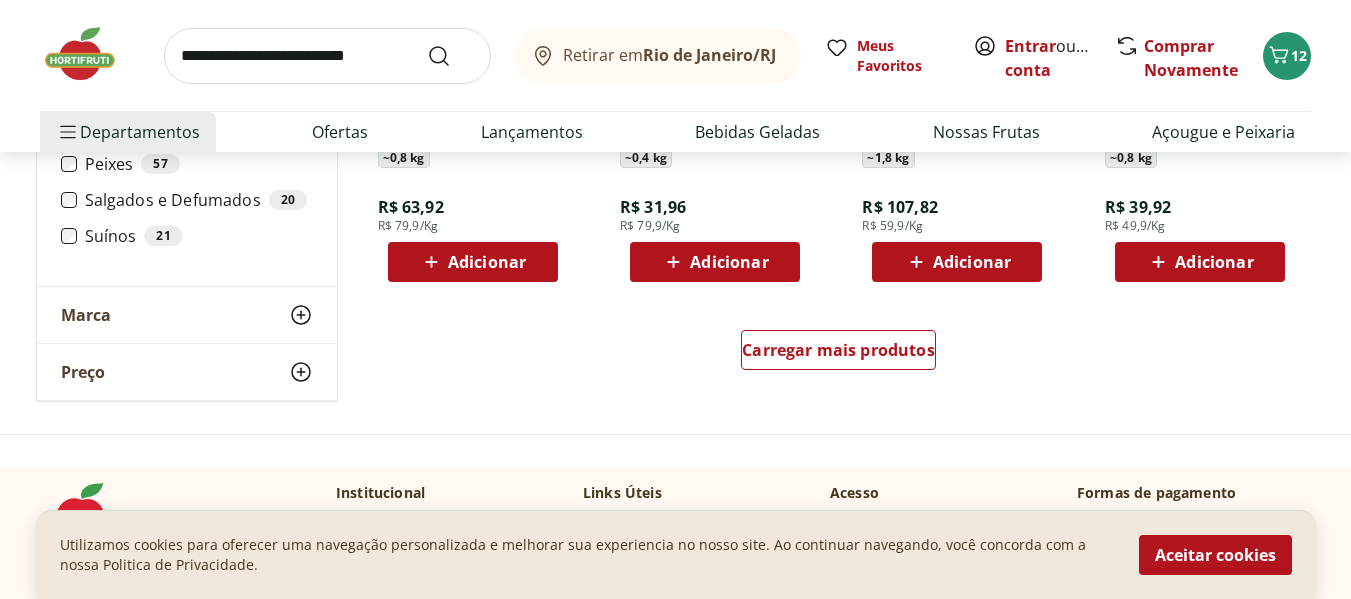 scroll, scrollTop: 5400, scrollLeft: 0, axis: vertical 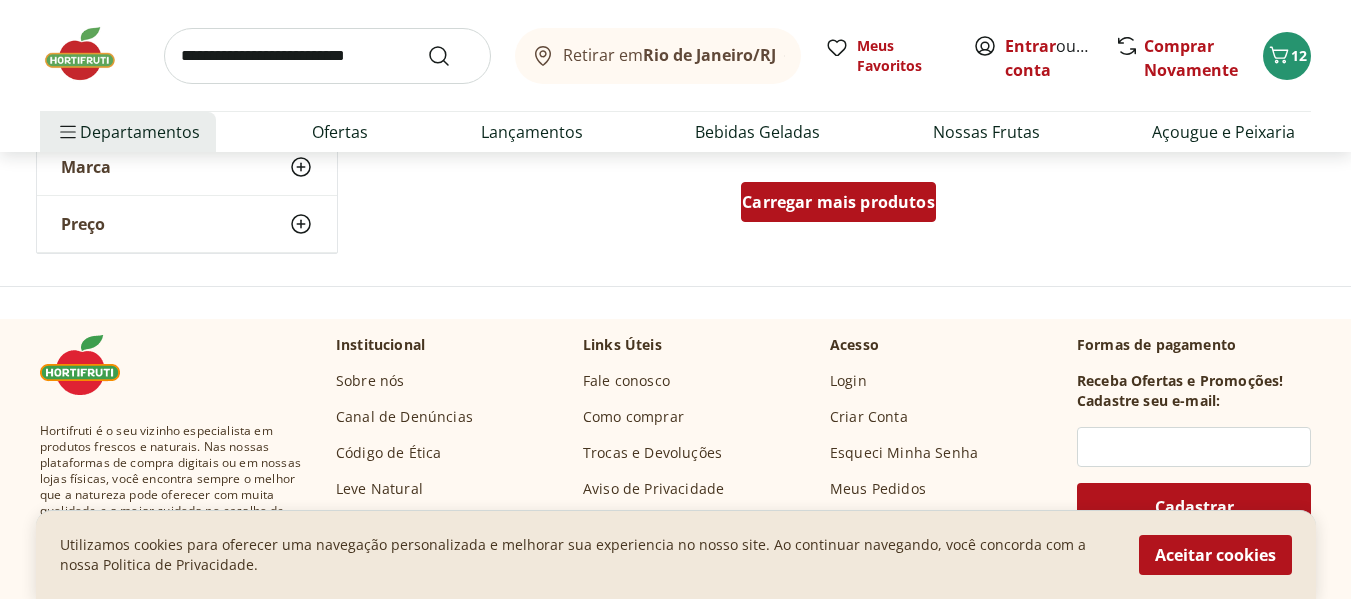 click on "Carregar mais produtos" at bounding box center (838, 202) 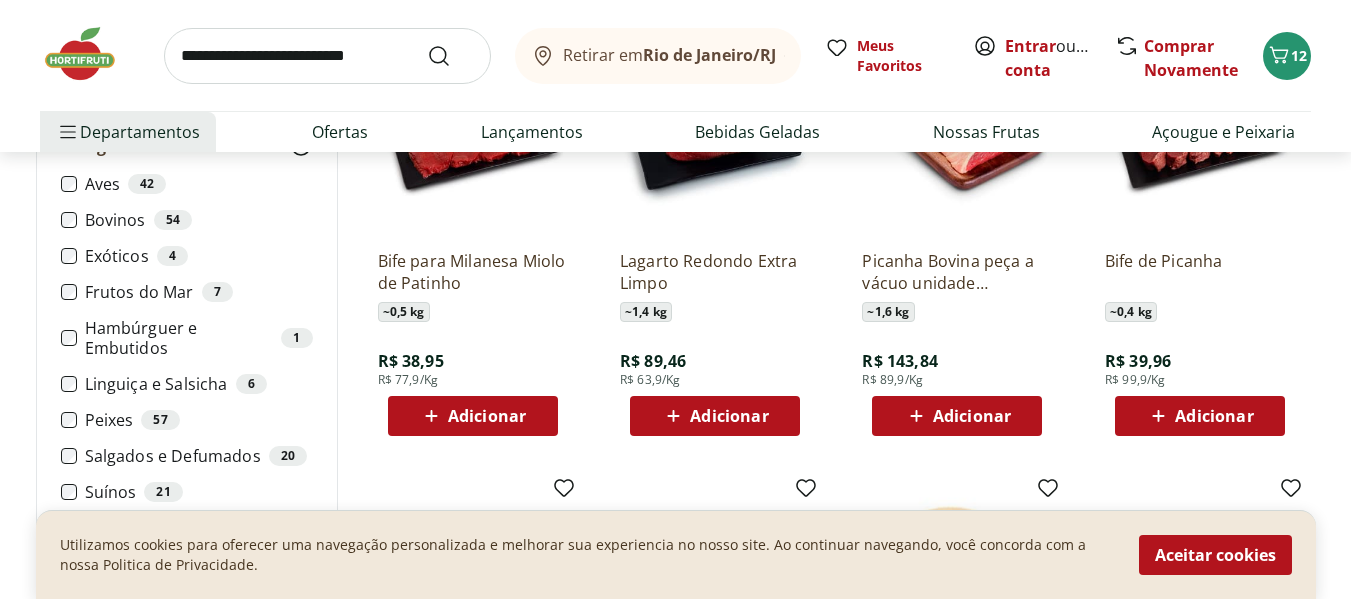 scroll, scrollTop: 4600, scrollLeft: 0, axis: vertical 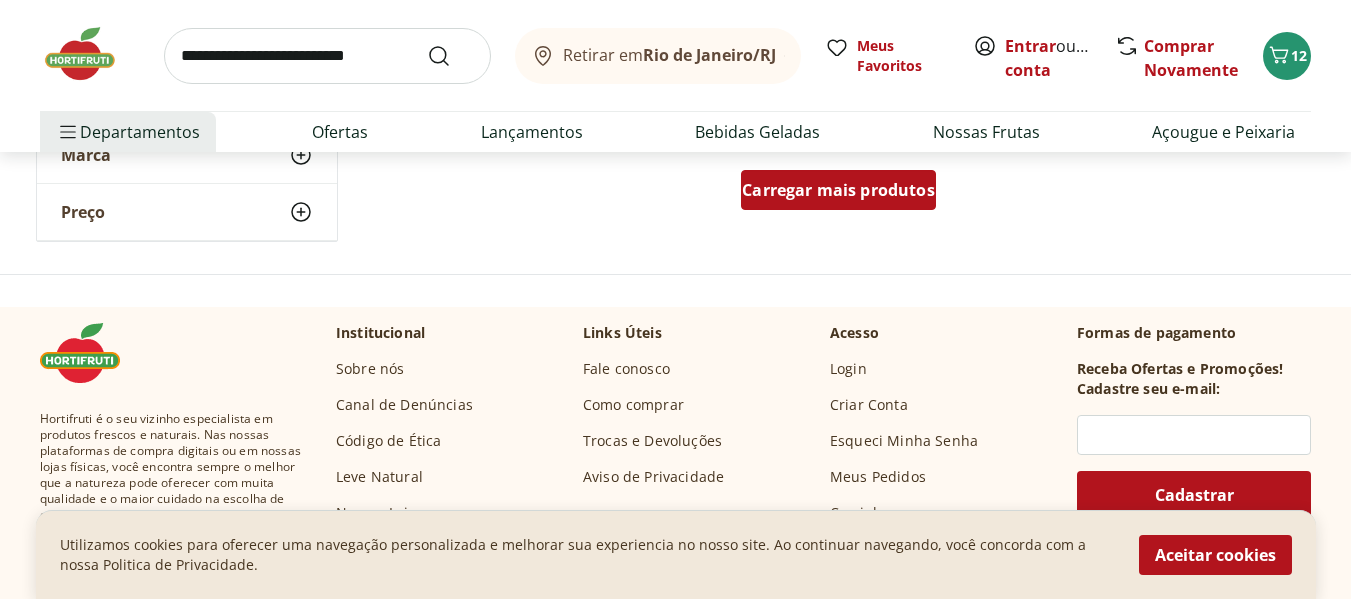 click on "Carregar mais produtos" at bounding box center [838, 190] 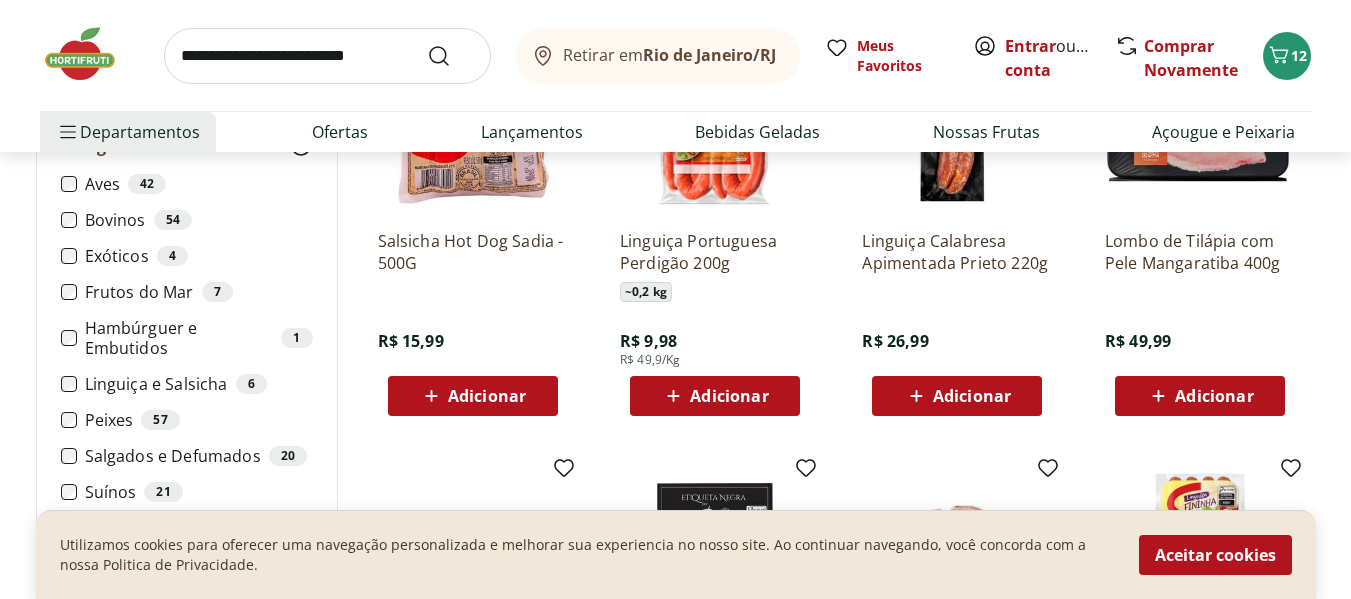 scroll, scrollTop: 1600, scrollLeft: 0, axis: vertical 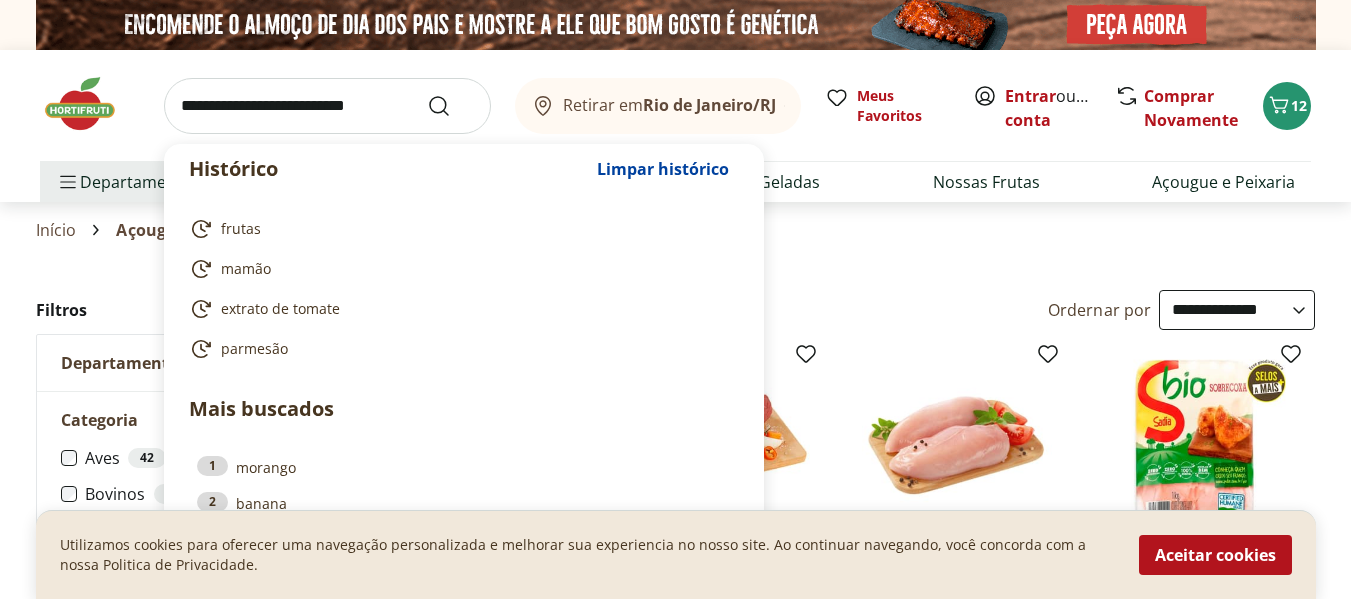 click at bounding box center [327, 106] 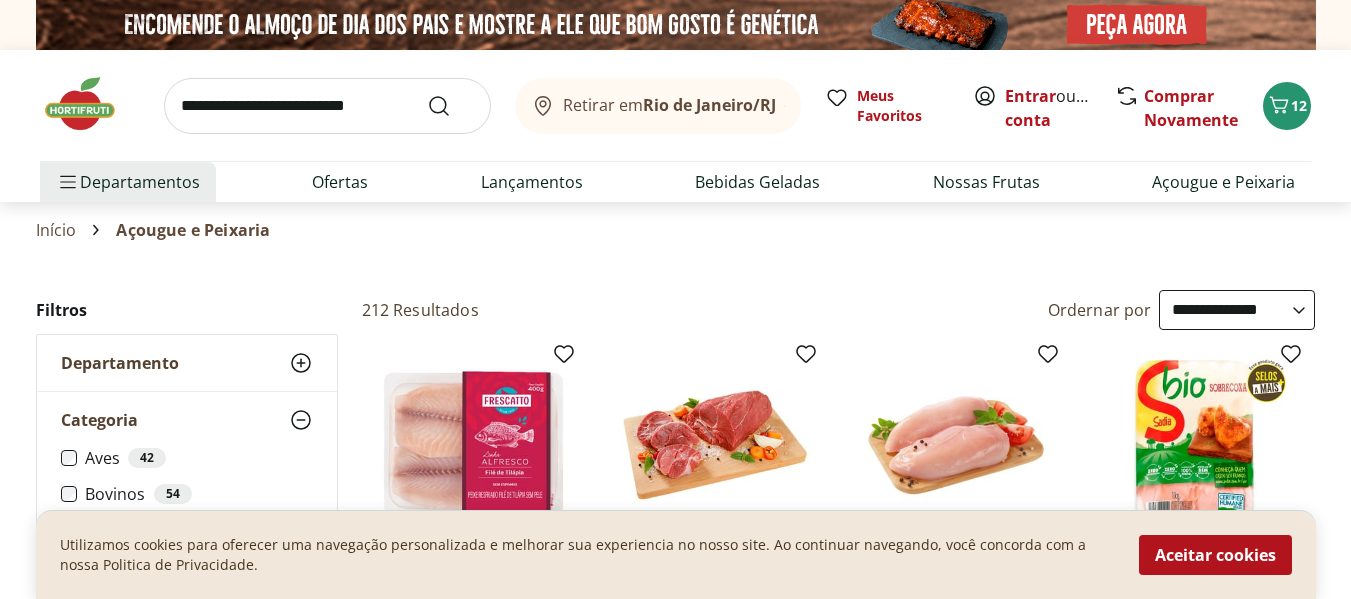 drag, startPoint x: 853, startPoint y: 258, endPoint x: 606, endPoint y: 243, distance: 247.45505 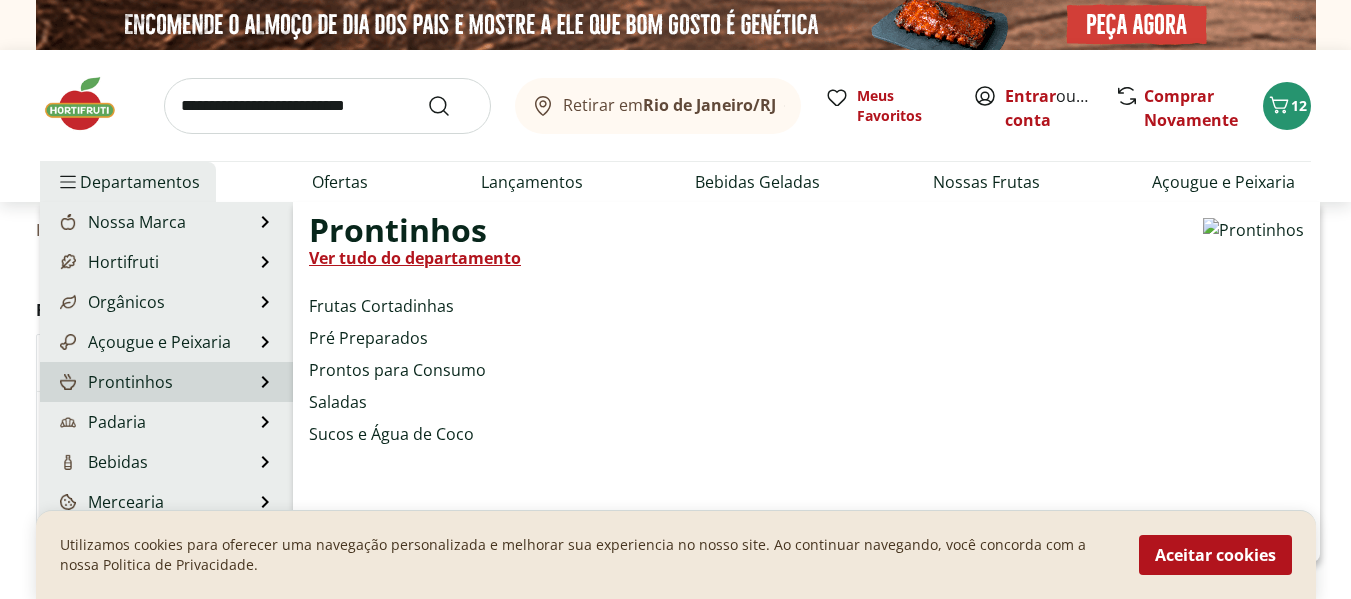 click on "Prontinhos" at bounding box center [114, 382] 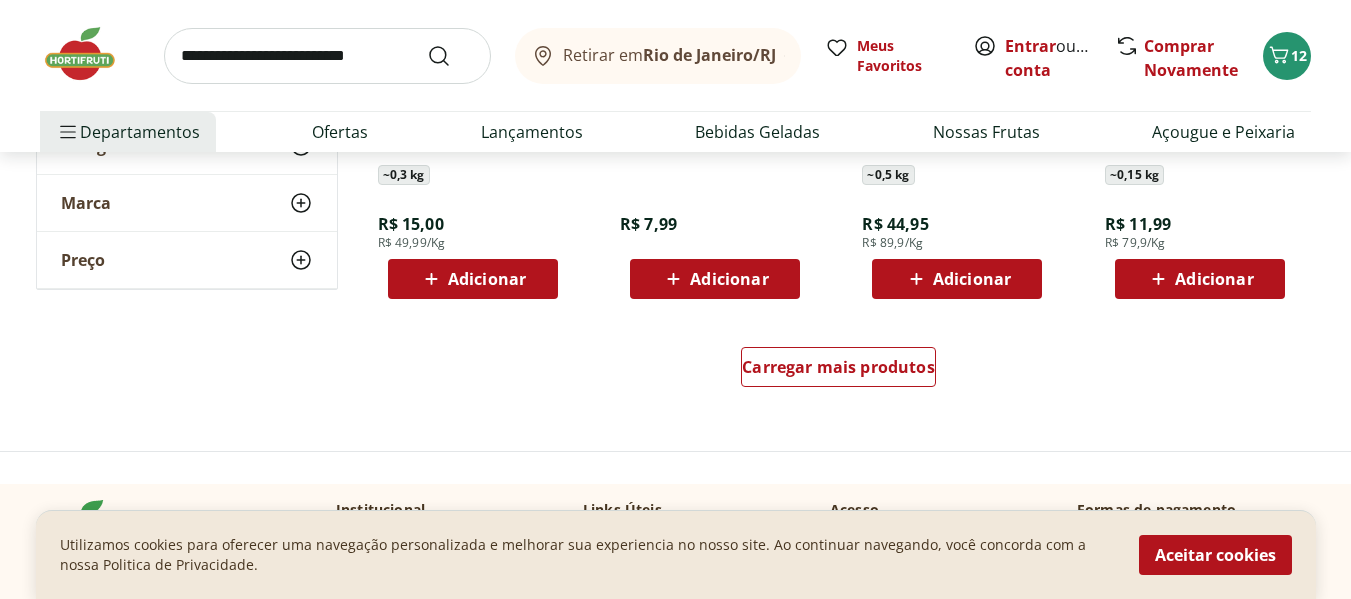 scroll, scrollTop: 1300, scrollLeft: 0, axis: vertical 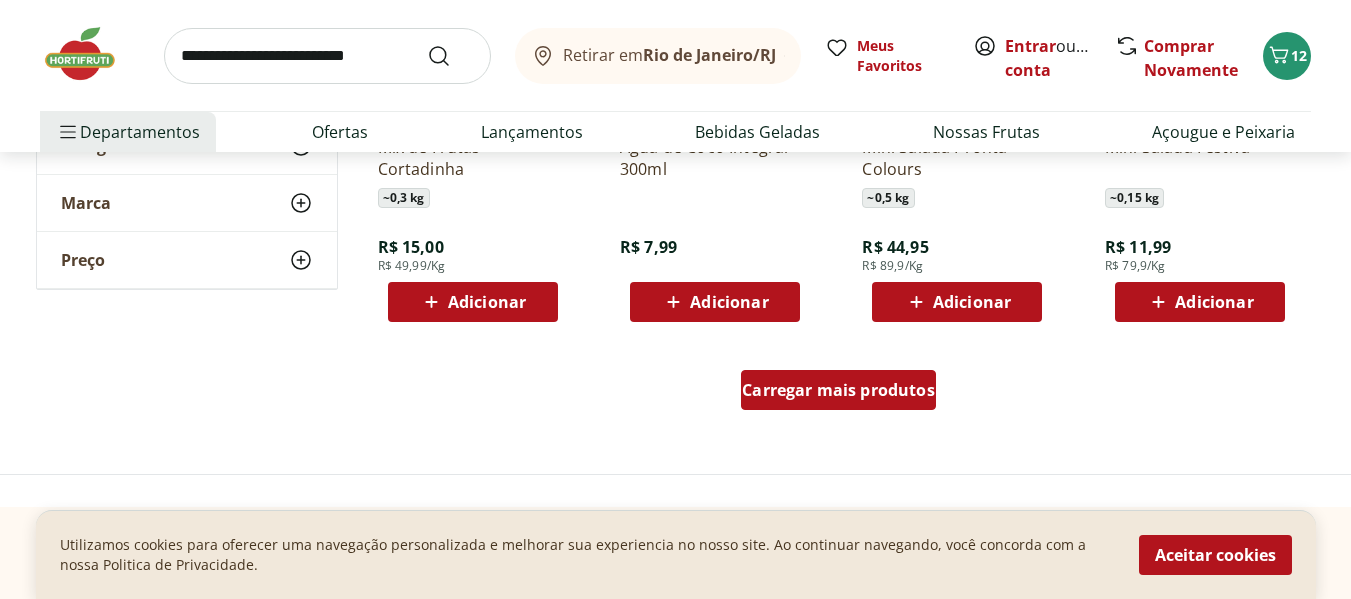 click on "Carregar mais produtos" at bounding box center [838, 390] 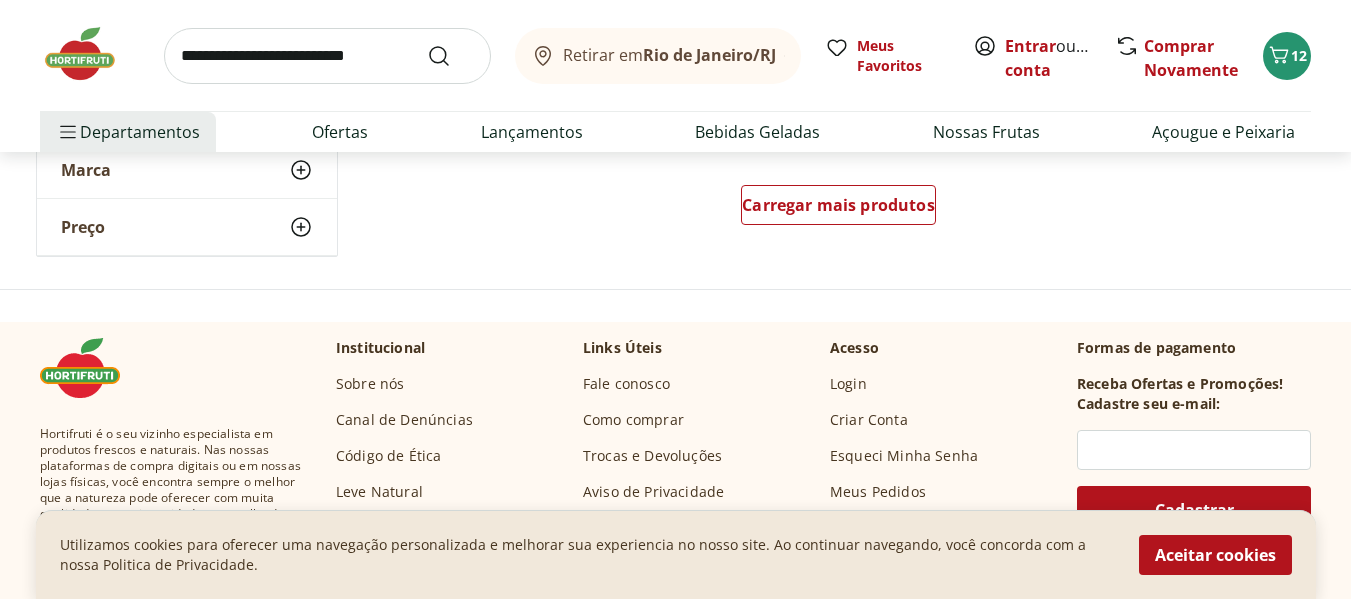 scroll, scrollTop: 2800, scrollLeft: 0, axis: vertical 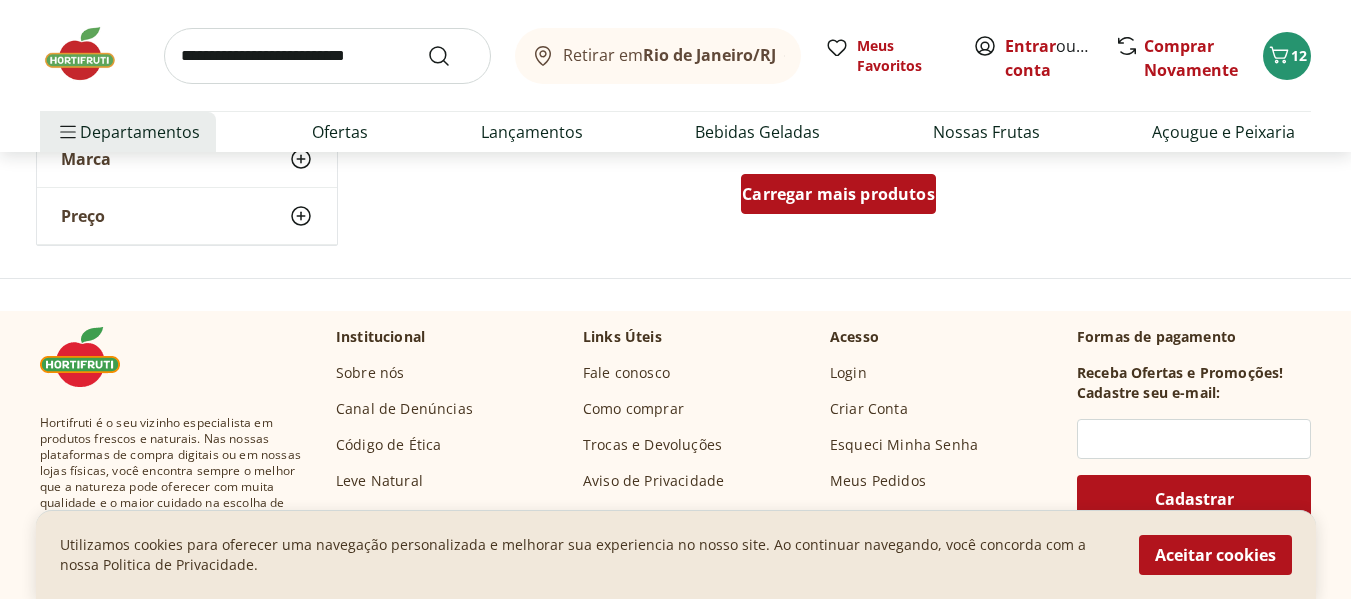 click on "Carregar mais produtos" at bounding box center (838, 194) 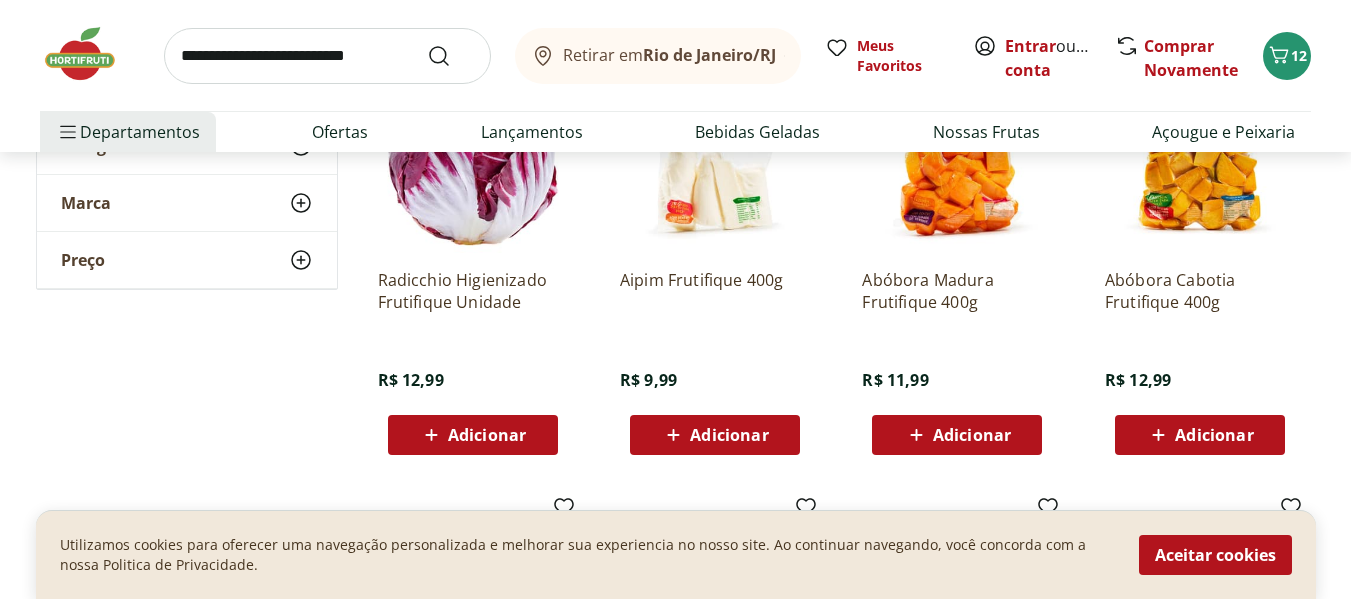 scroll, scrollTop: 2900, scrollLeft: 0, axis: vertical 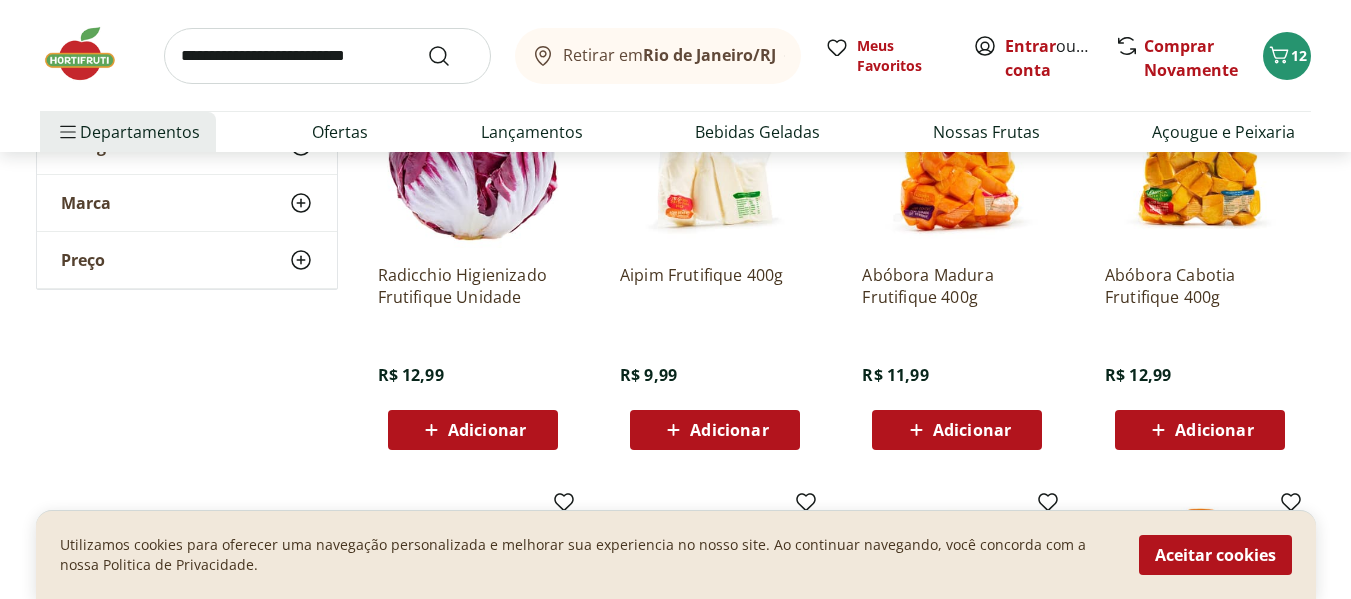 click on "Adicionar" at bounding box center [1214, 430] 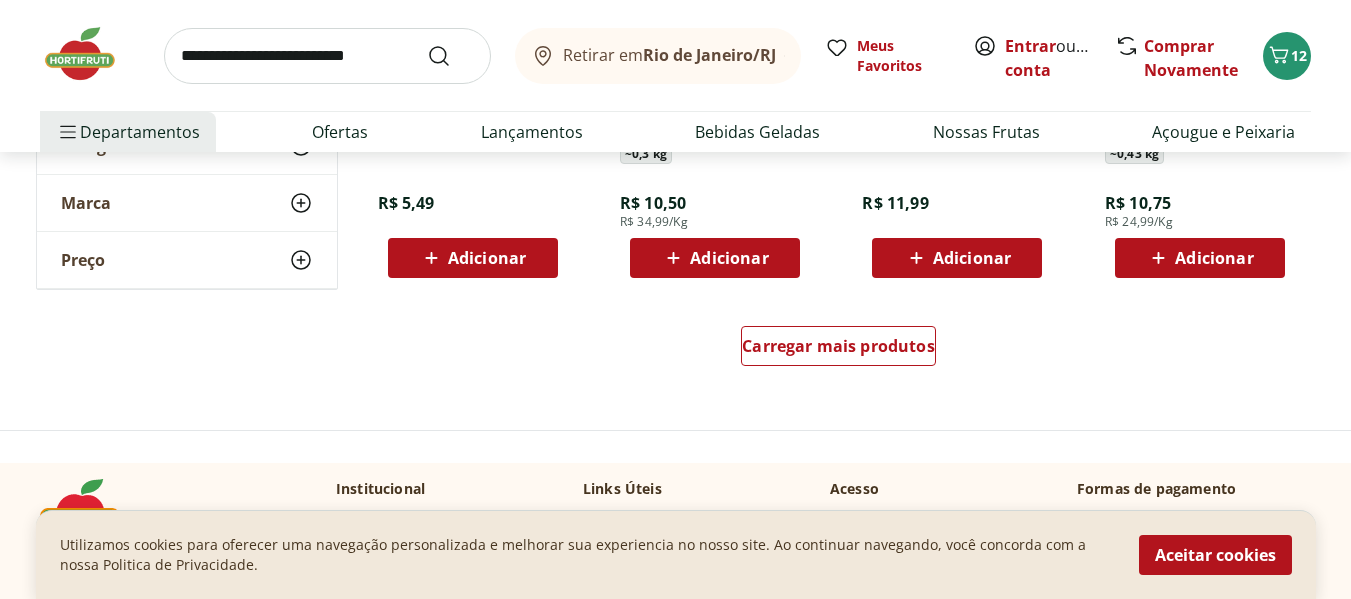 scroll, scrollTop: 4000, scrollLeft: 0, axis: vertical 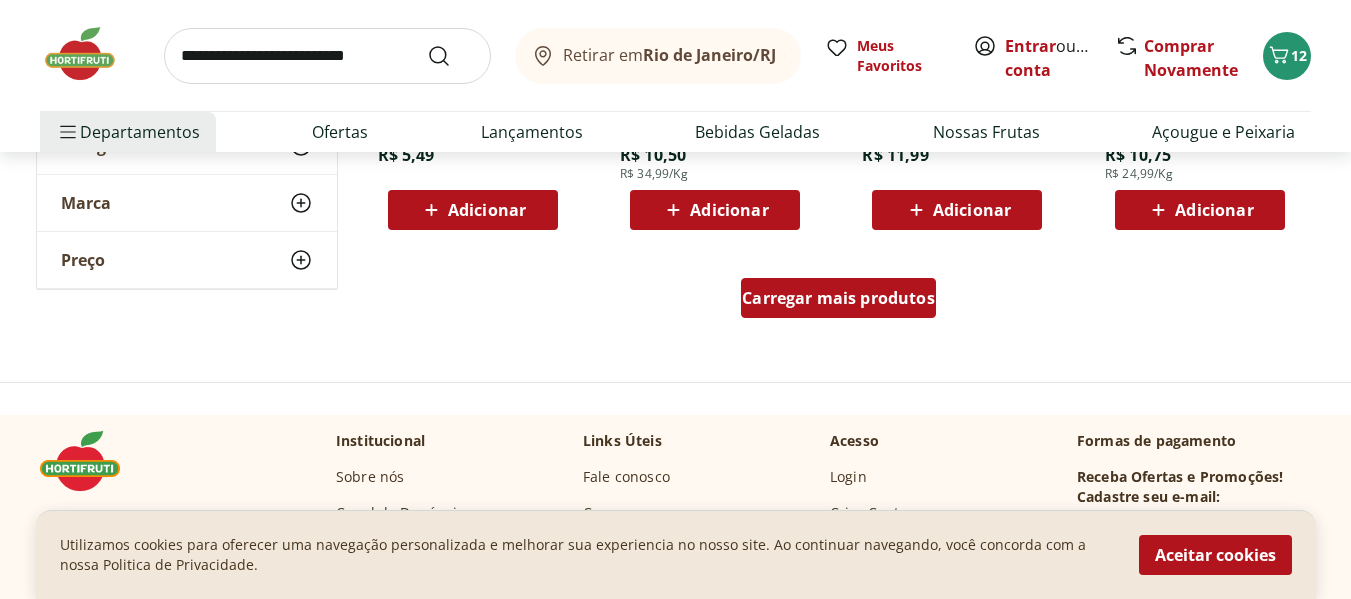 click on "Carregar mais produtos" at bounding box center [838, 298] 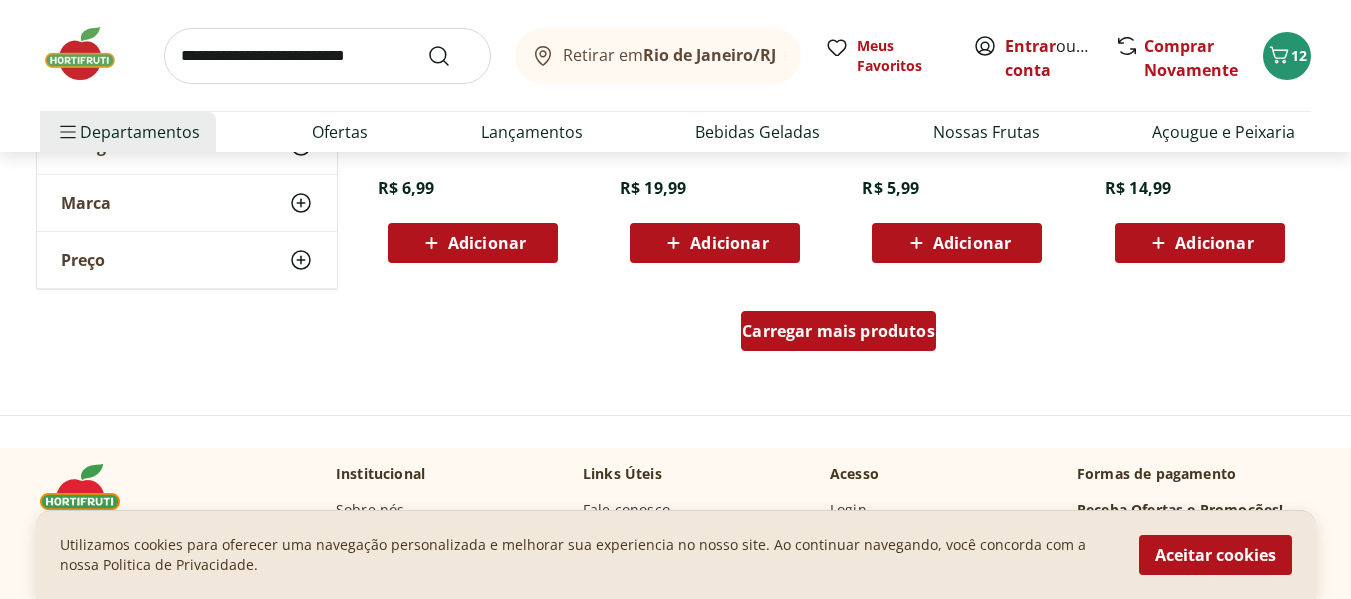 scroll, scrollTop: 5300, scrollLeft: 0, axis: vertical 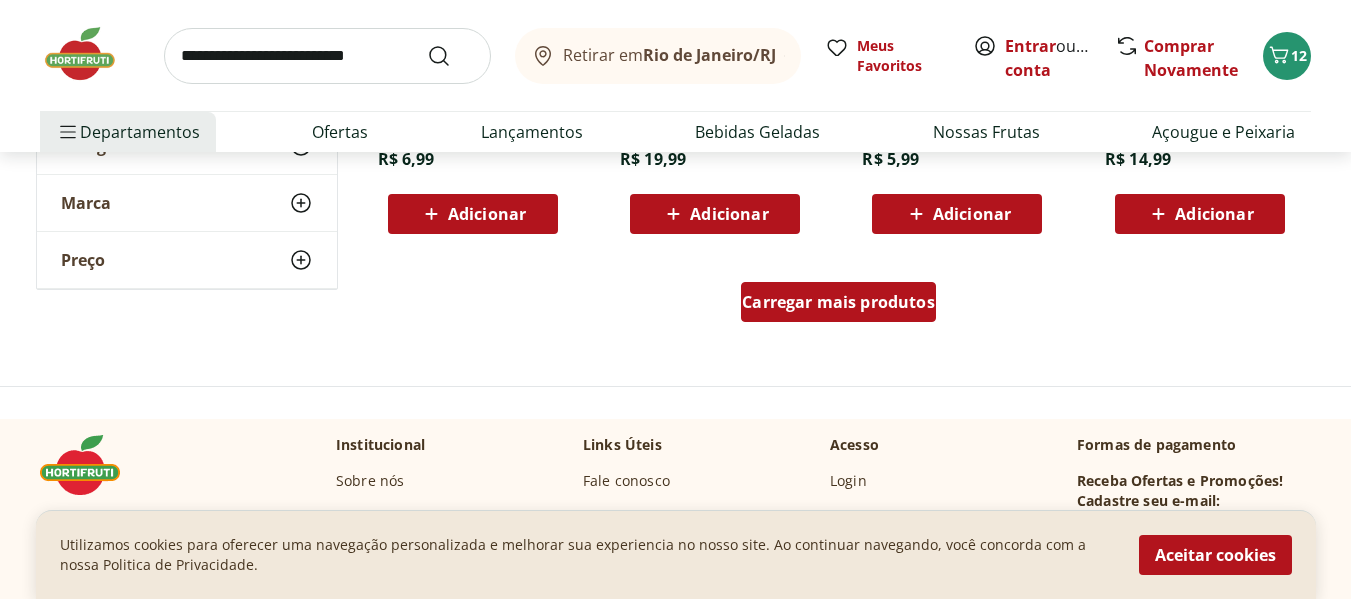 click on "Carregar mais produtos" at bounding box center (838, 302) 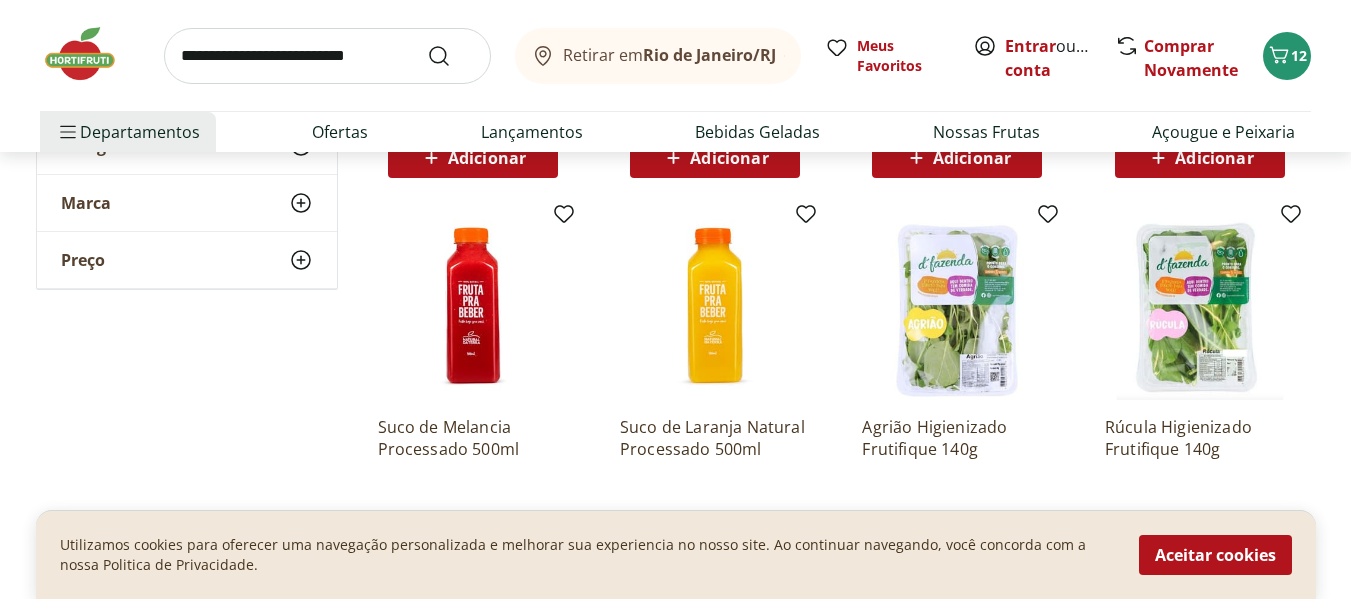 scroll, scrollTop: 5500, scrollLeft: 0, axis: vertical 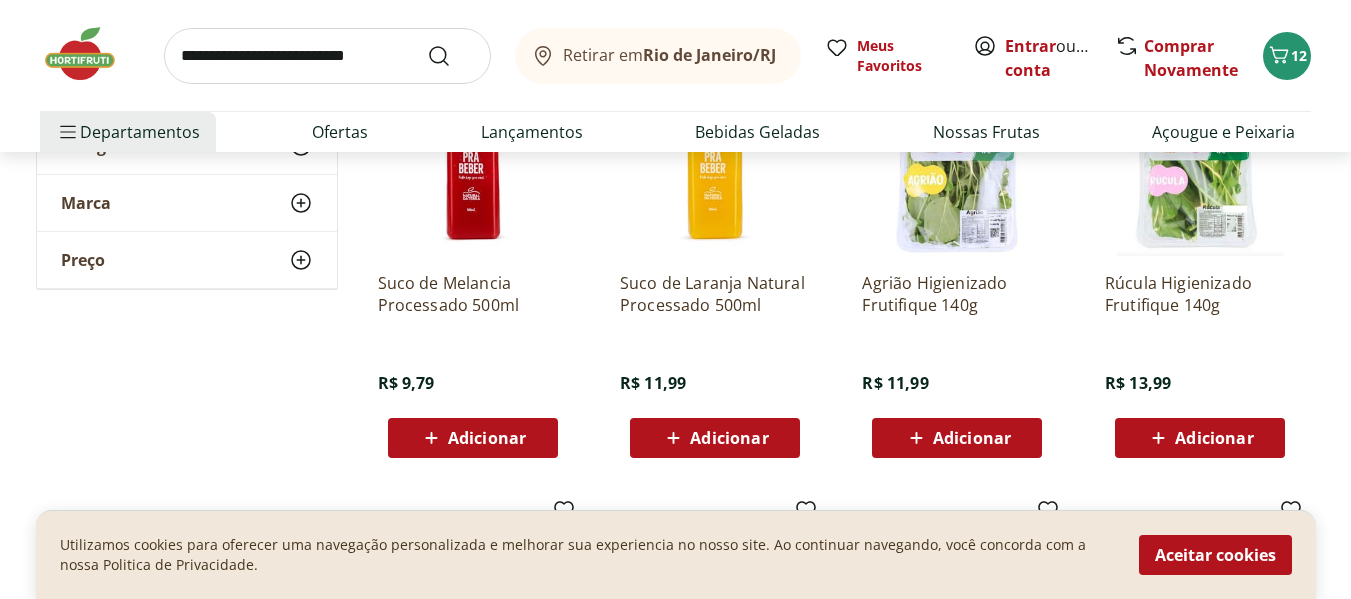 click on "Adicionar" at bounding box center [729, 438] 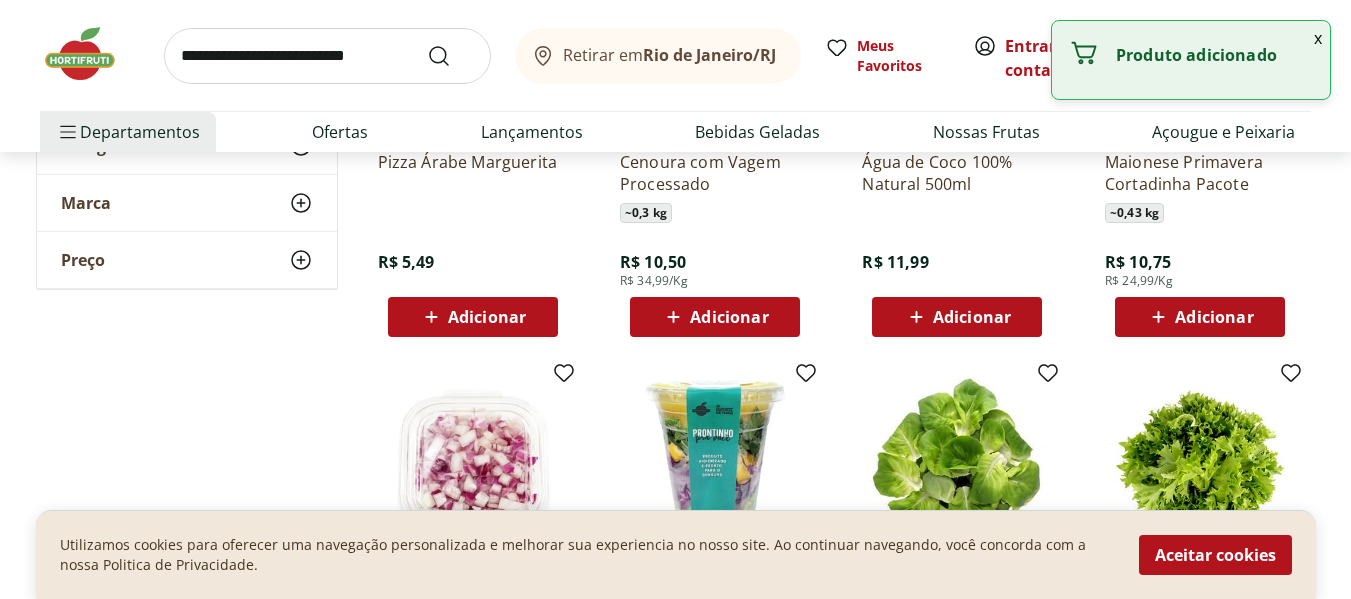 scroll, scrollTop: 3700, scrollLeft: 0, axis: vertical 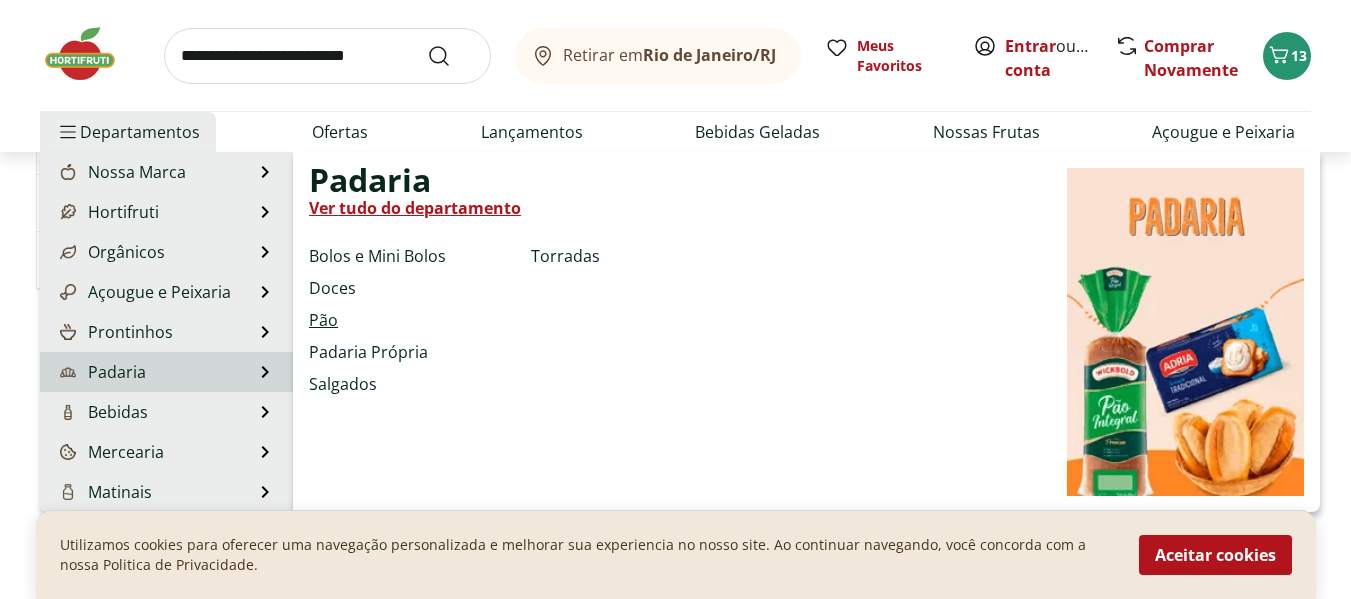 click on "Pão" at bounding box center (323, 320) 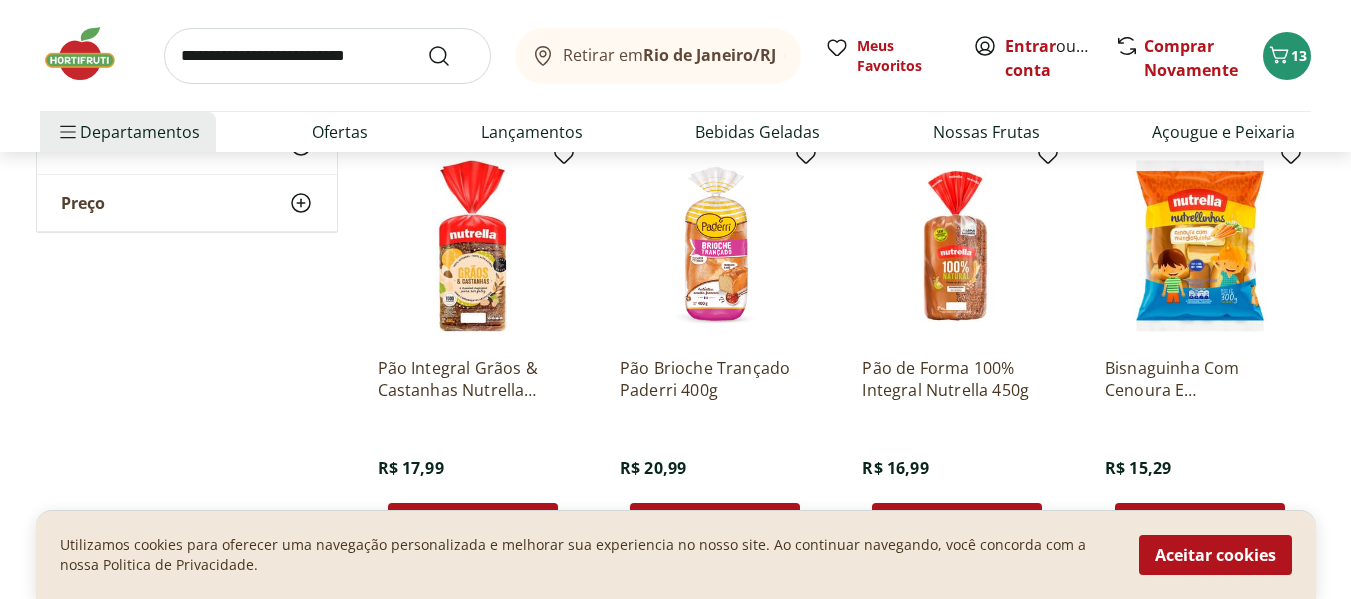 scroll, scrollTop: 1400, scrollLeft: 0, axis: vertical 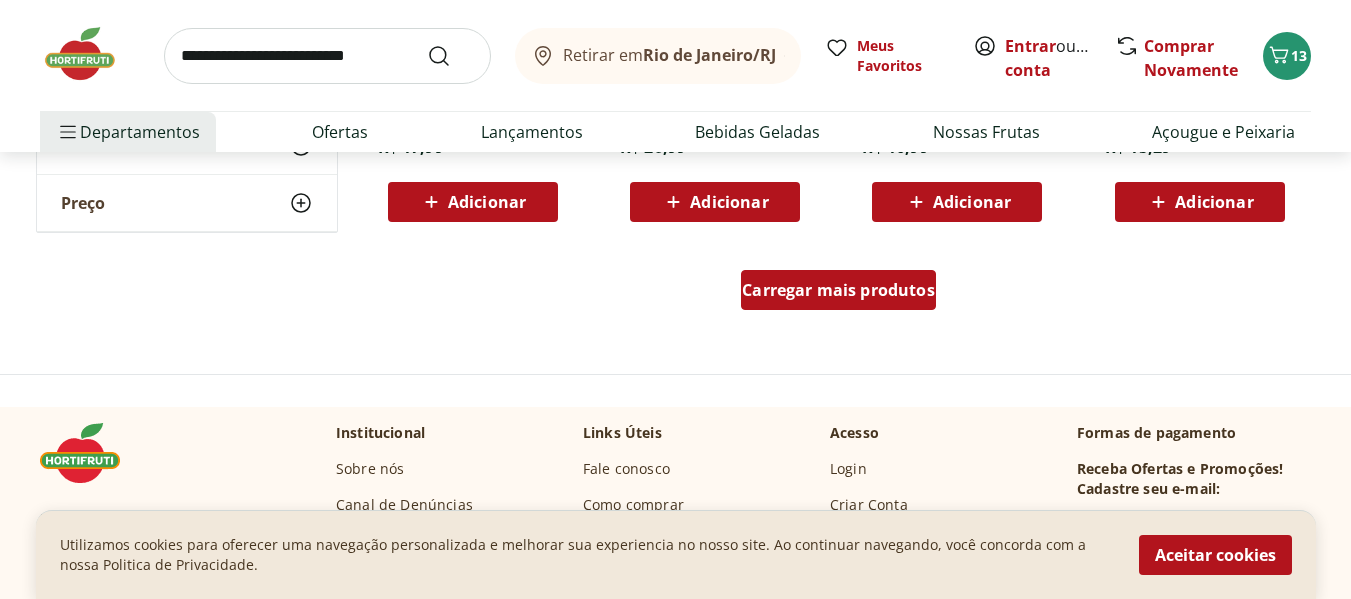 click on "Carregar mais produtos" at bounding box center (838, 290) 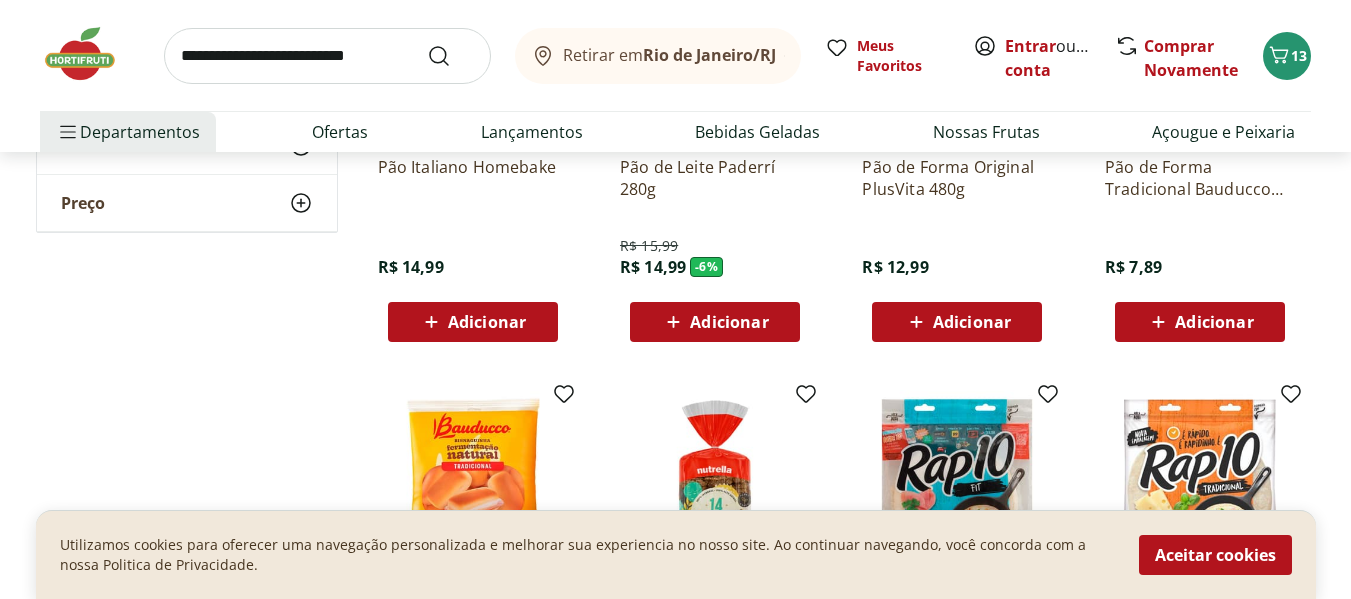 scroll, scrollTop: 0, scrollLeft: 0, axis: both 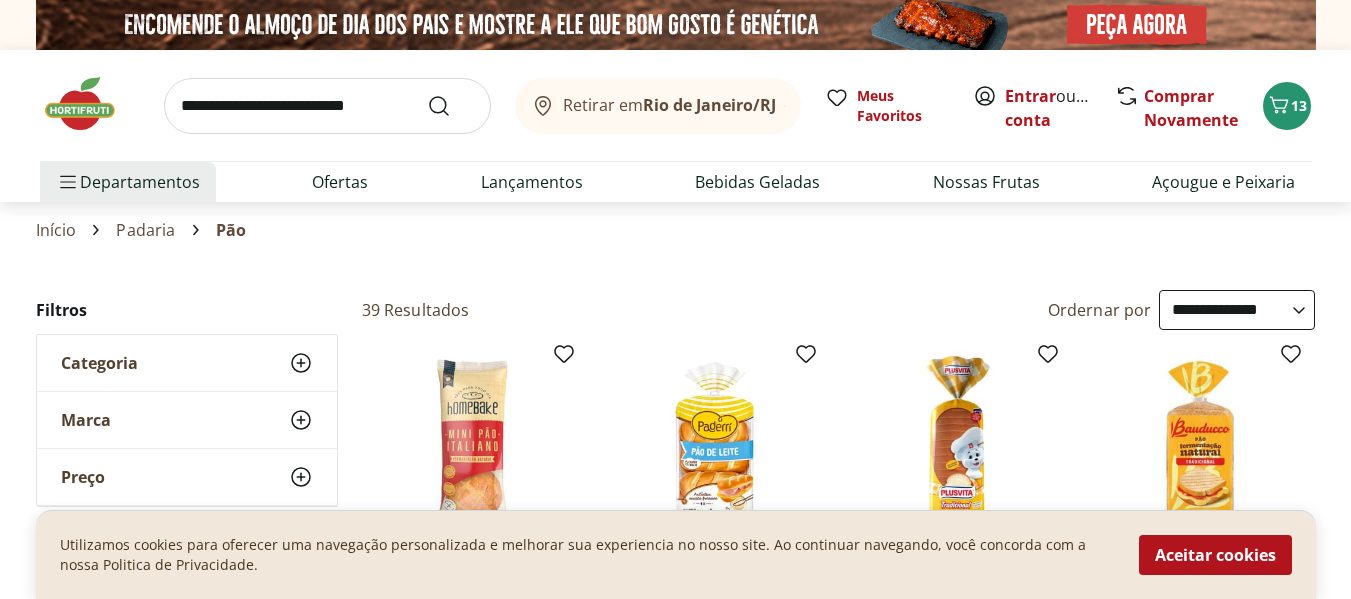 click 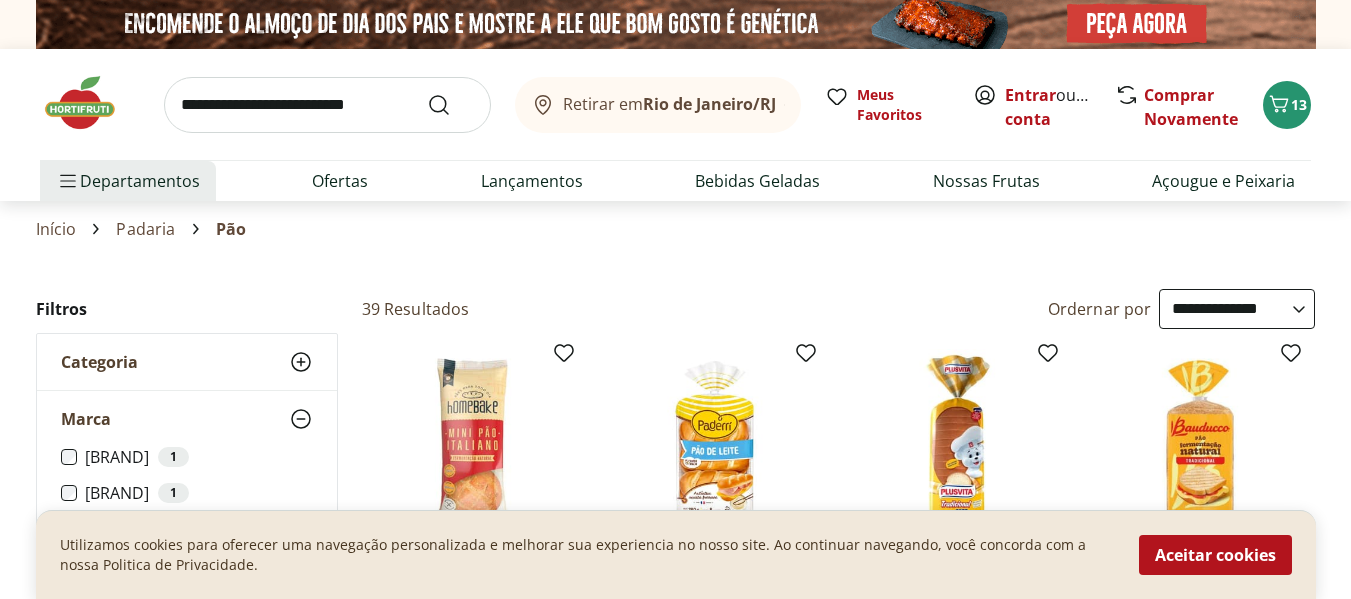 scroll, scrollTop: 0, scrollLeft: 0, axis: both 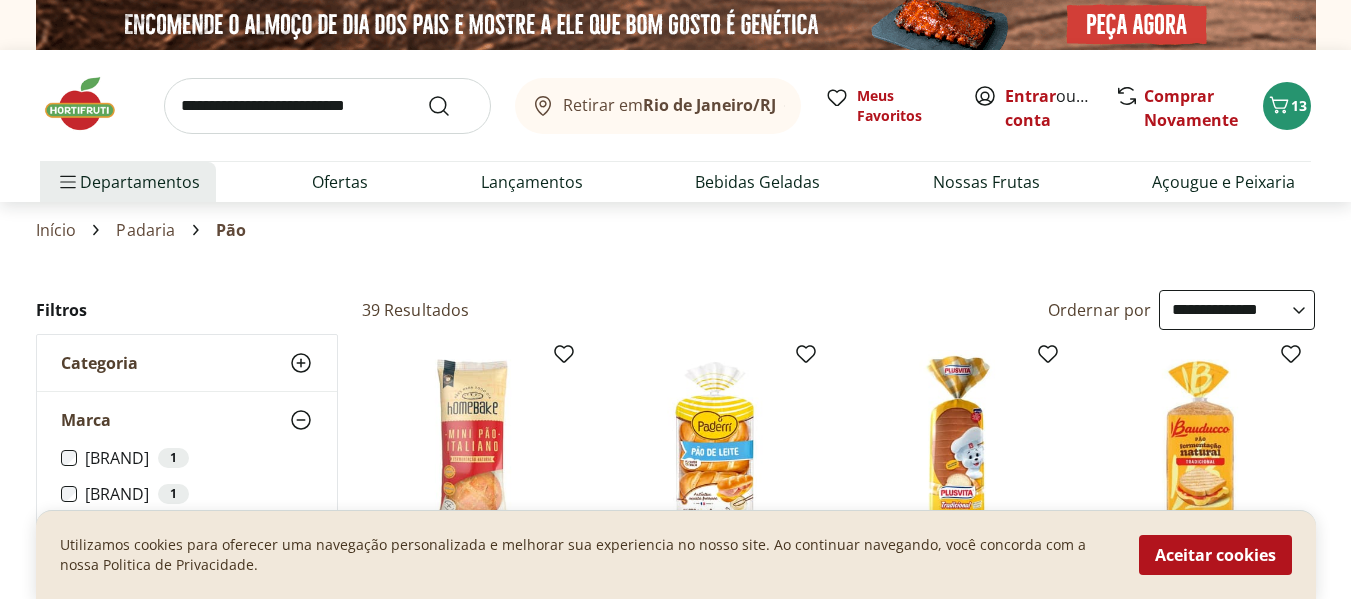 click on "Categoria" at bounding box center (99, 363) 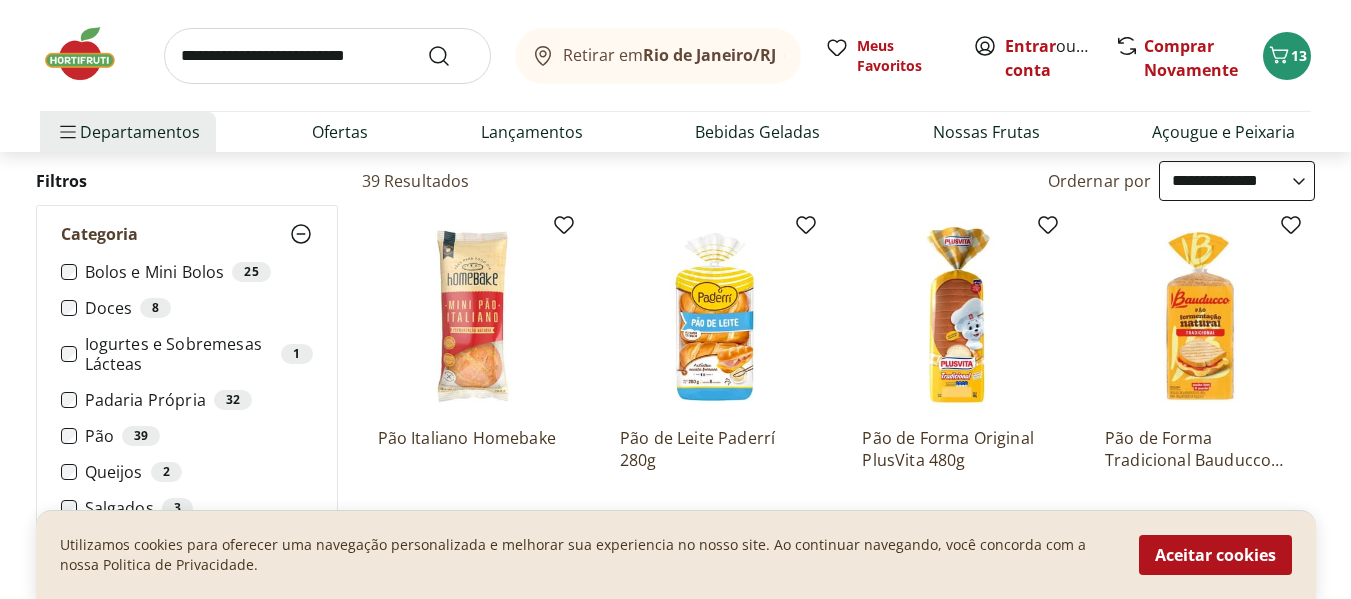 scroll, scrollTop: 200, scrollLeft: 0, axis: vertical 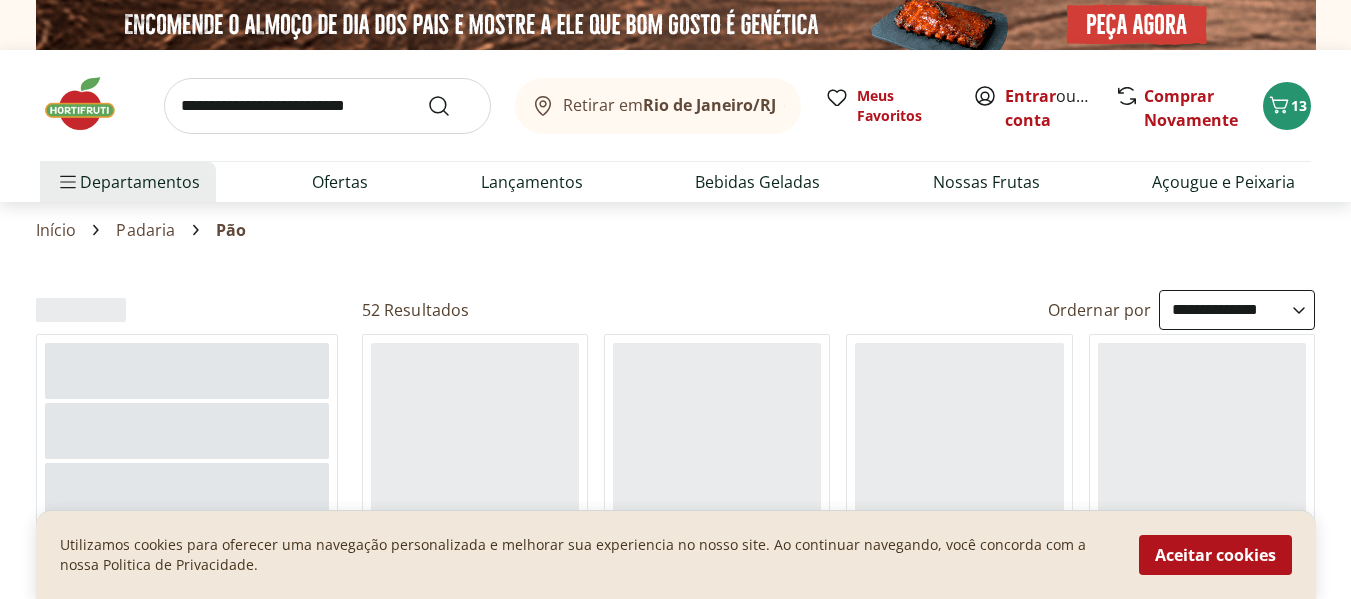 click at bounding box center (327, 106) 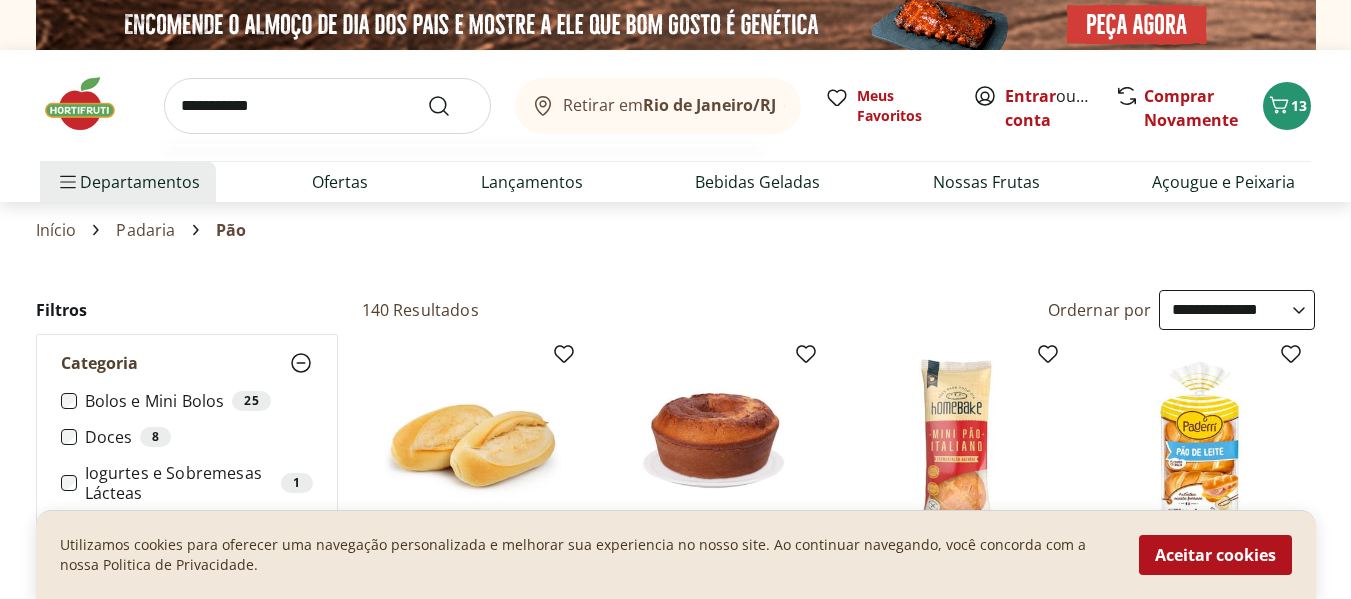 type on "**********" 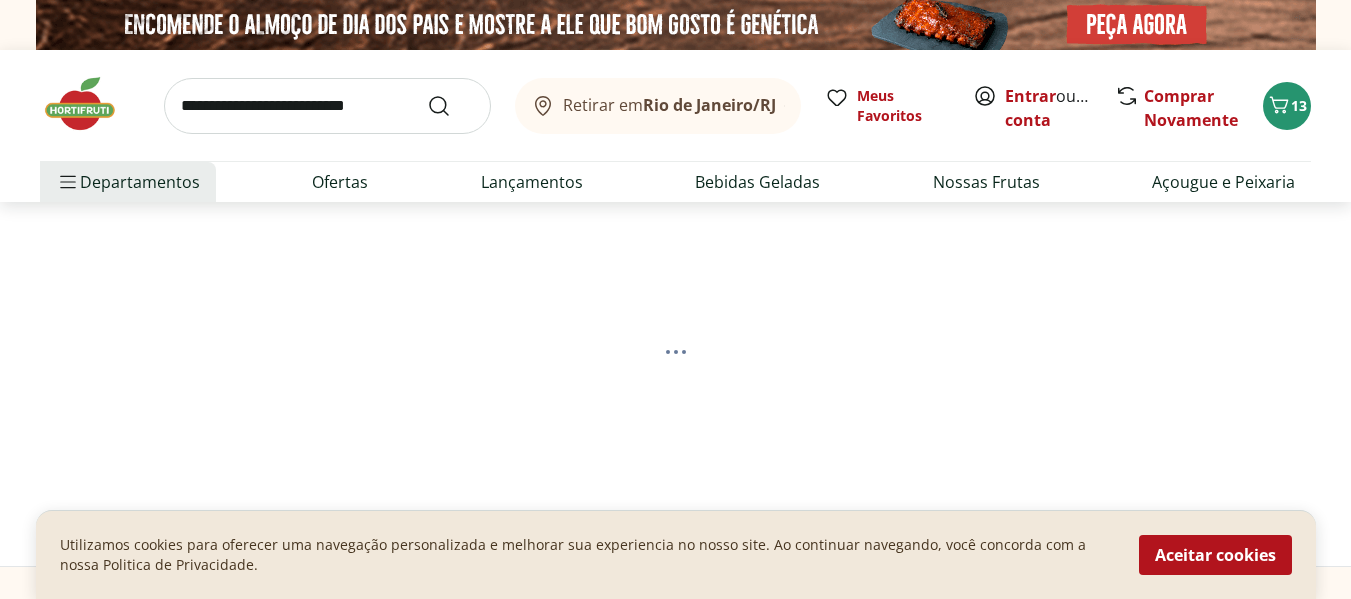 select on "**********" 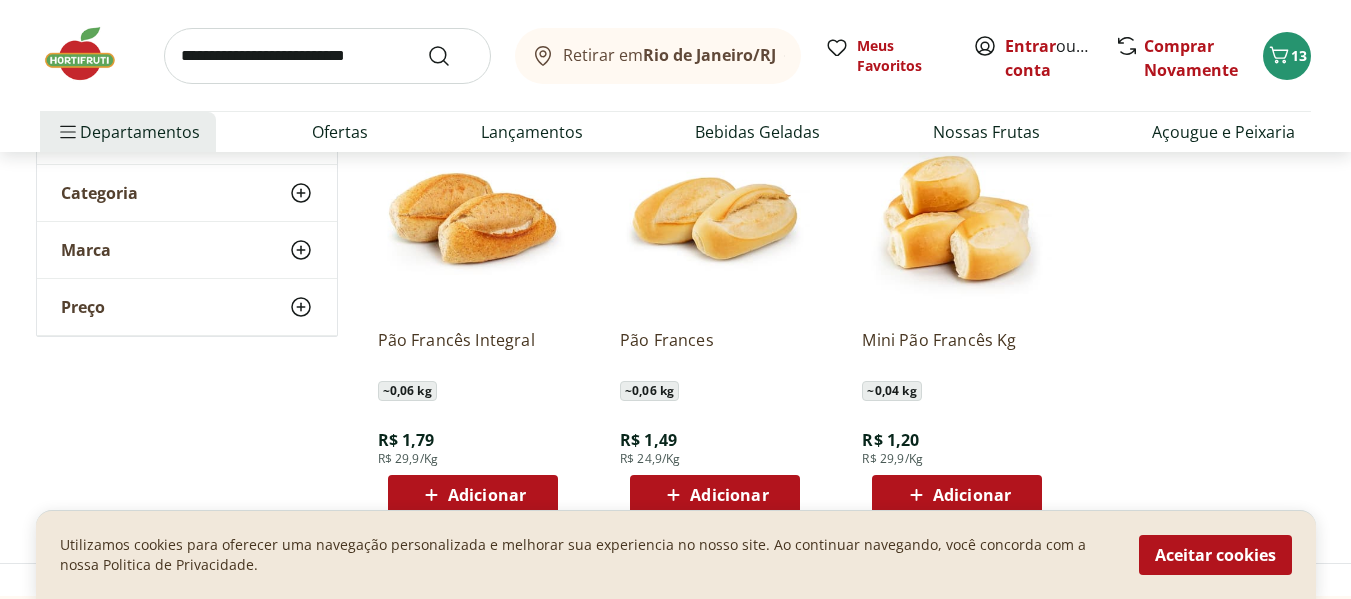 scroll, scrollTop: 400, scrollLeft: 0, axis: vertical 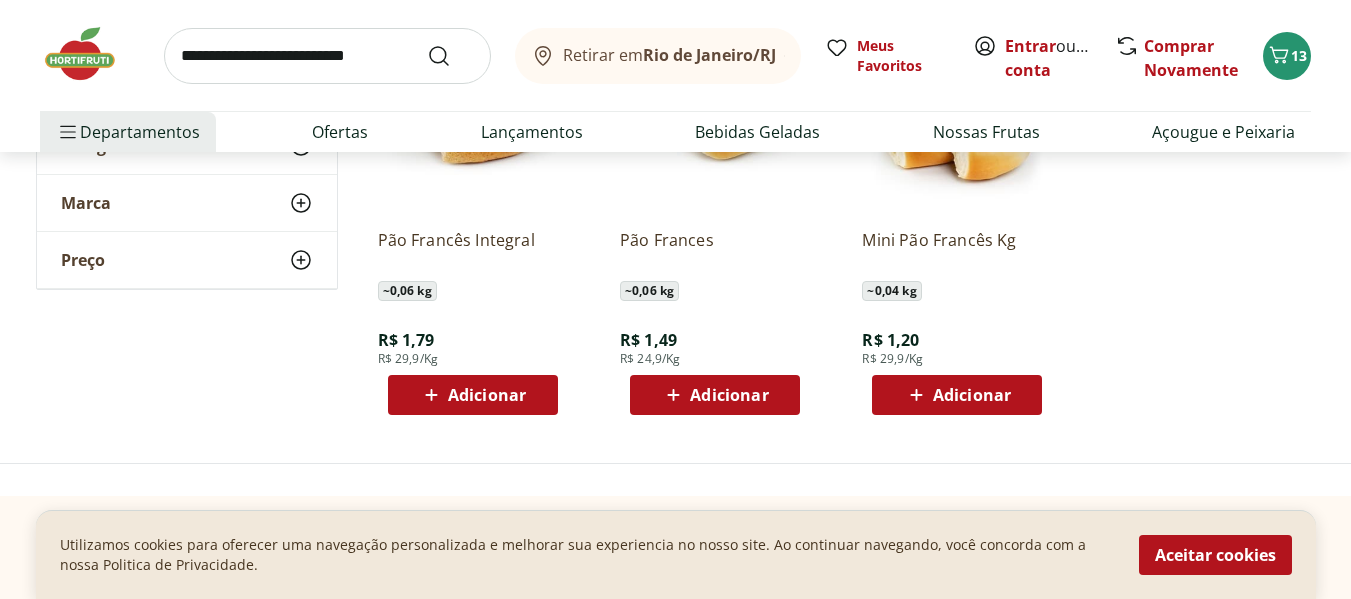 click on "Adicionar" at bounding box center (729, 395) 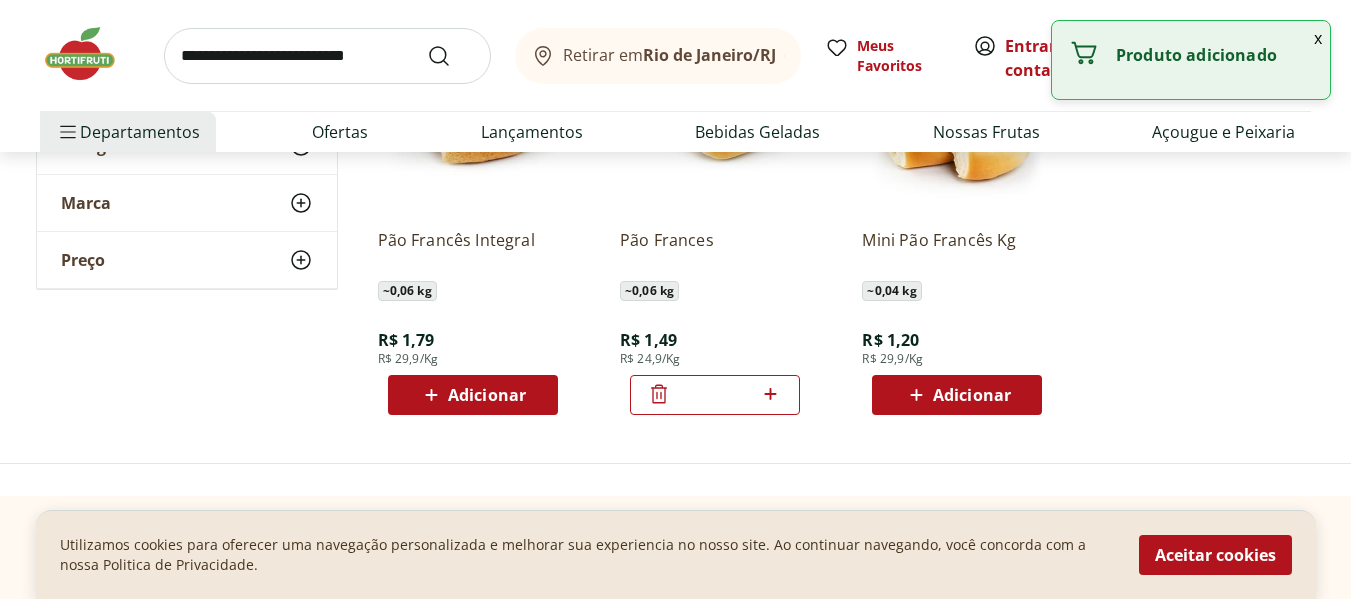 click 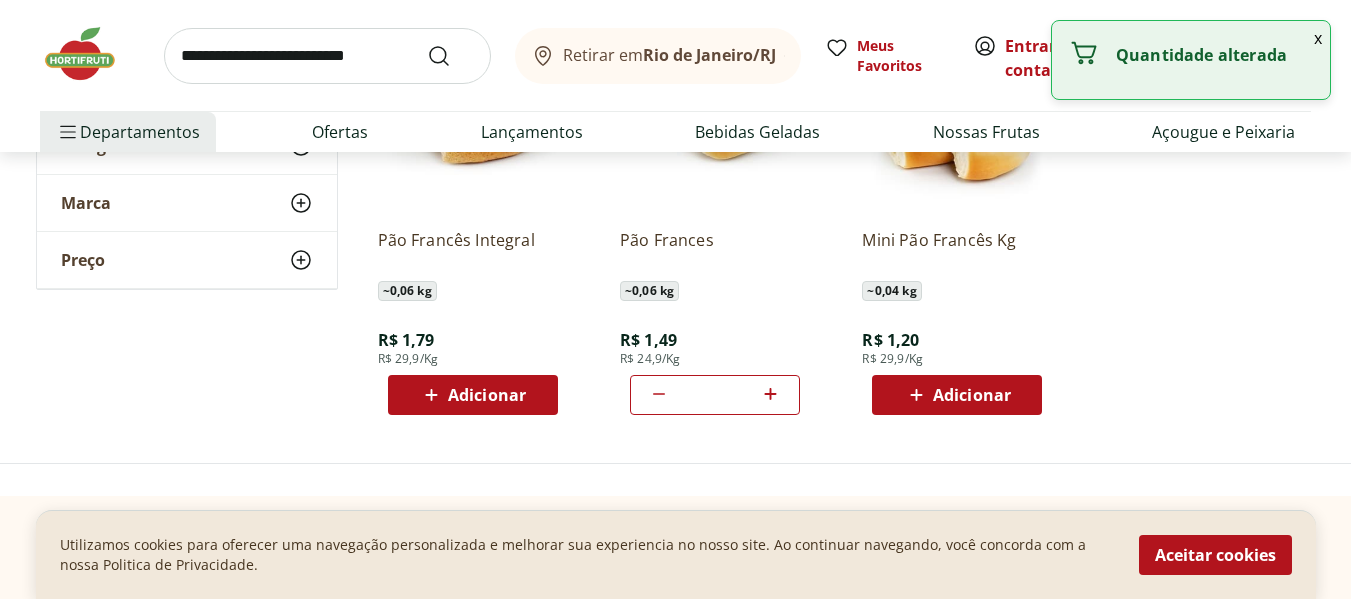 click 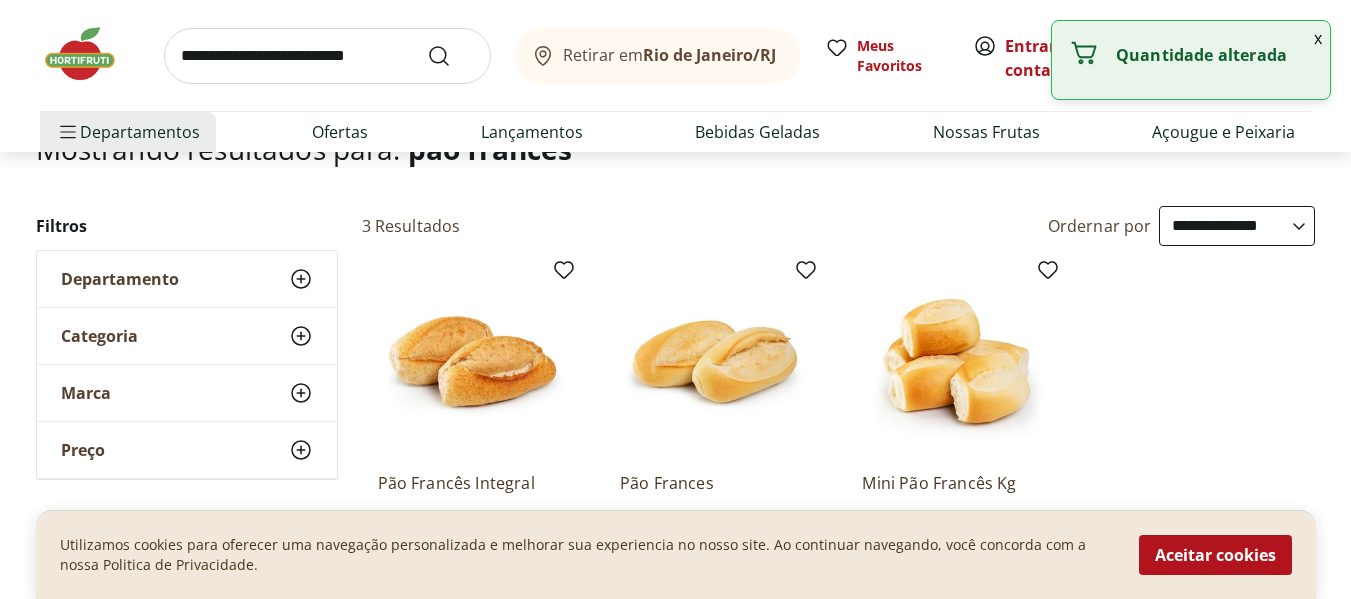 scroll, scrollTop: 0, scrollLeft: 0, axis: both 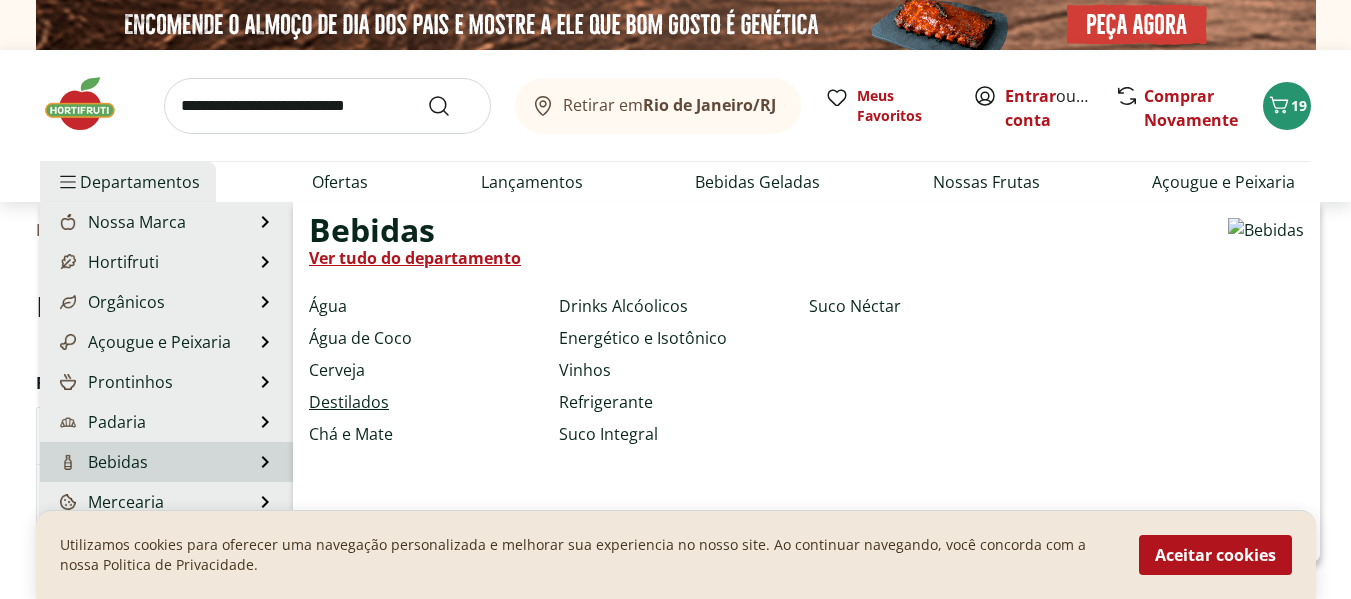 click on "Destilados" at bounding box center [349, 402] 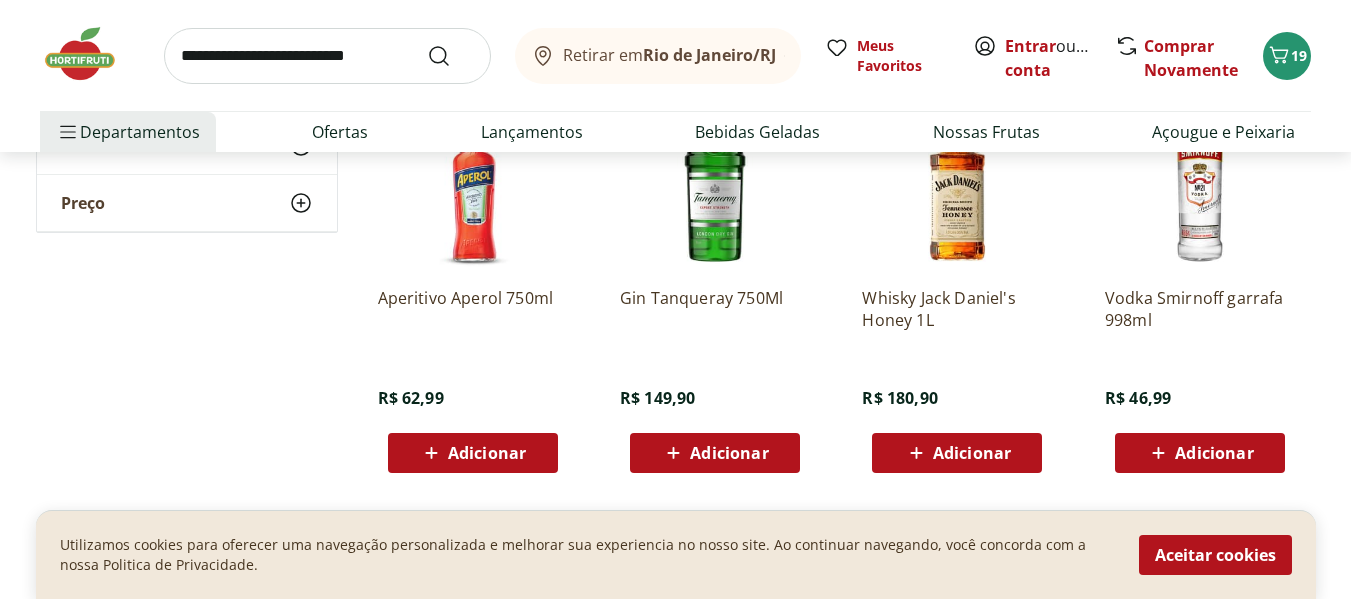 scroll, scrollTop: 1200, scrollLeft: 0, axis: vertical 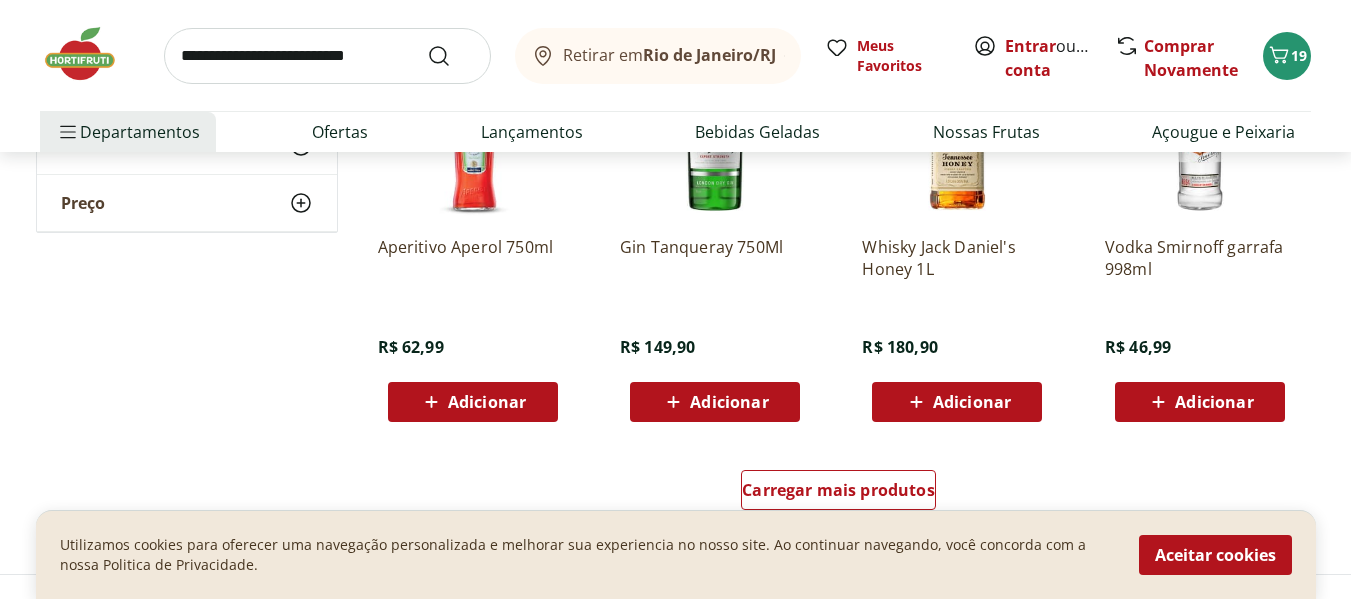 click on "Adicionar" at bounding box center (1214, 402) 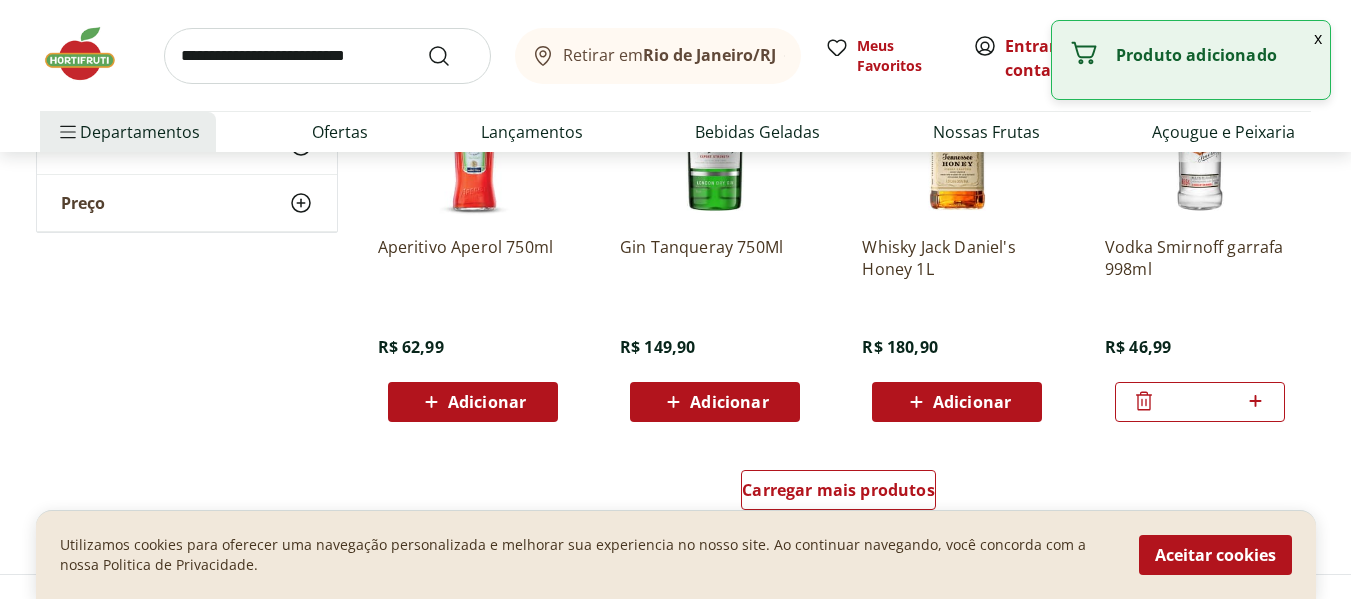 select on "**********" 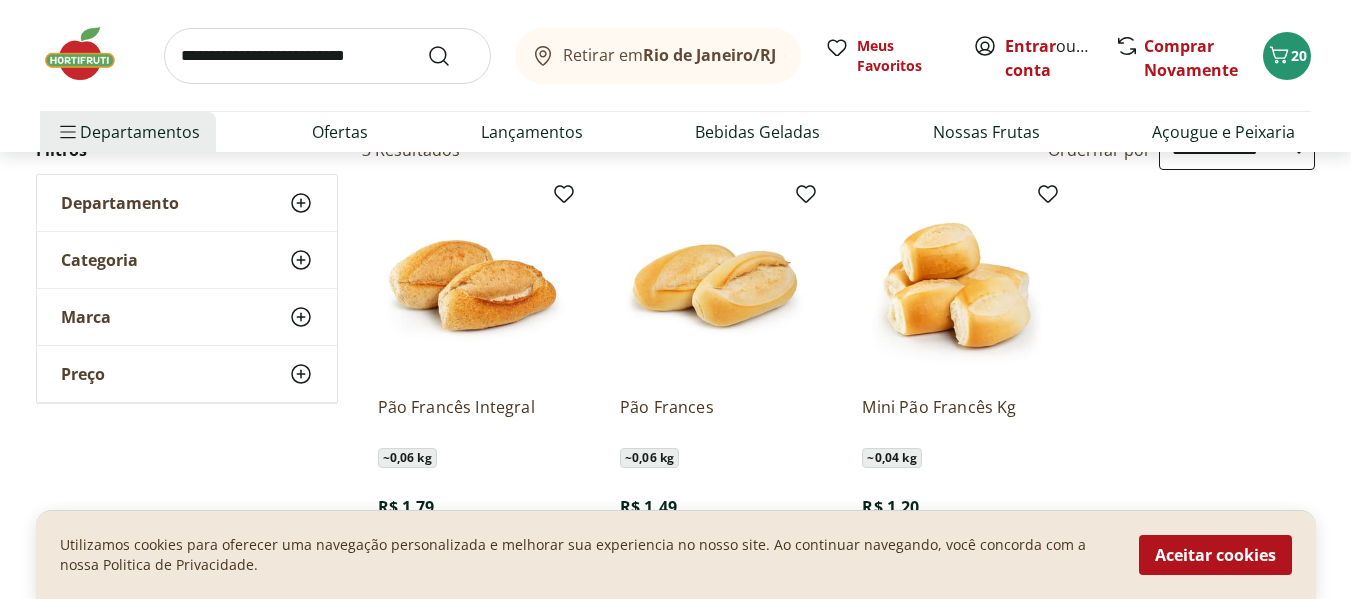 scroll, scrollTop: 100, scrollLeft: 0, axis: vertical 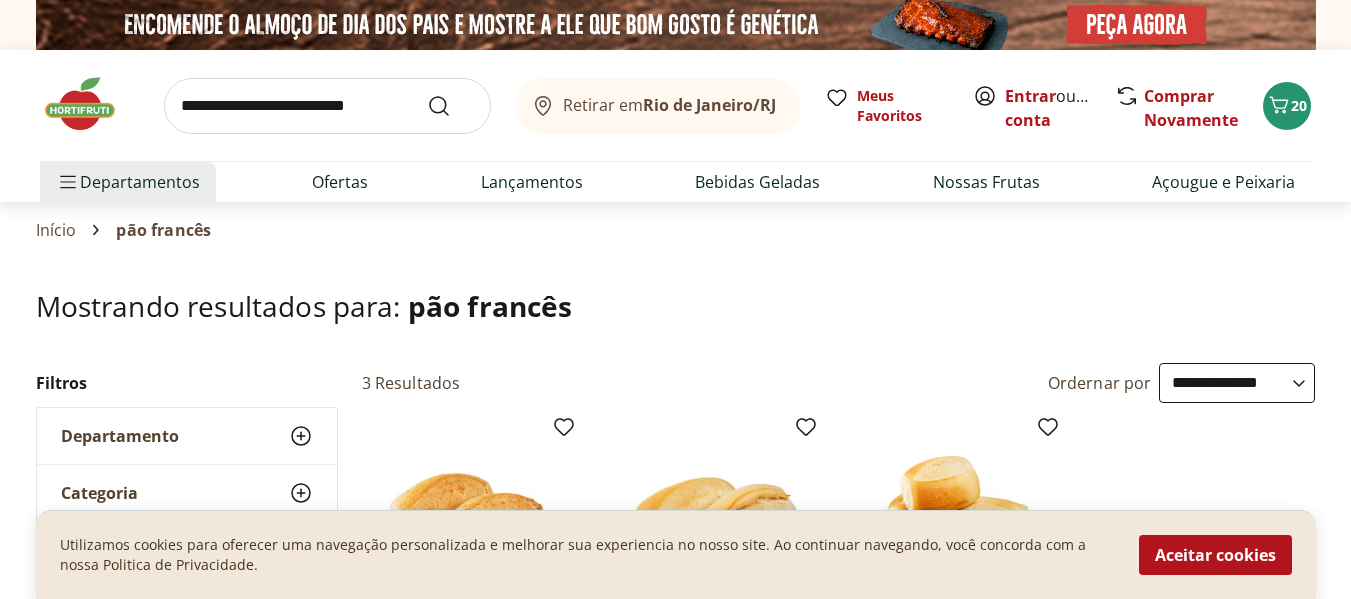 select on "**********" 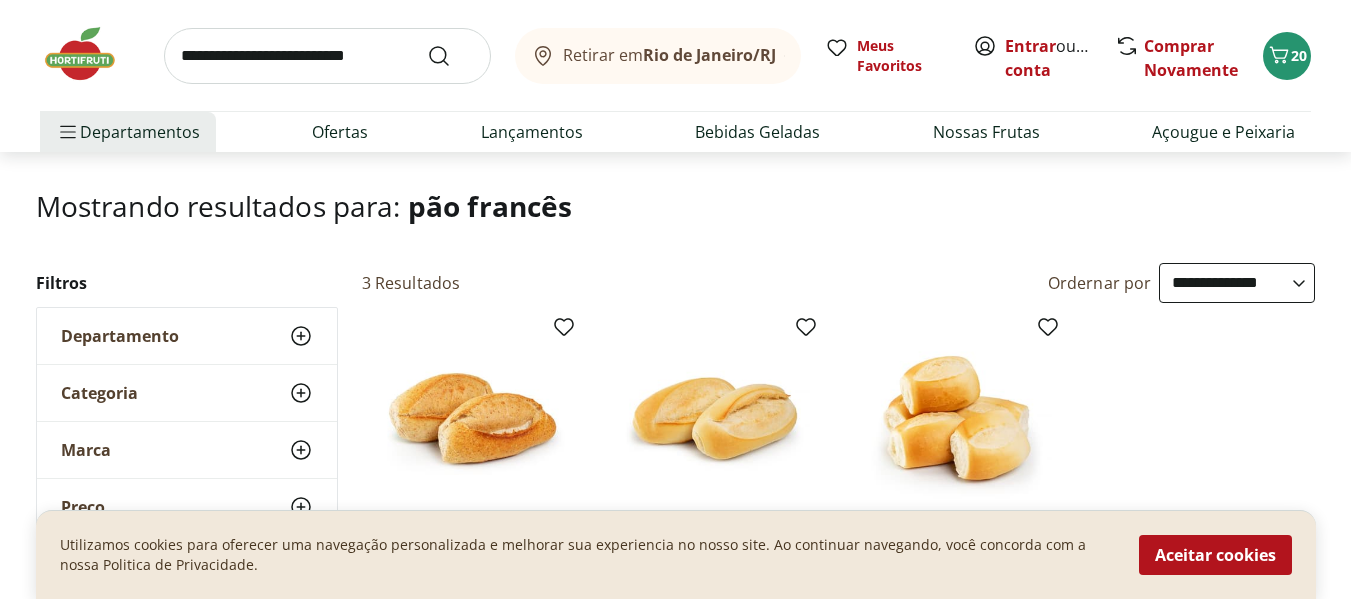 scroll, scrollTop: 0, scrollLeft: 0, axis: both 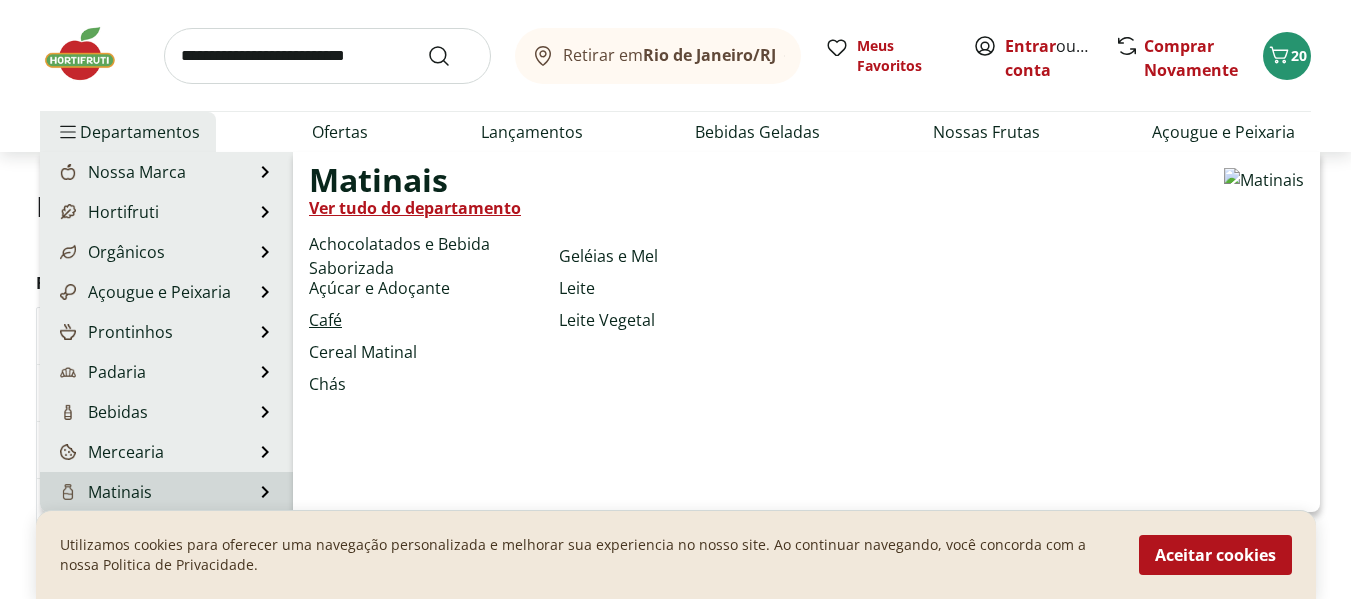 click on "Café" at bounding box center (325, 320) 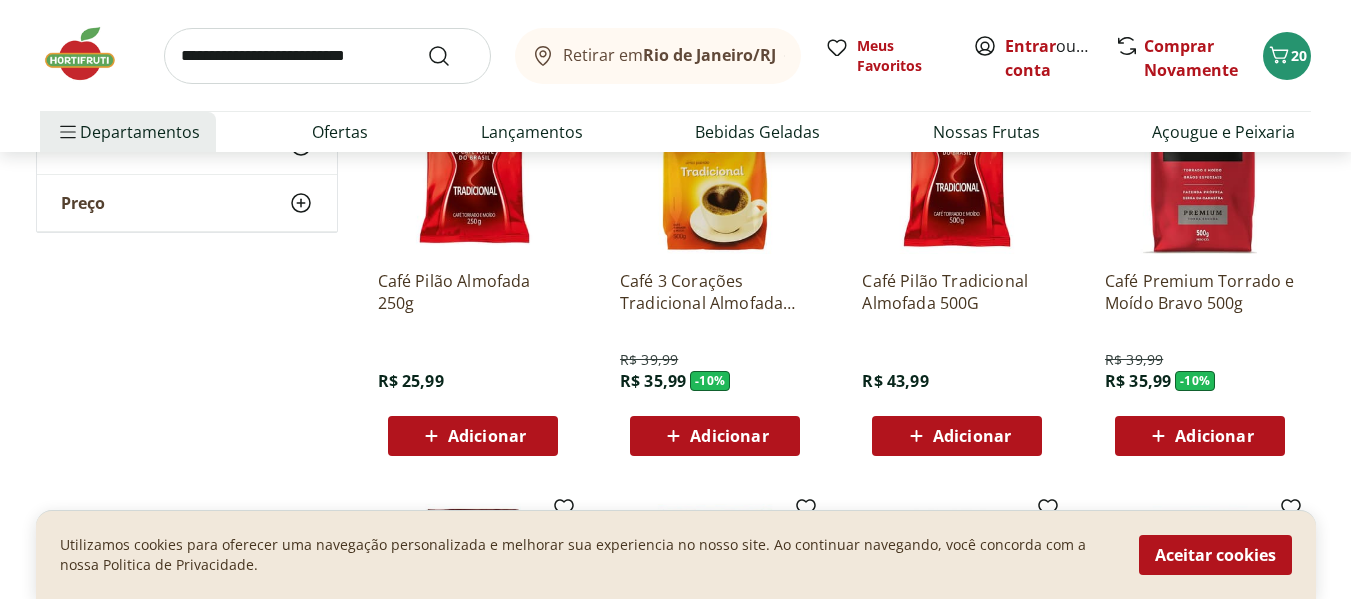 scroll, scrollTop: 300, scrollLeft: 0, axis: vertical 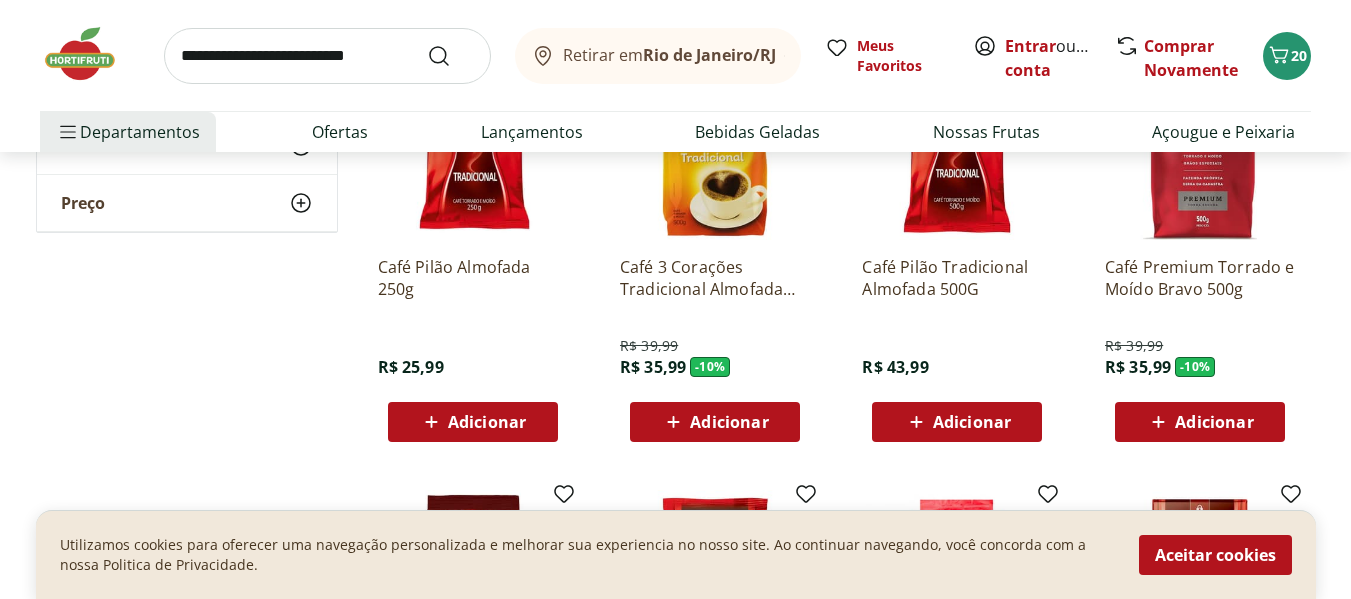 click on "Adicionar" at bounding box center (472, 422) 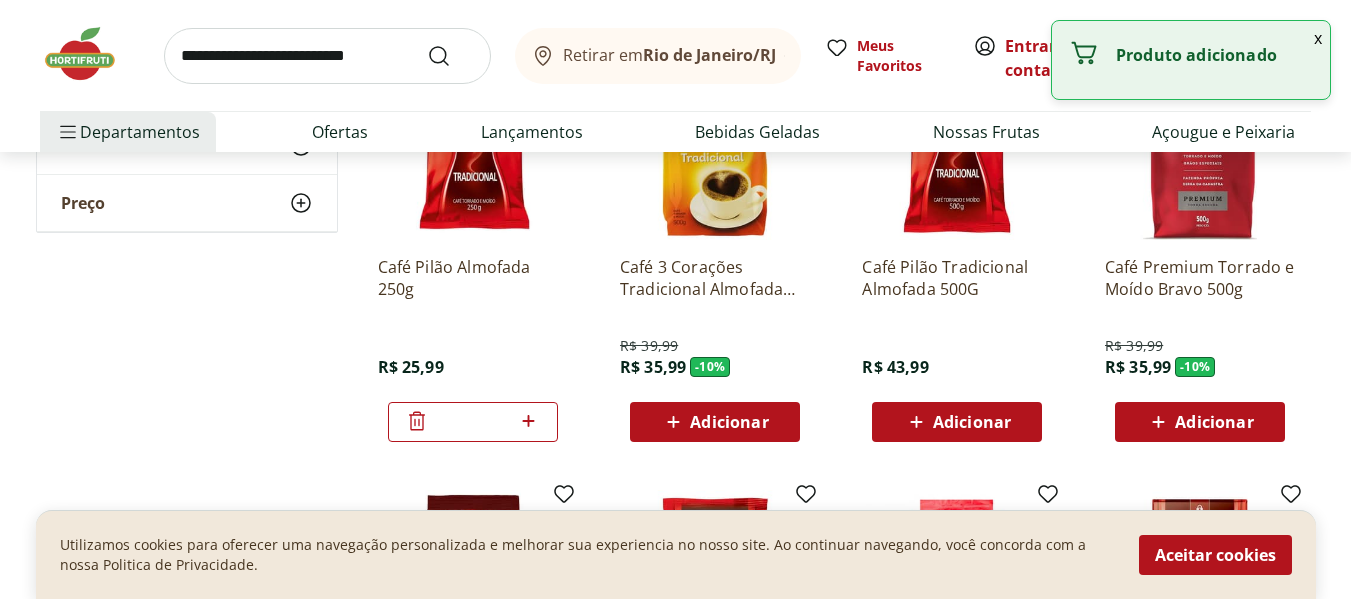 select on "**********" 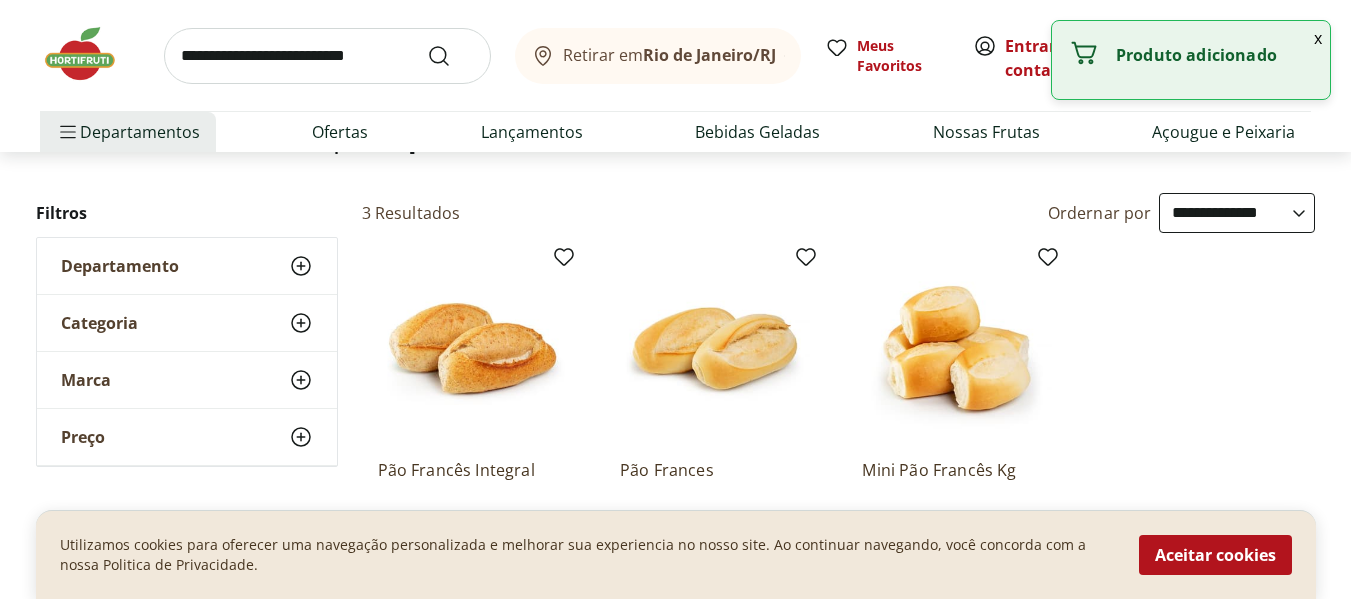 scroll, scrollTop: 0, scrollLeft: 0, axis: both 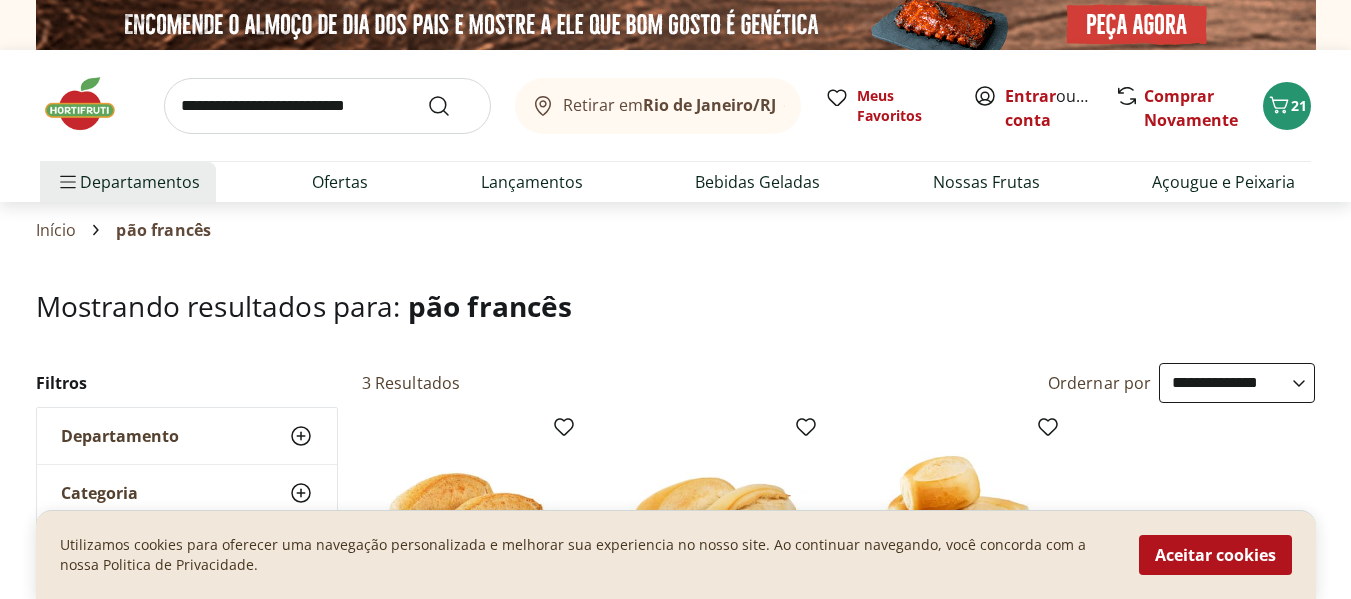 click 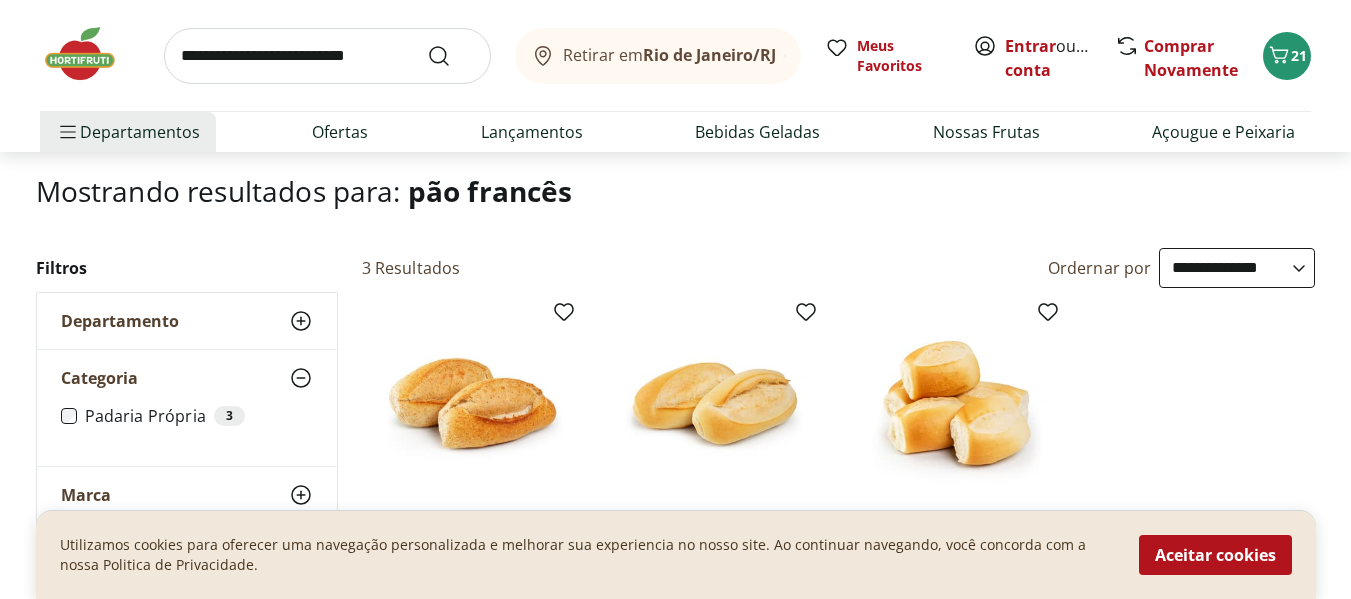 scroll, scrollTop: 0, scrollLeft: 0, axis: both 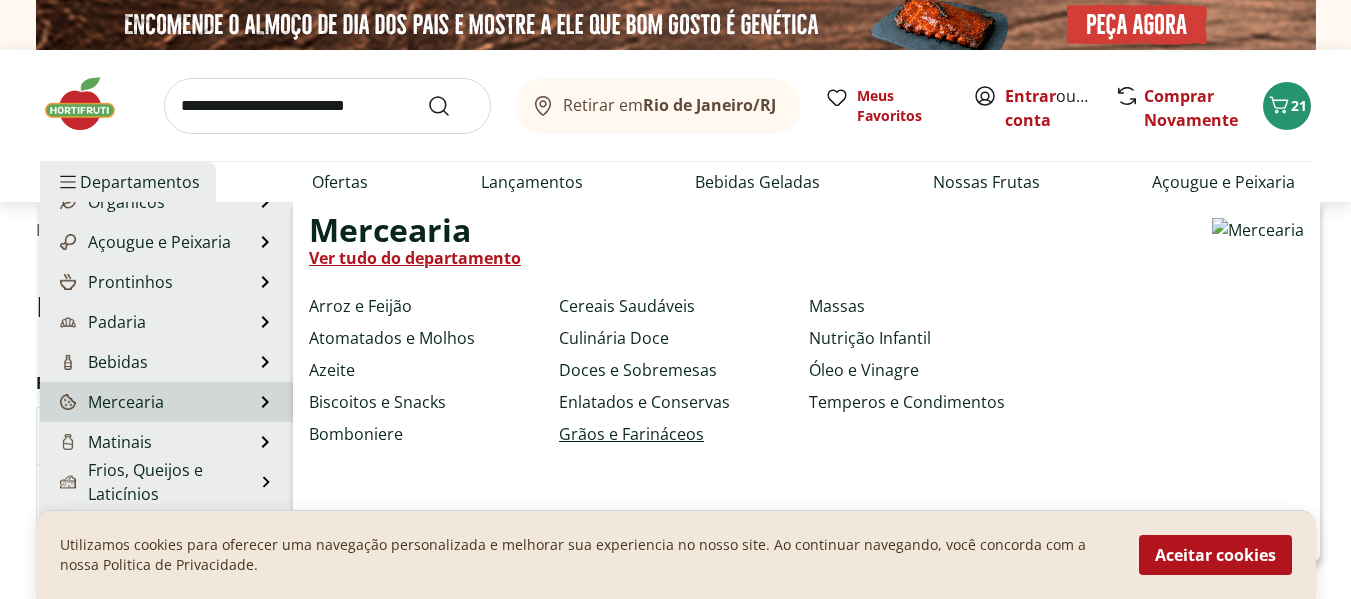 click on "Grãos e Farináceos" at bounding box center (631, 434) 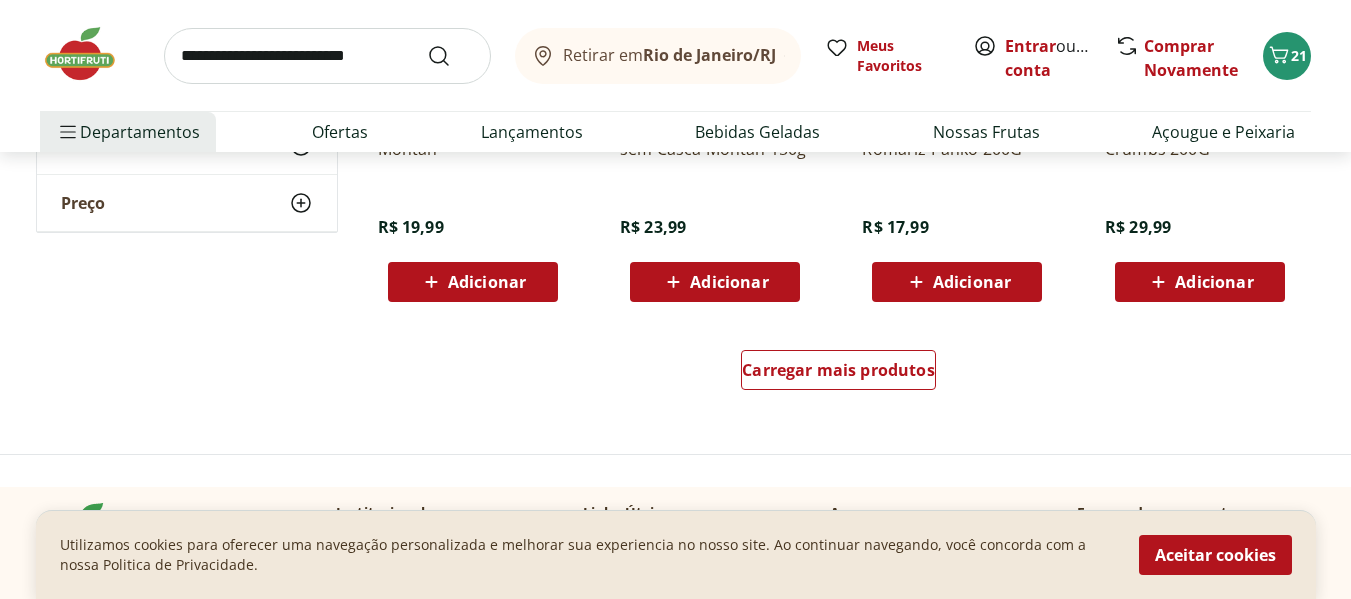 scroll, scrollTop: 1400, scrollLeft: 0, axis: vertical 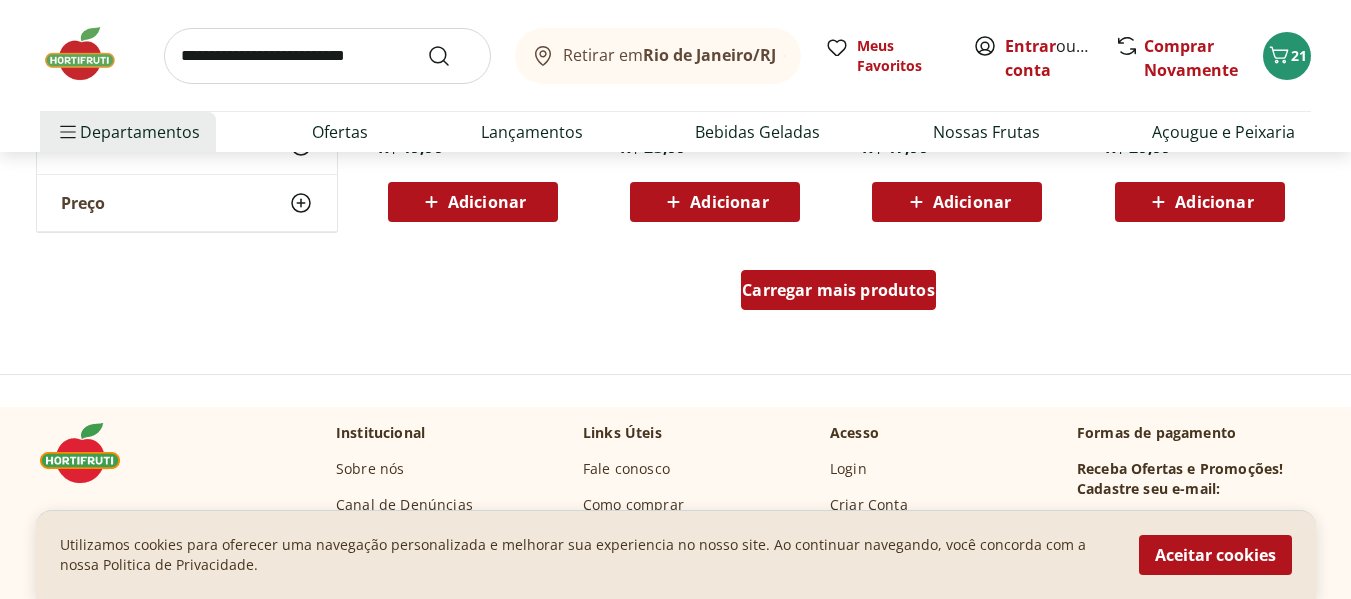 click on "Carregar mais produtos" at bounding box center (838, 290) 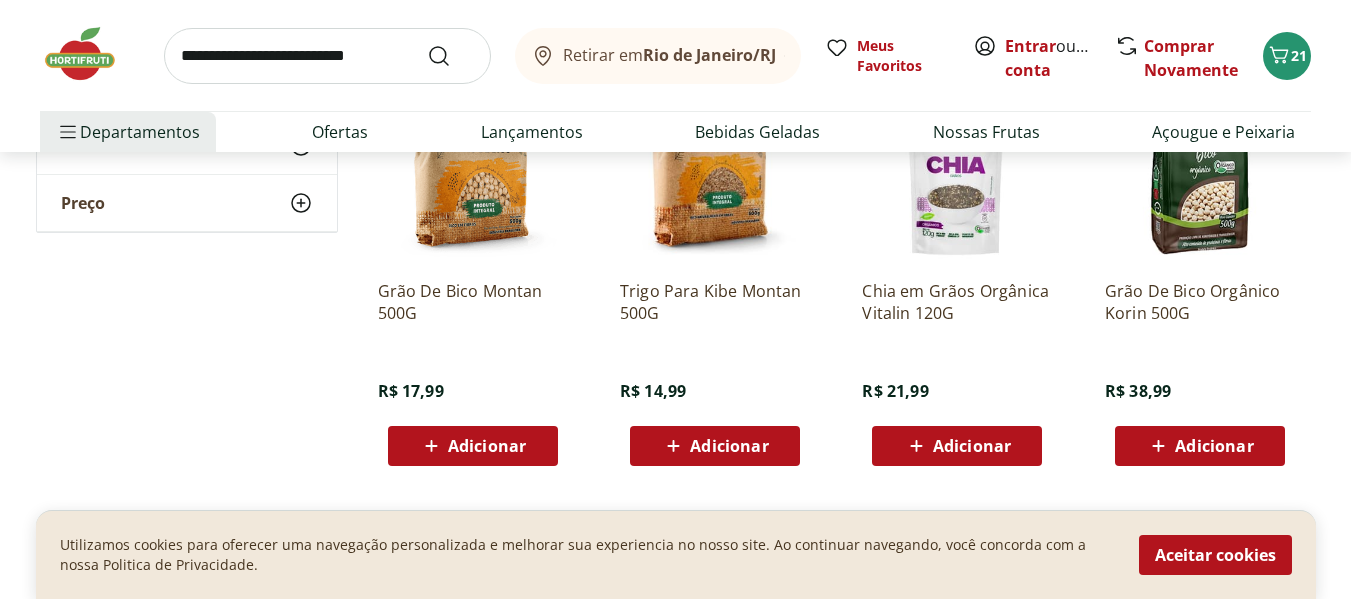 scroll, scrollTop: 2600, scrollLeft: 0, axis: vertical 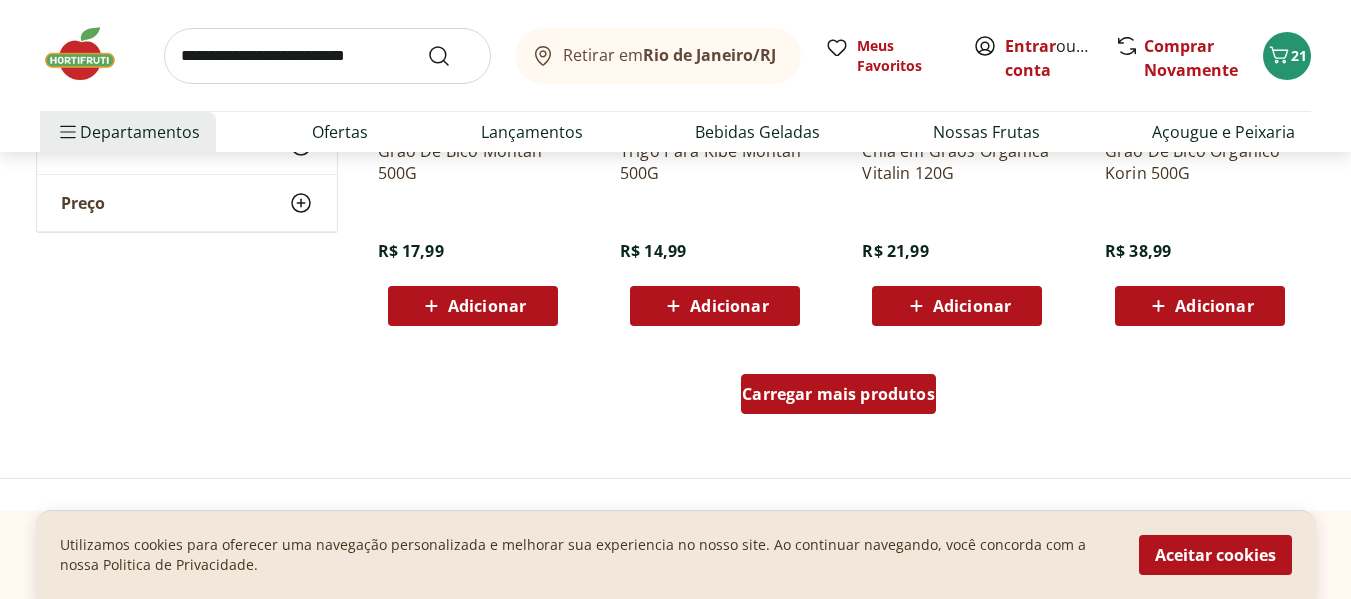 click on "Carregar mais produtos" at bounding box center (838, 394) 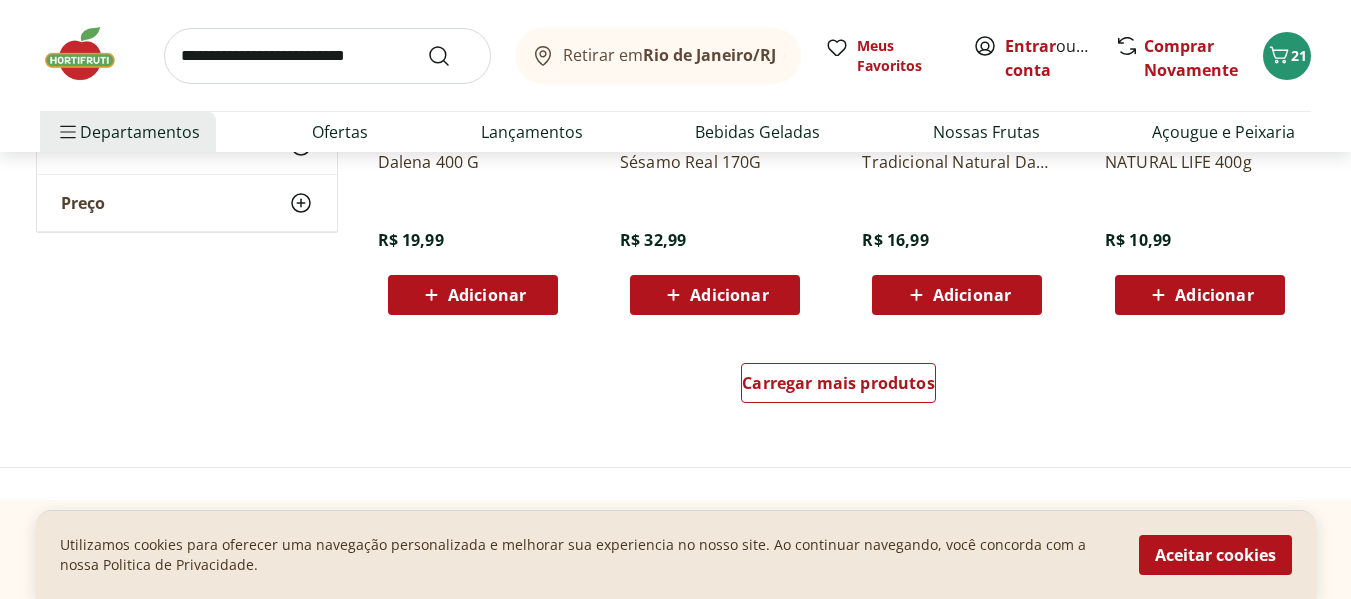 scroll, scrollTop: 4100, scrollLeft: 0, axis: vertical 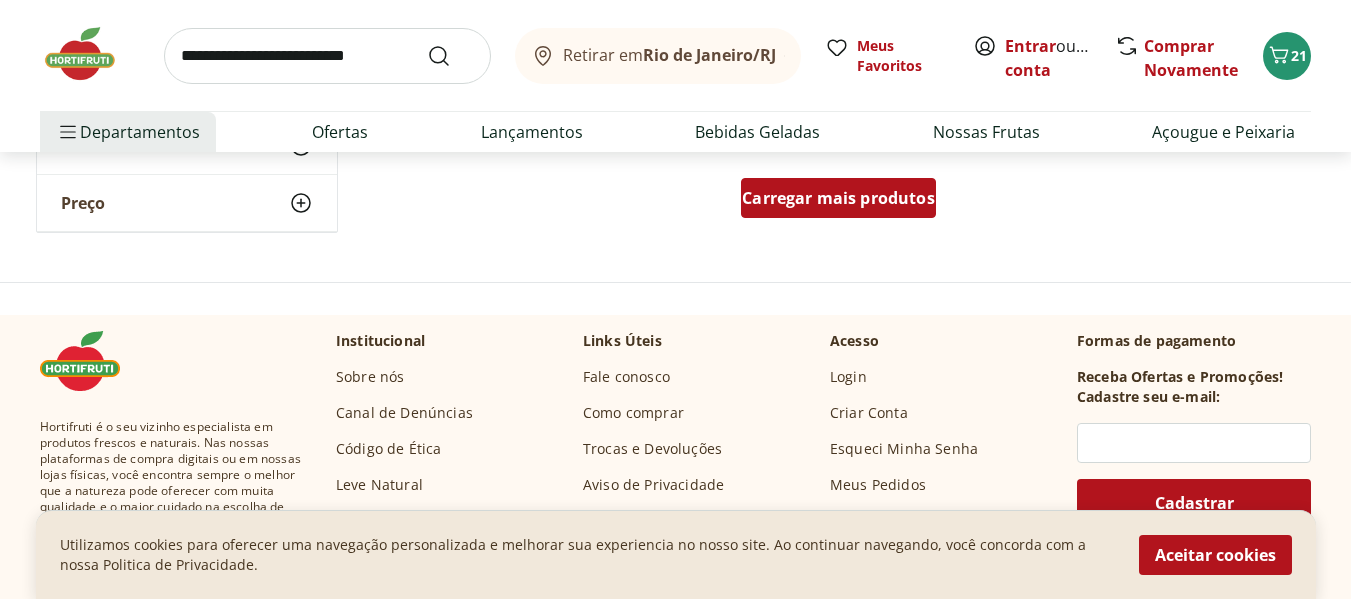 click on "Carregar mais produtos" at bounding box center (838, 198) 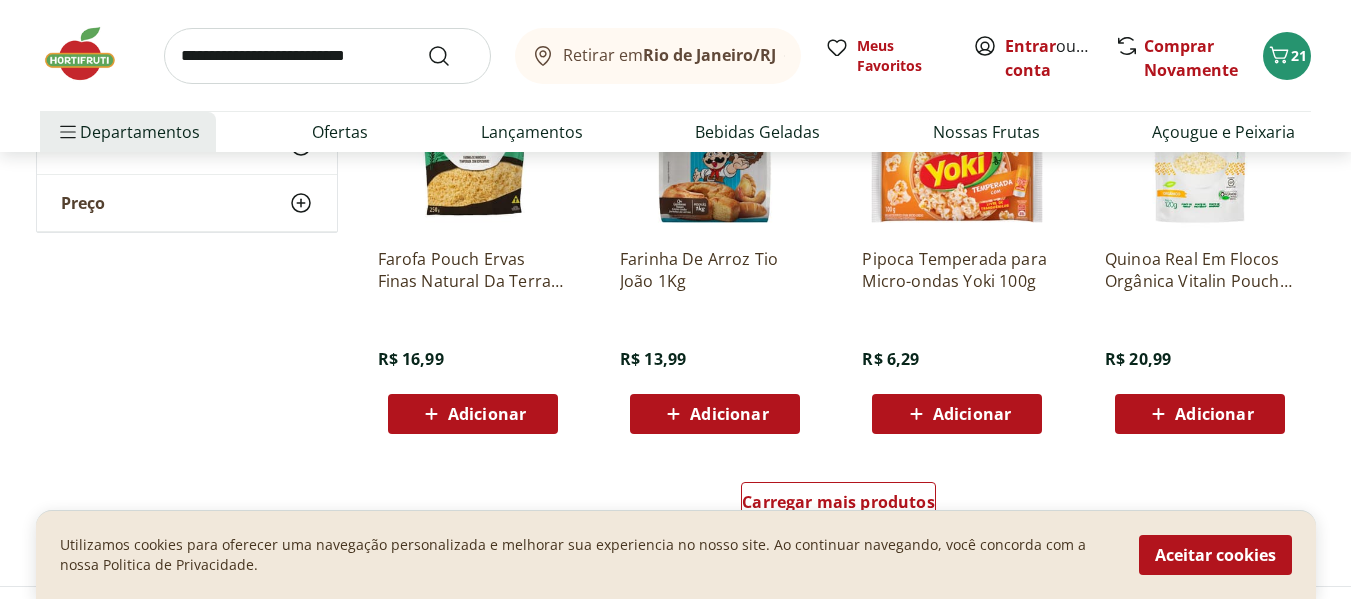 scroll, scrollTop: 5200, scrollLeft: 0, axis: vertical 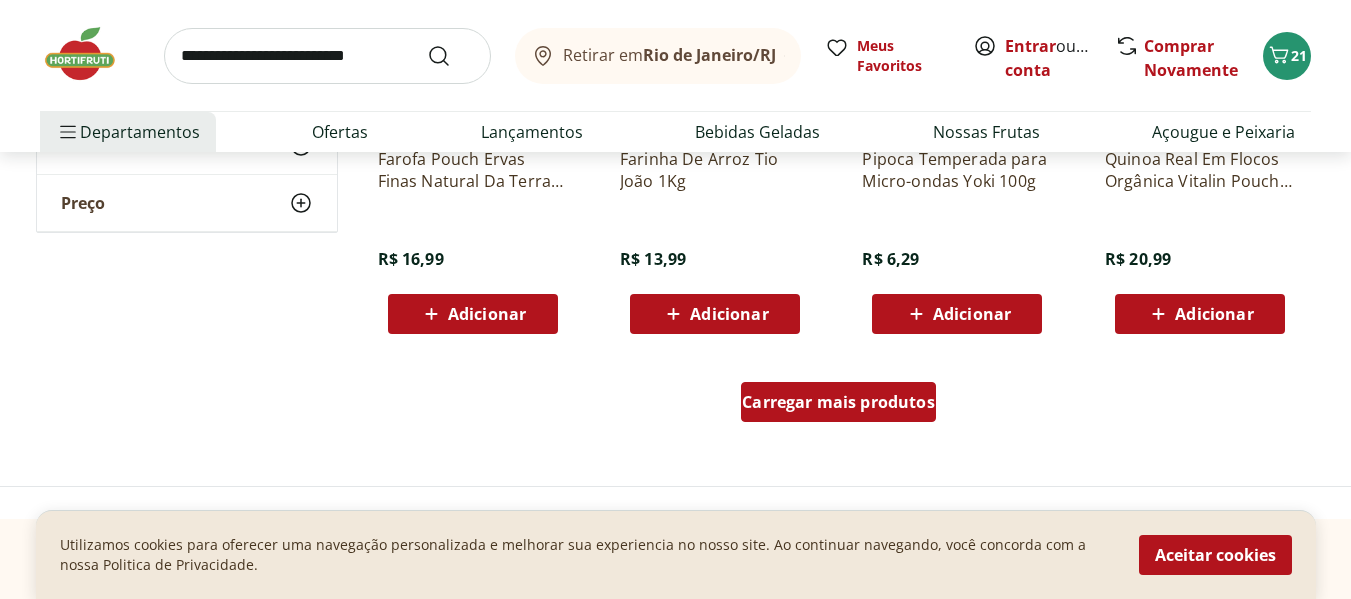 click on "Carregar mais produtos" at bounding box center (838, 402) 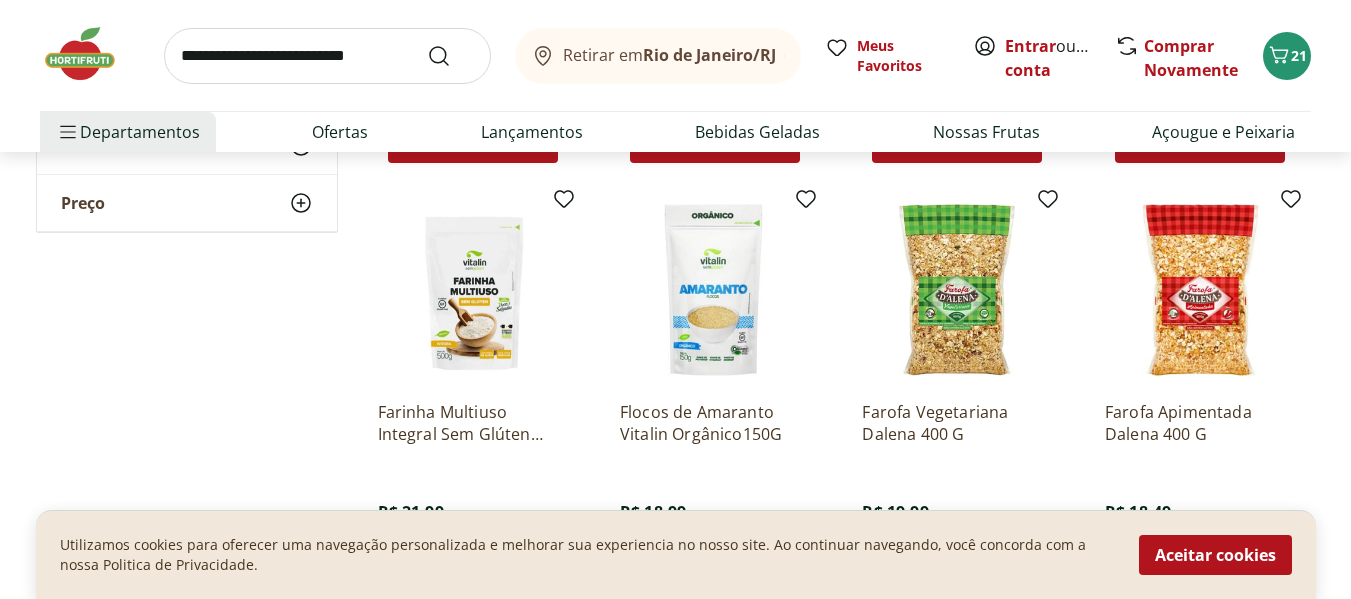 scroll, scrollTop: 5300, scrollLeft: 0, axis: vertical 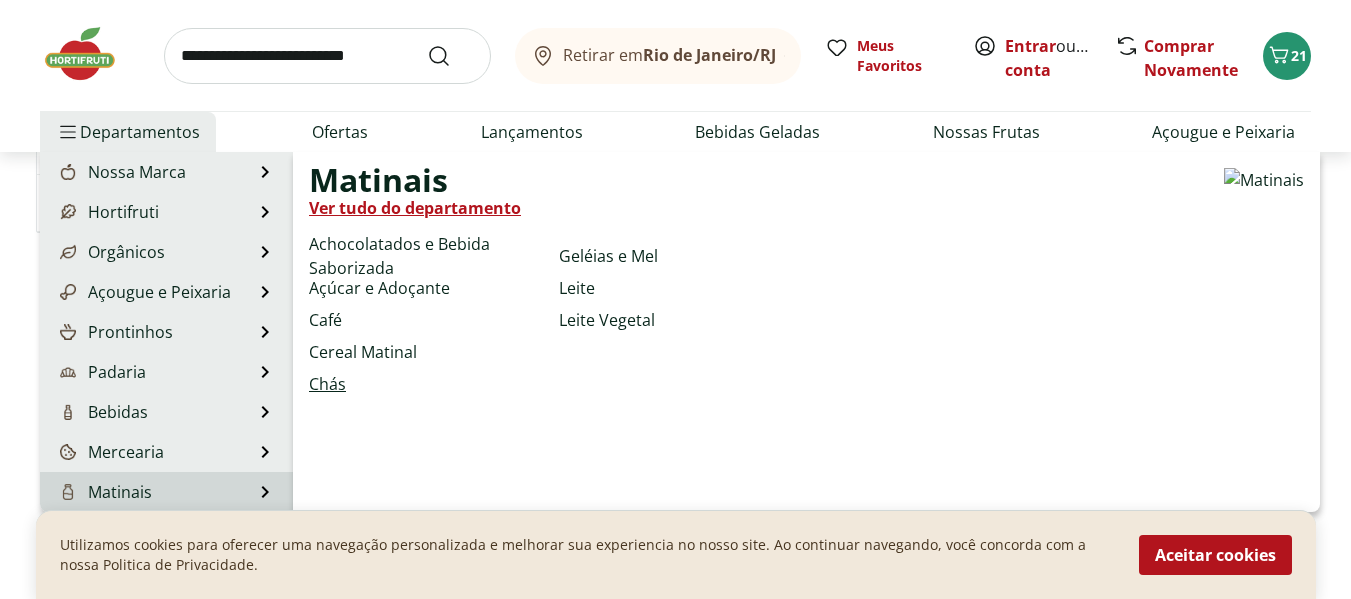 click on "Chás" at bounding box center [327, 384] 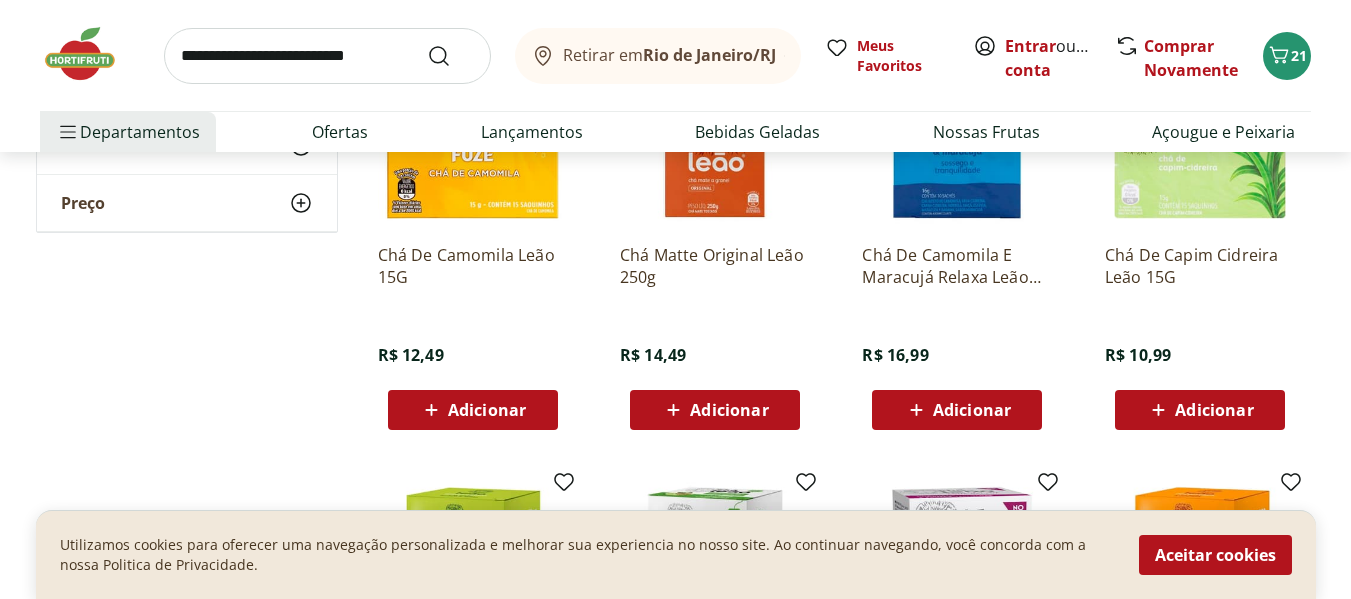 scroll, scrollTop: 300, scrollLeft: 0, axis: vertical 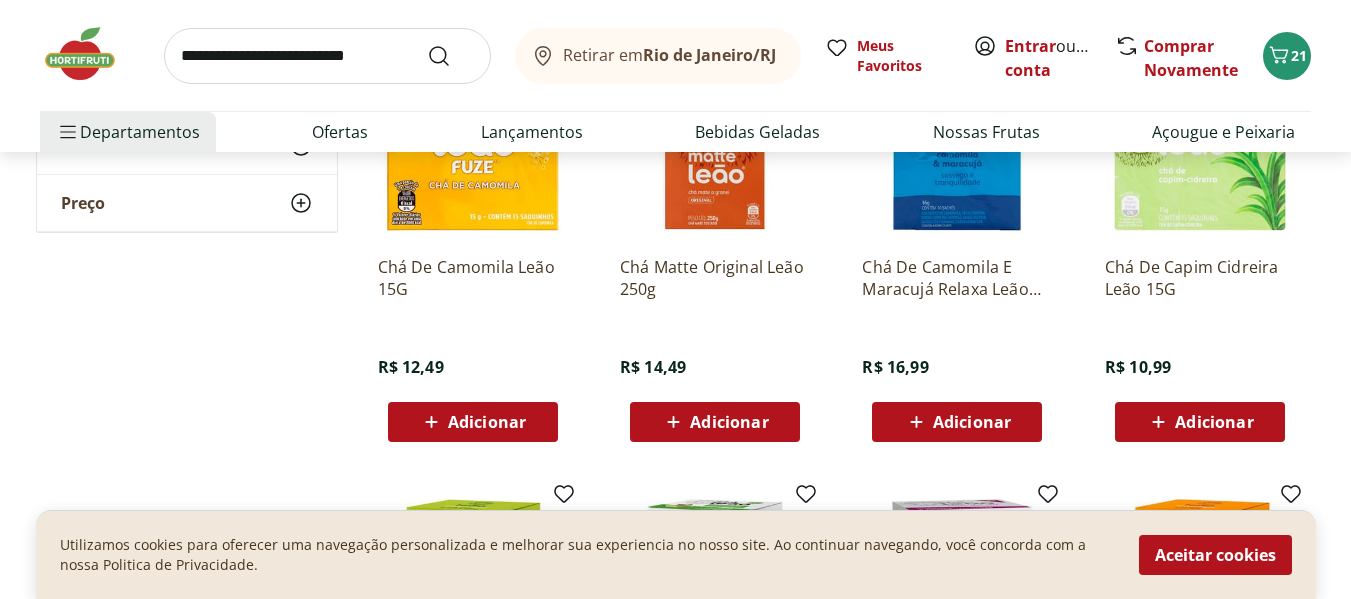 click on "Adicionar" at bounding box center [729, 422] 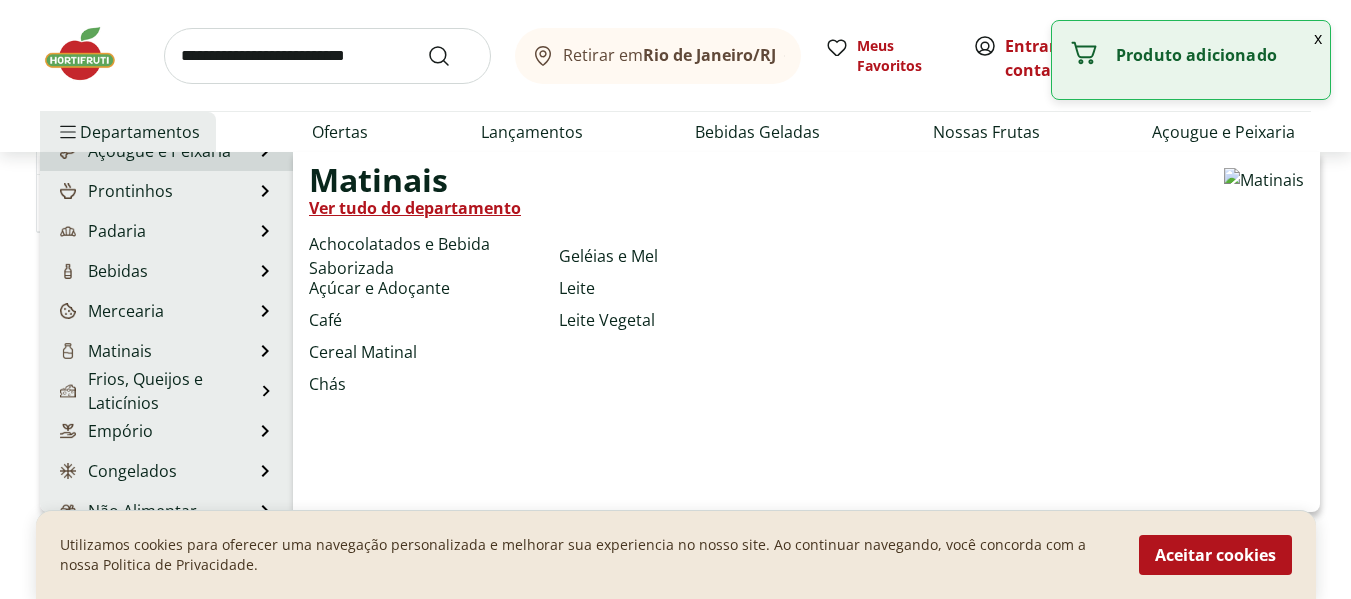 scroll, scrollTop: 200, scrollLeft: 0, axis: vertical 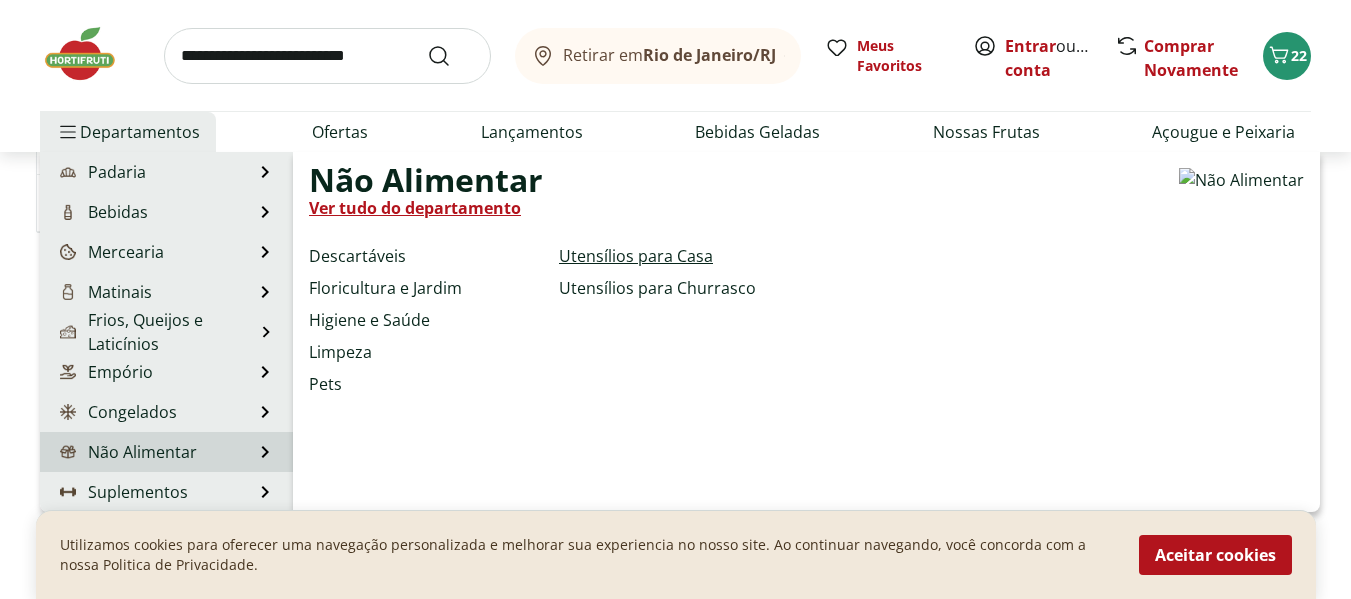 click on "Utensílios para Casa" at bounding box center (636, 256) 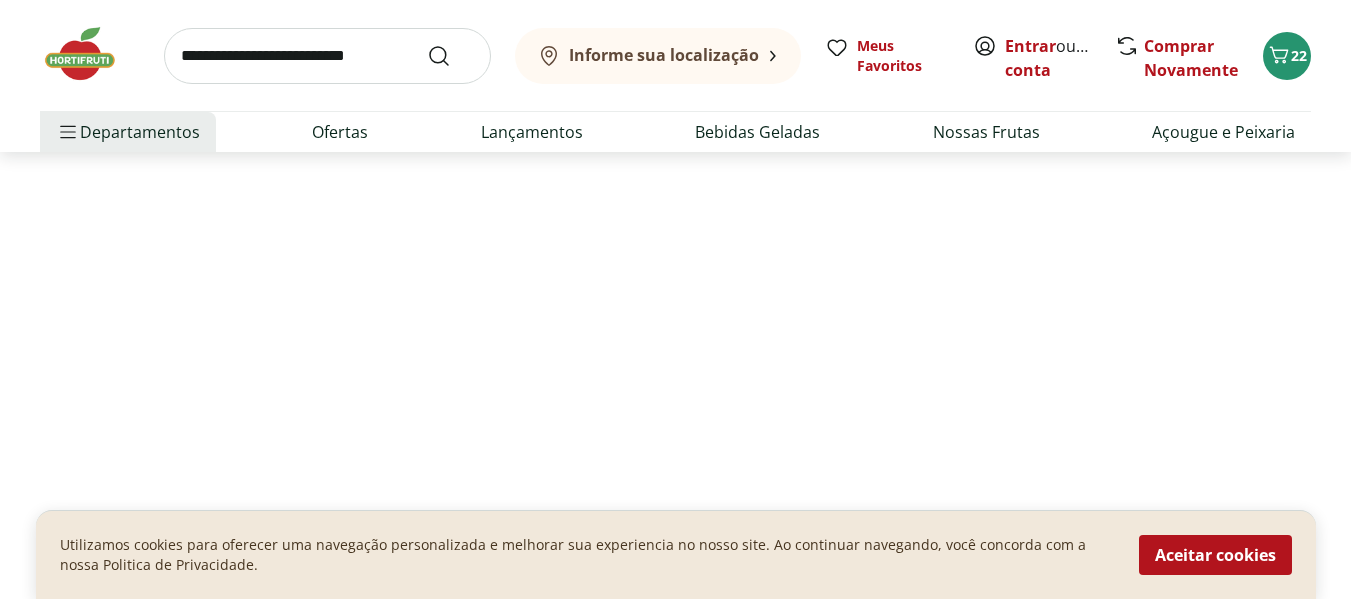 scroll, scrollTop: 0, scrollLeft: 0, axis: both 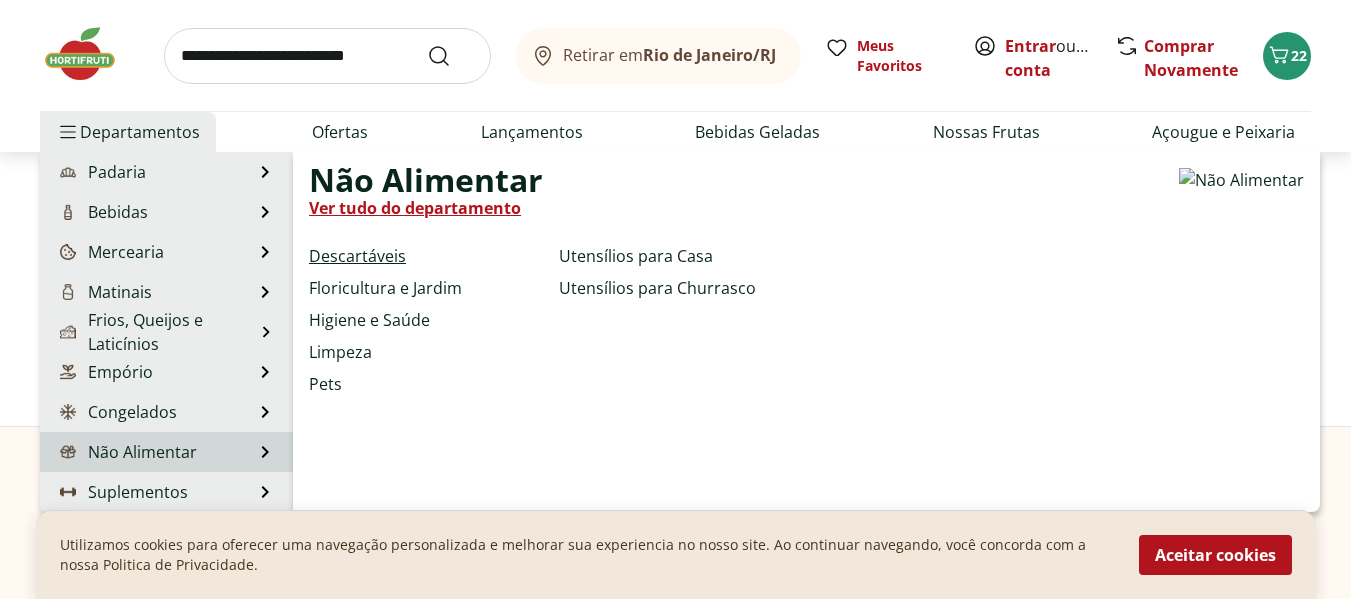 click on "Descartáveis" at bounding box center (357, 256) 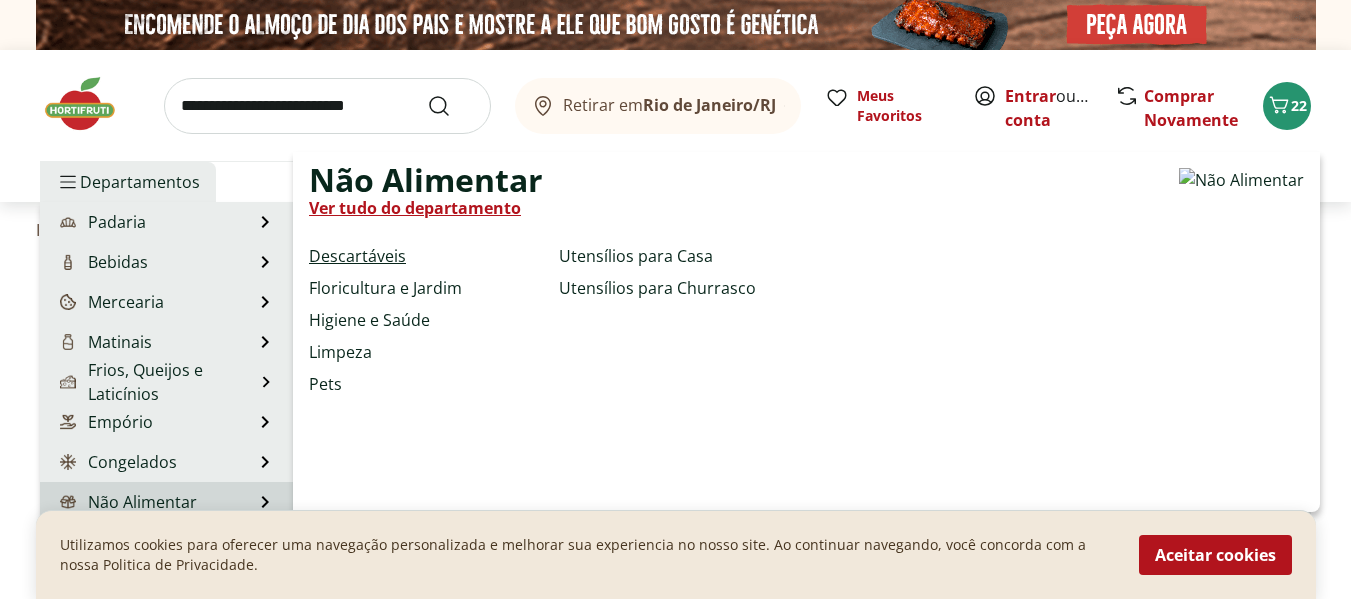 select on "**********" 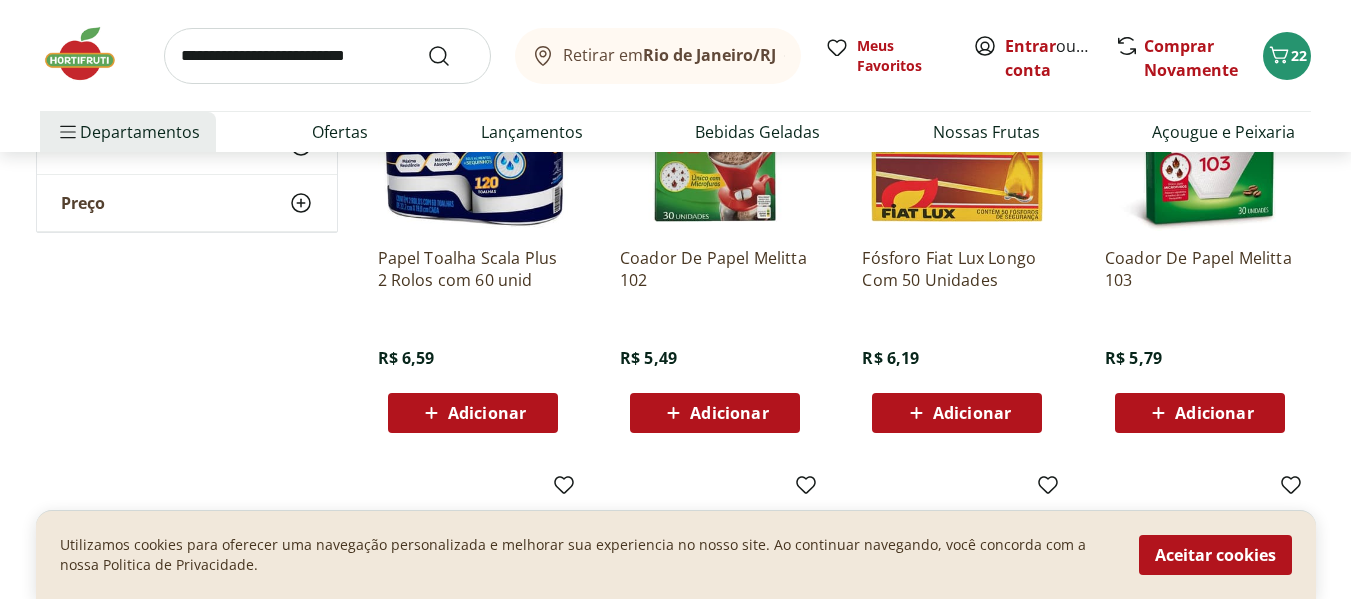 scroll, scrollTop: 400, scrollLeft: 0, axis: vertical 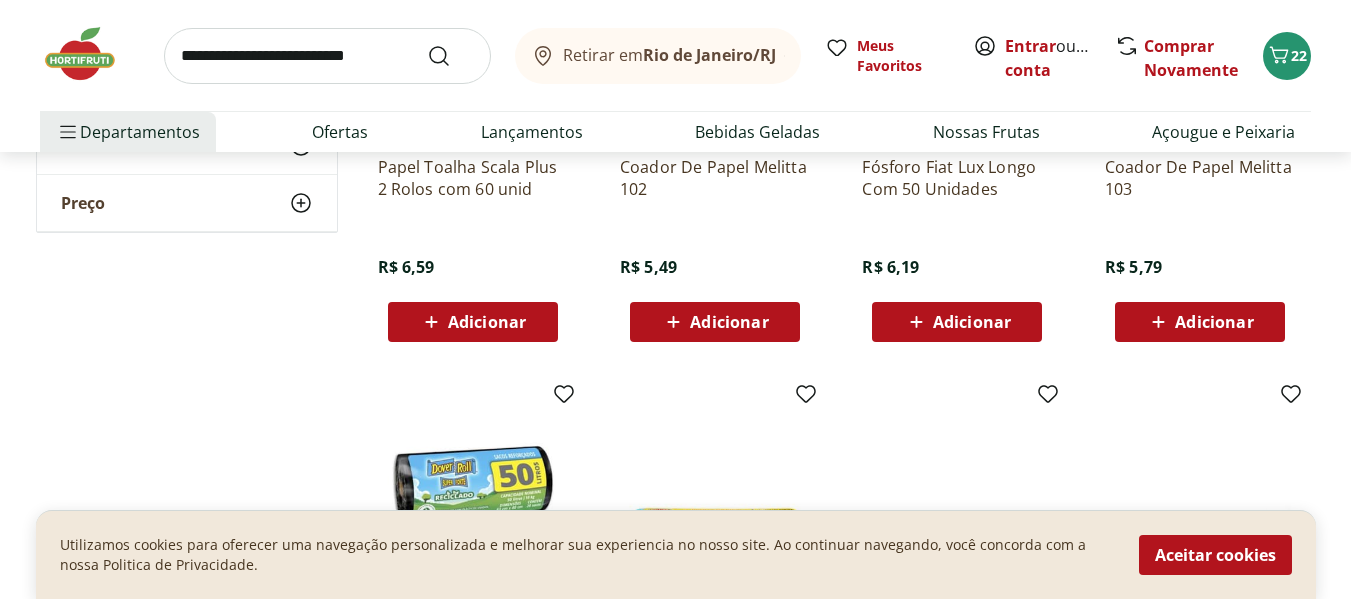 click on "Adicionar" at bounding box center (729, 322) 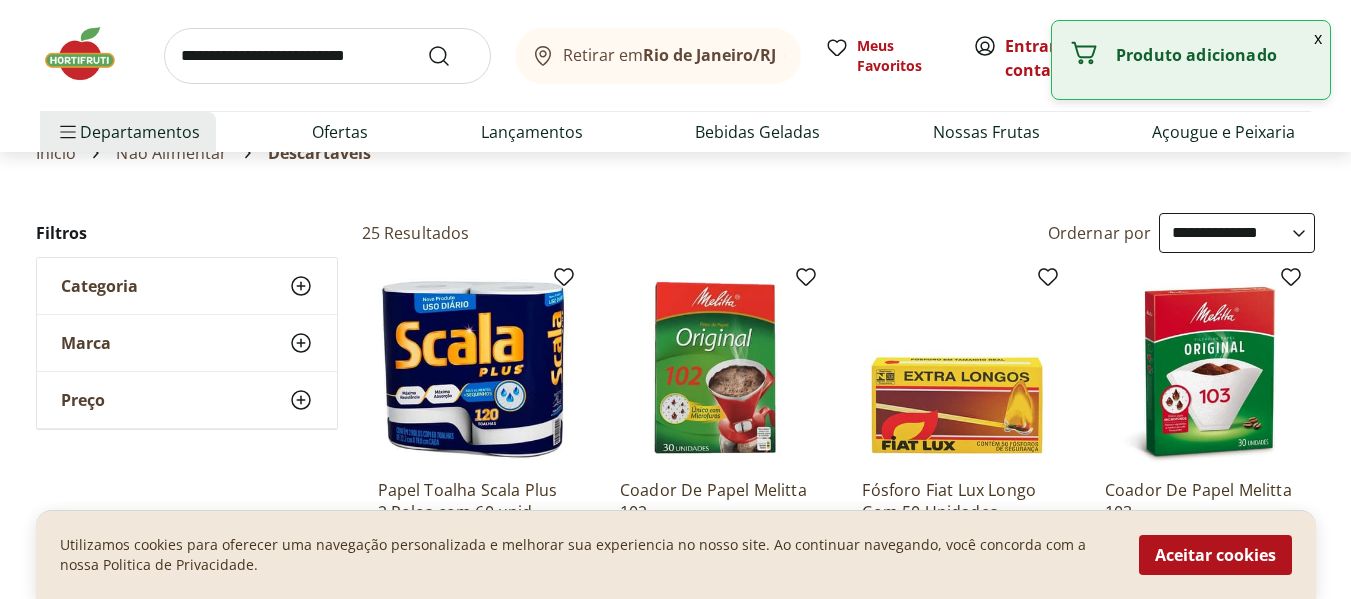 scroll, scrollTop: 0, scrollLeft: 0, axis: both 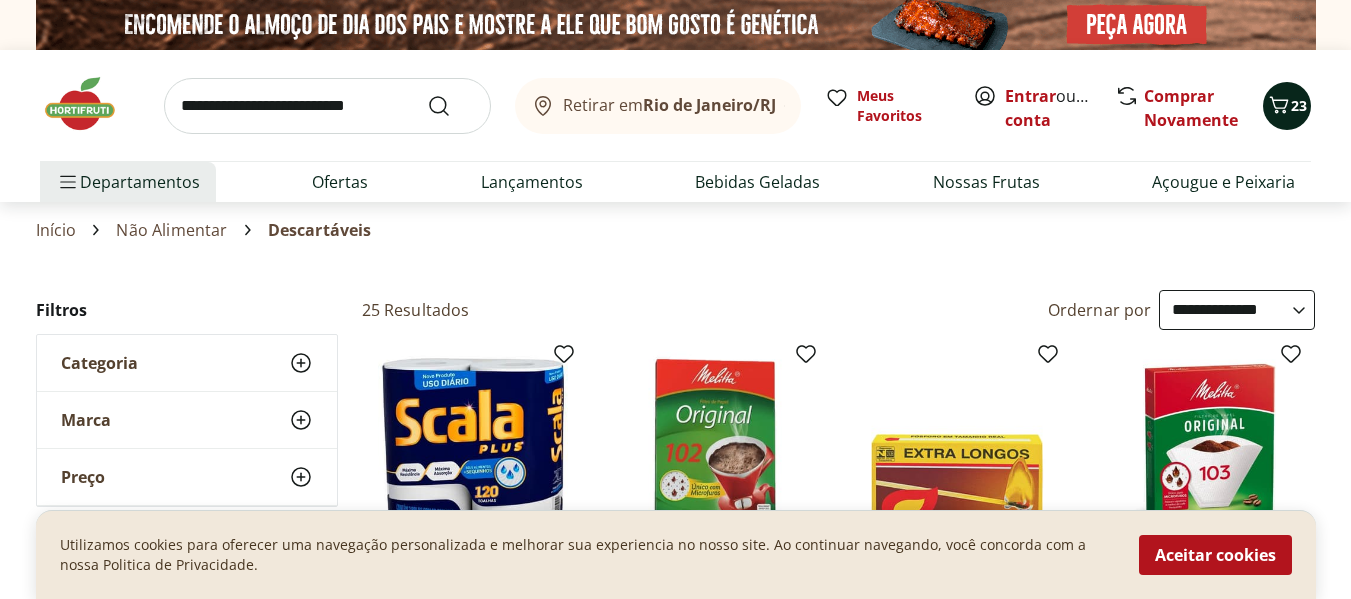 click on "23" at bounding box center (1299, 105) 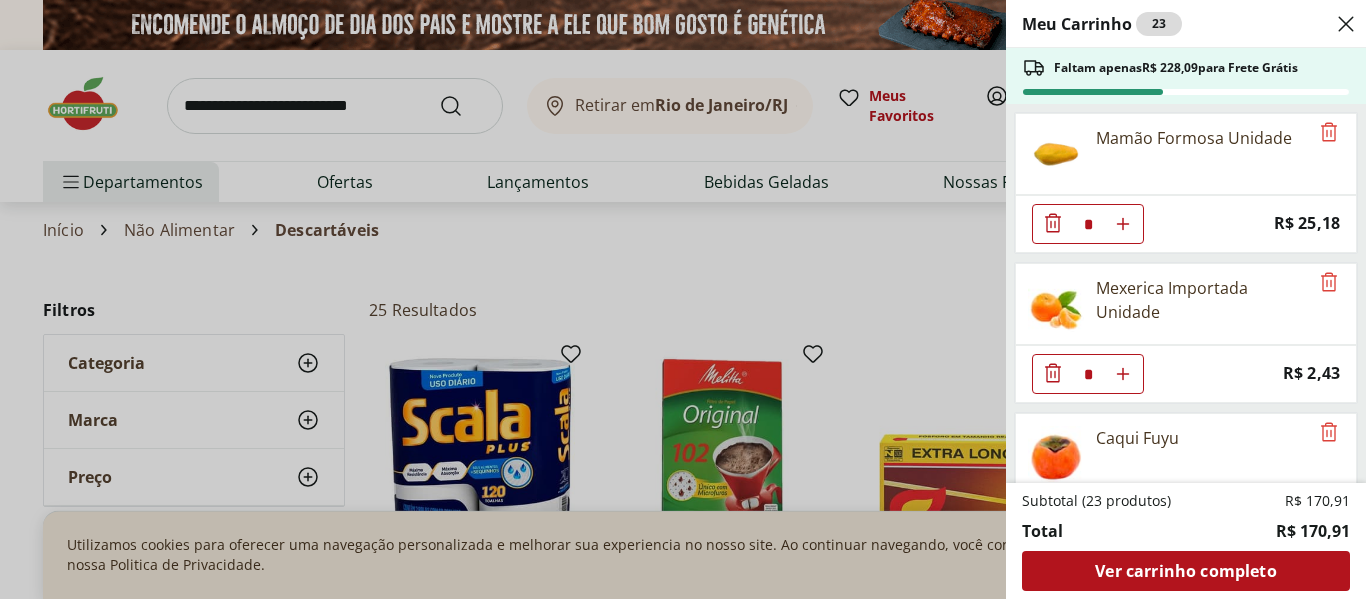 click on "Meu Carrinho 23 Faltam apenas  R$ 228,09  para Frete Grátis Mamão Formosa Unidade * Price: R$ 25,18 Mexerica Importada Unidade * Price: R$ 2,43 Caqui Fuyu * Price: R$ 4,80 Lima da Pérsia Unidade * Price: R$ 2,73 Alface Americana Unidade * Price: R$ 5,99 Alface Crespa Roxa Hidropônica * Price: R$ 3,99 Batata Doce Unidade * Price: R$ 1,53 Cenoura Unidade * Price: R$ 0,72 Cebola Roxa Unidade * Price: R$ 1,40 Suco de Laranja Natural Processado 500ml * Price: R$ 11,99 Pão Frances * Price: R$ 1,49 Vodka Smirnoff garrafa 998ml * Price: R$ 46,99 Café Pilão Almofada 250g * Price: R$ 25,99 Chá Matte Original Leão 250g * Price: R$ 14,49 Coador De Papel Melitta 102 * Price: R$ 5,49 Subtotal (23 produtos) R$ 170,91 Total R$ 170,91 Ver carrinho completo" at bounding box center [683, 299] 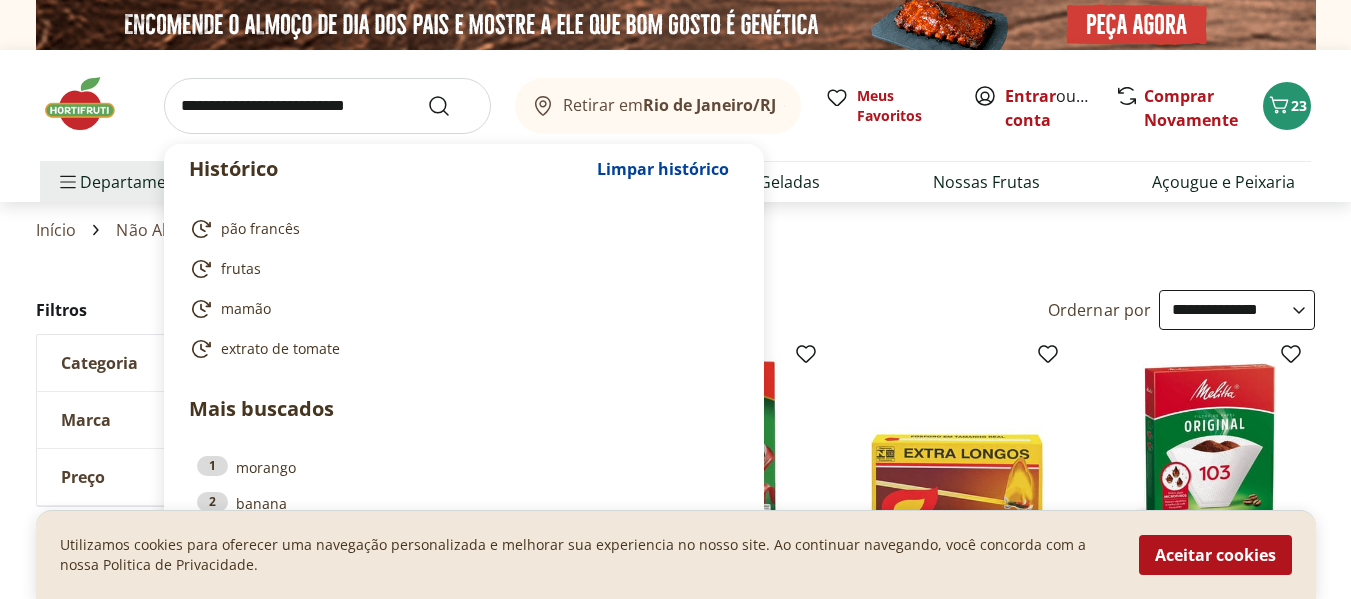 click at bounding box center (327, 106) 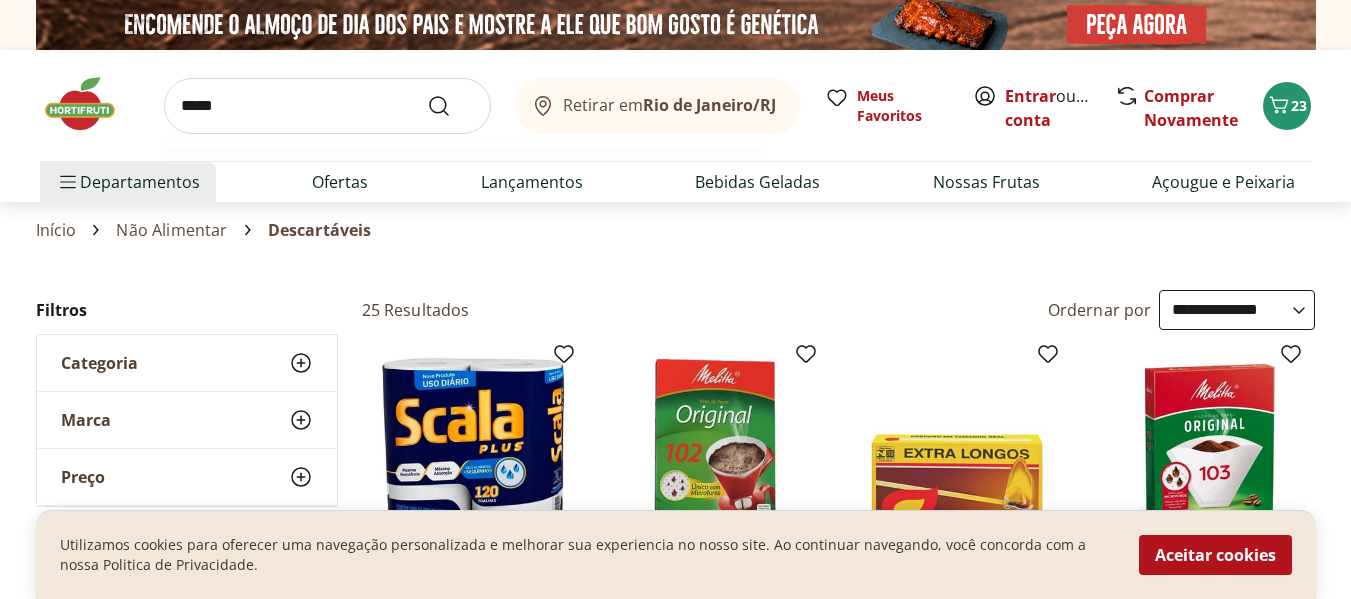 type on "*****" 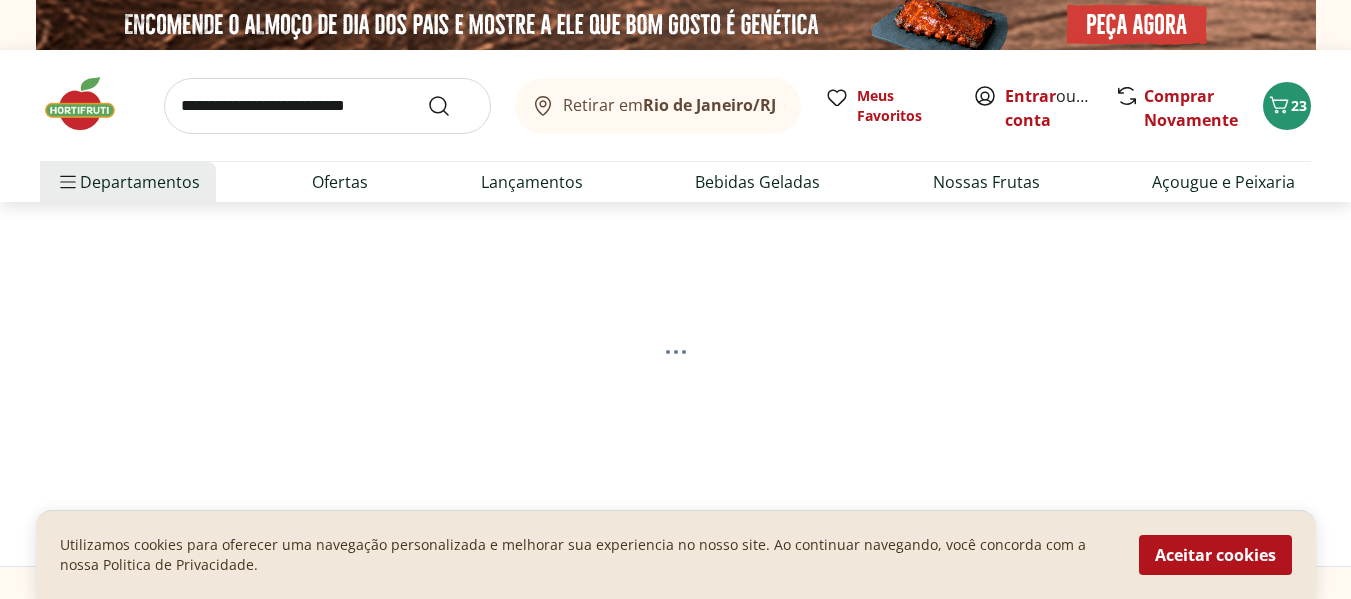 select on "**********" 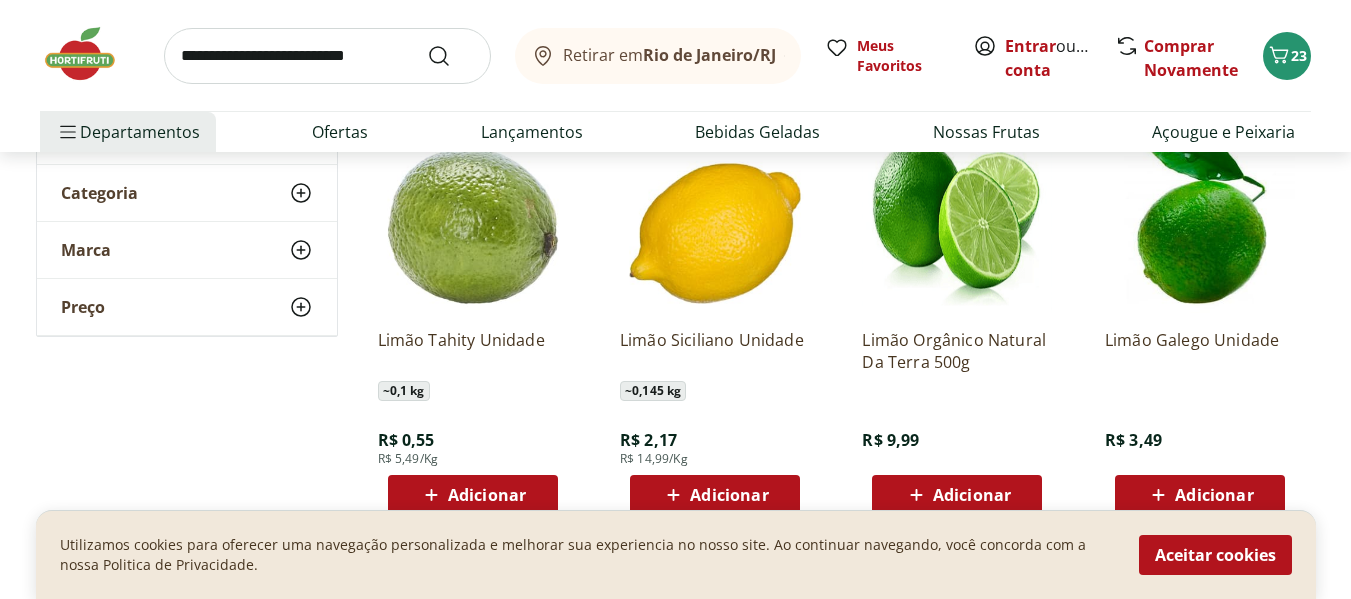scroll, scrollTop: 400, scrollLeft: 0, axis: vertical 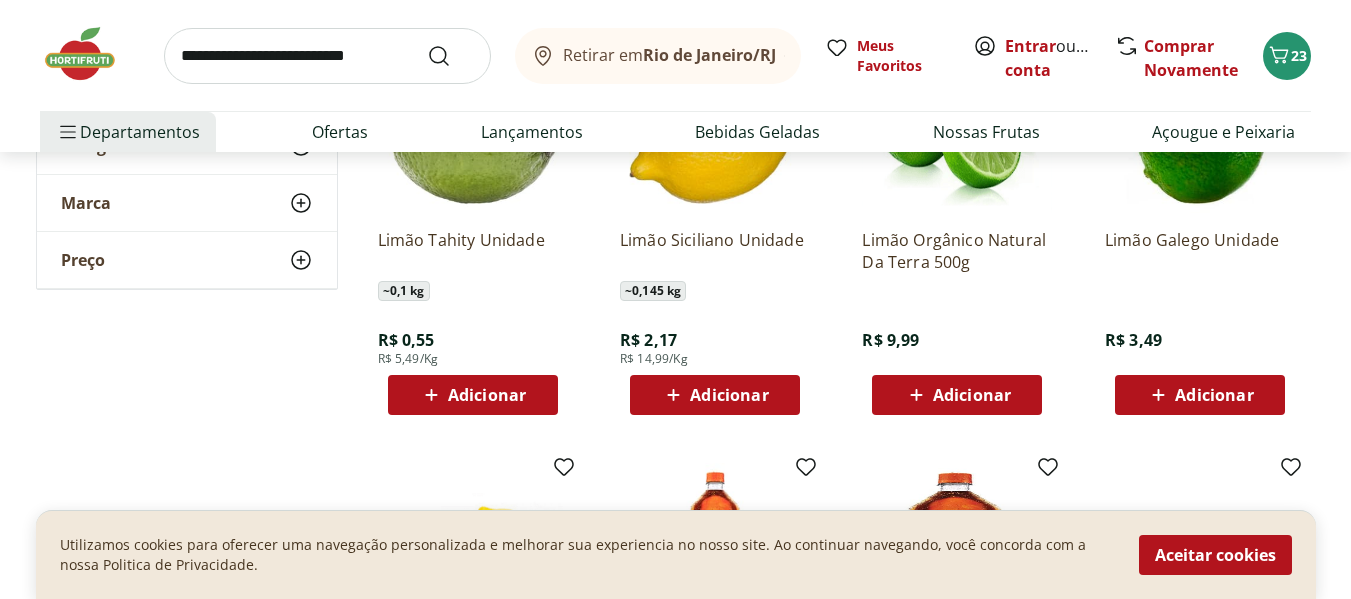click on "Adicionar" at bounding box center [487, 395] 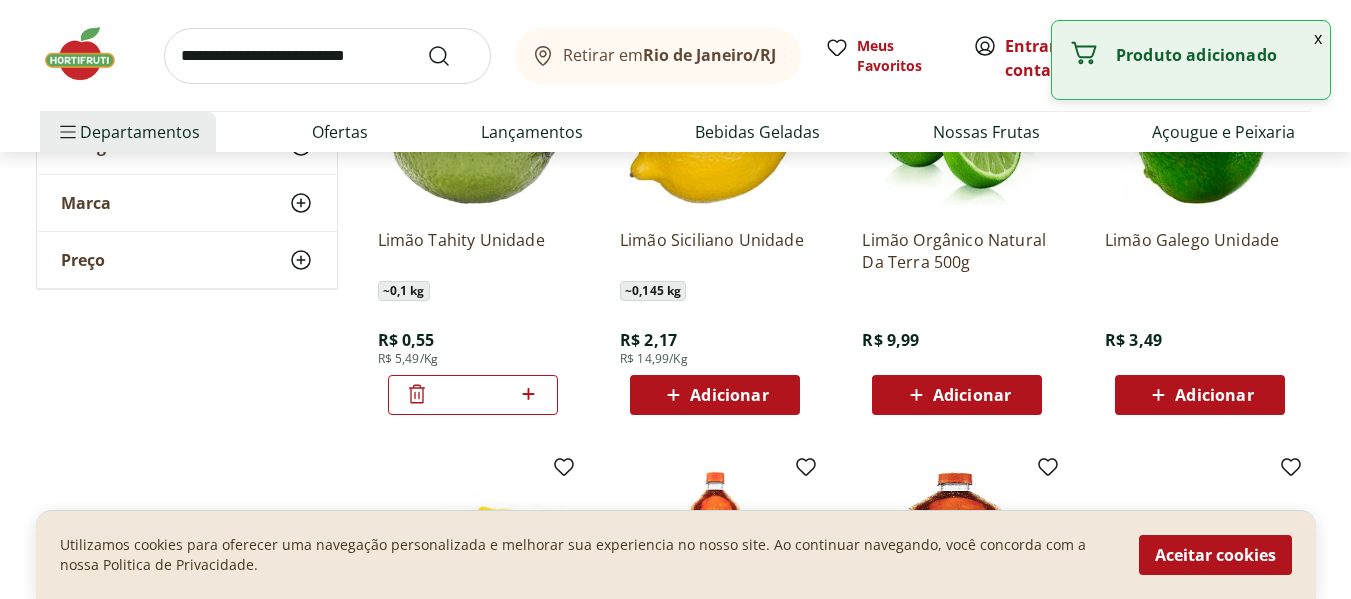 click 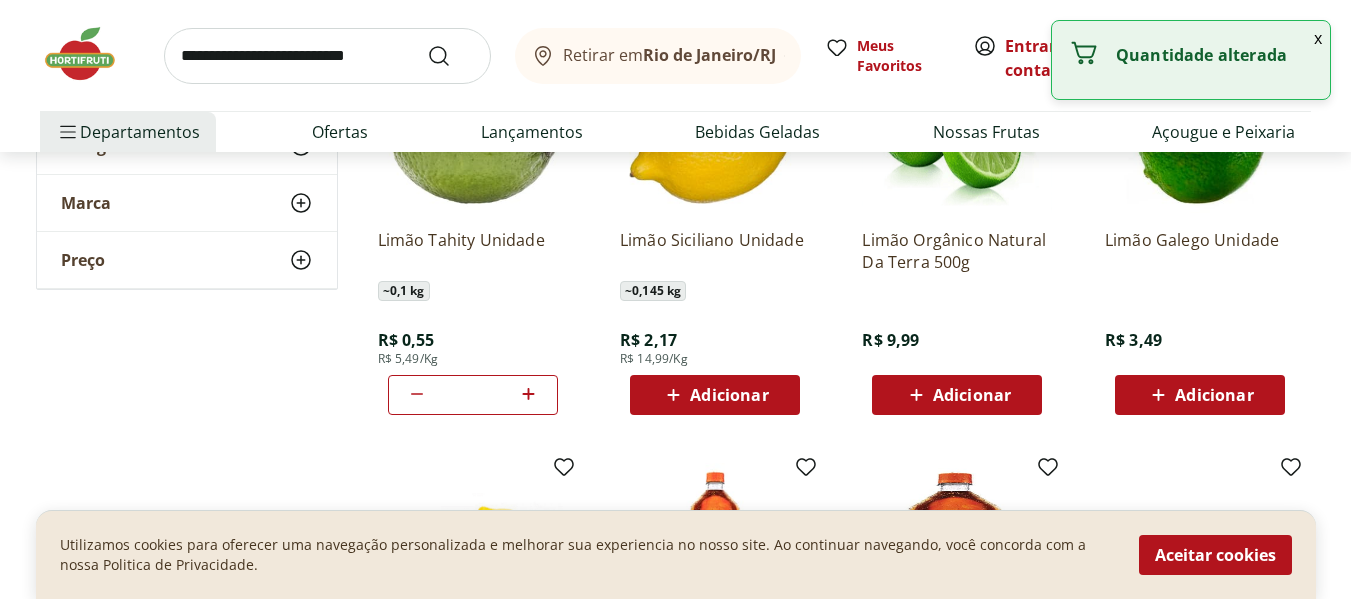 click 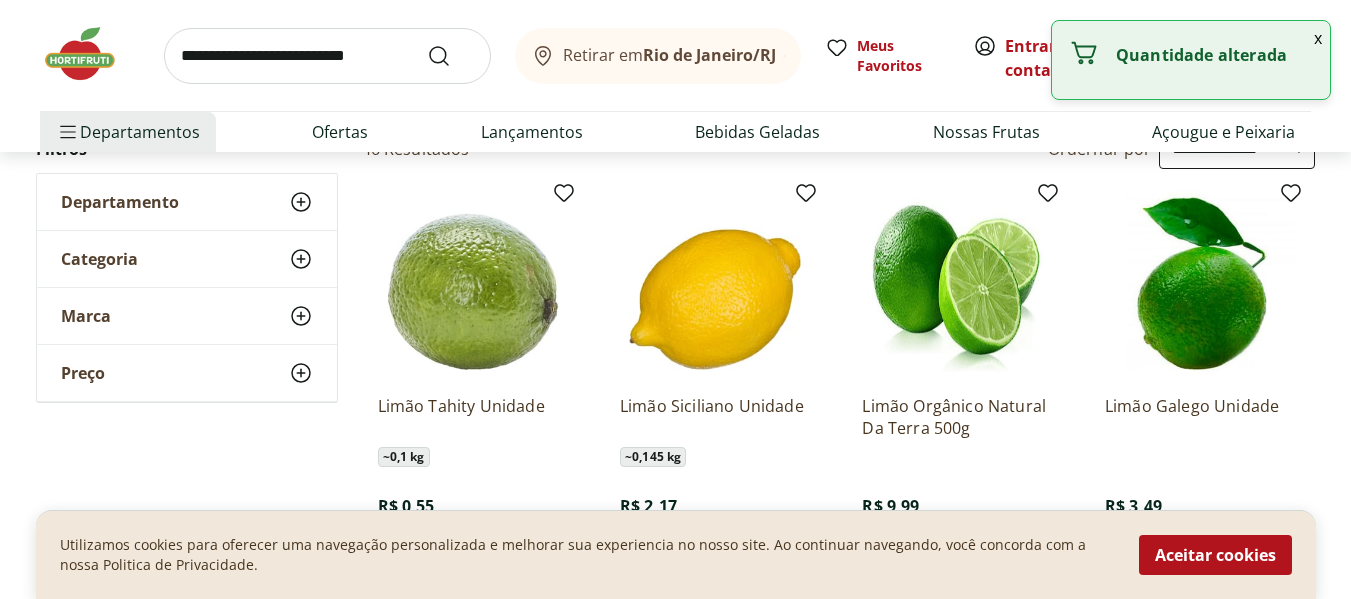 scroll, scrollTop: 100, scrollLeft: 0, axis: vertical 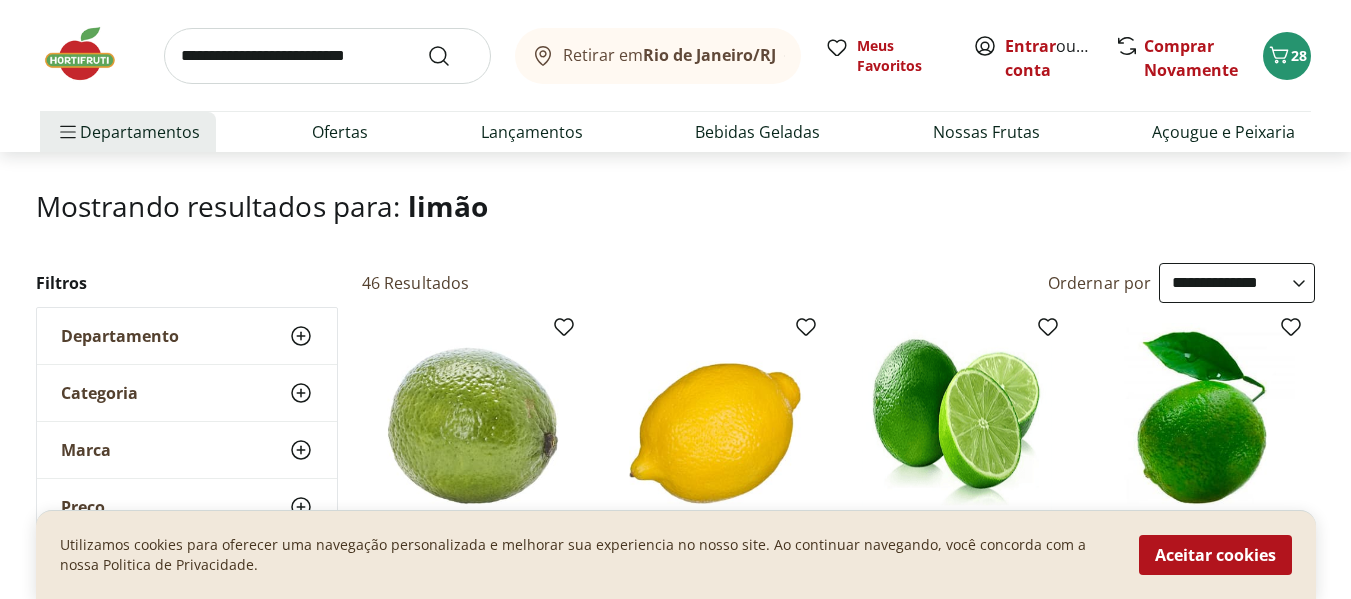 click at bounding box center (327, 56) 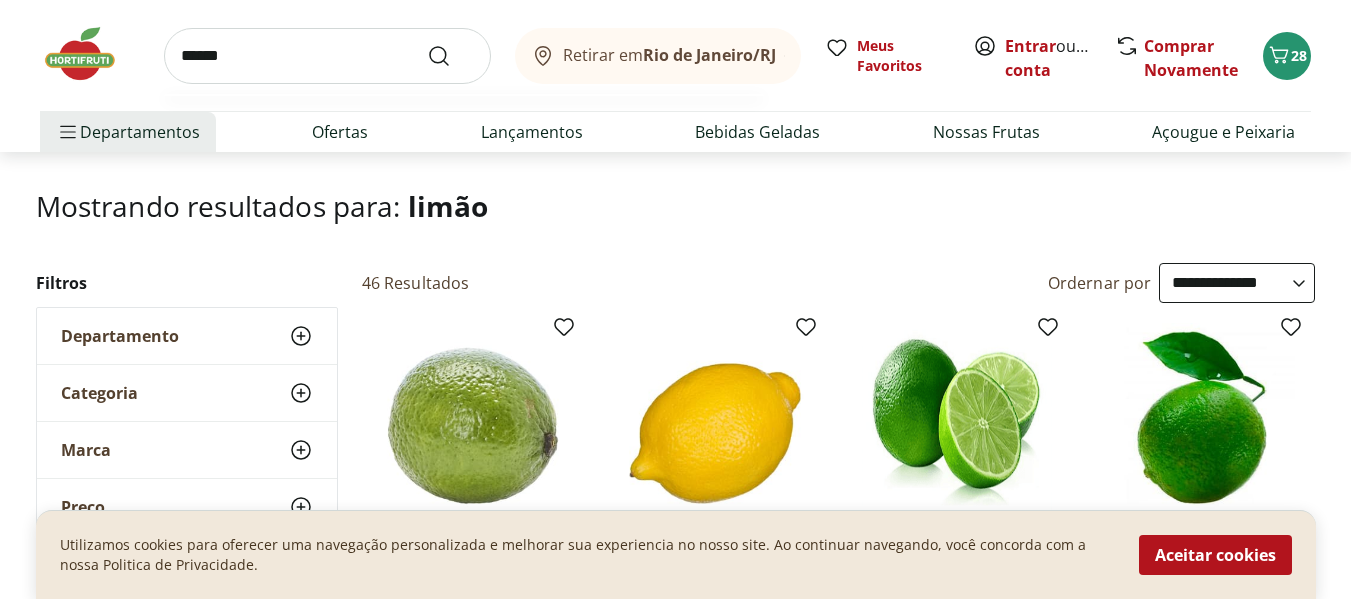 type on "******" 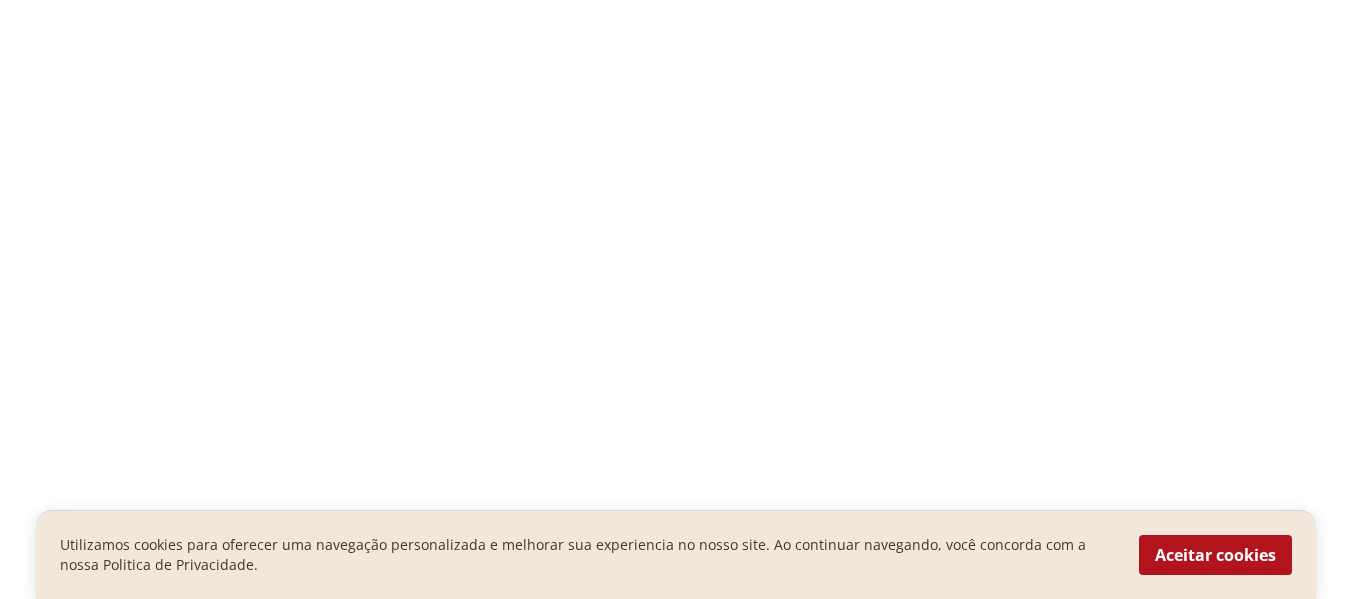 scroll, scrollTop: 0, scrollLeft: 0, axis: both 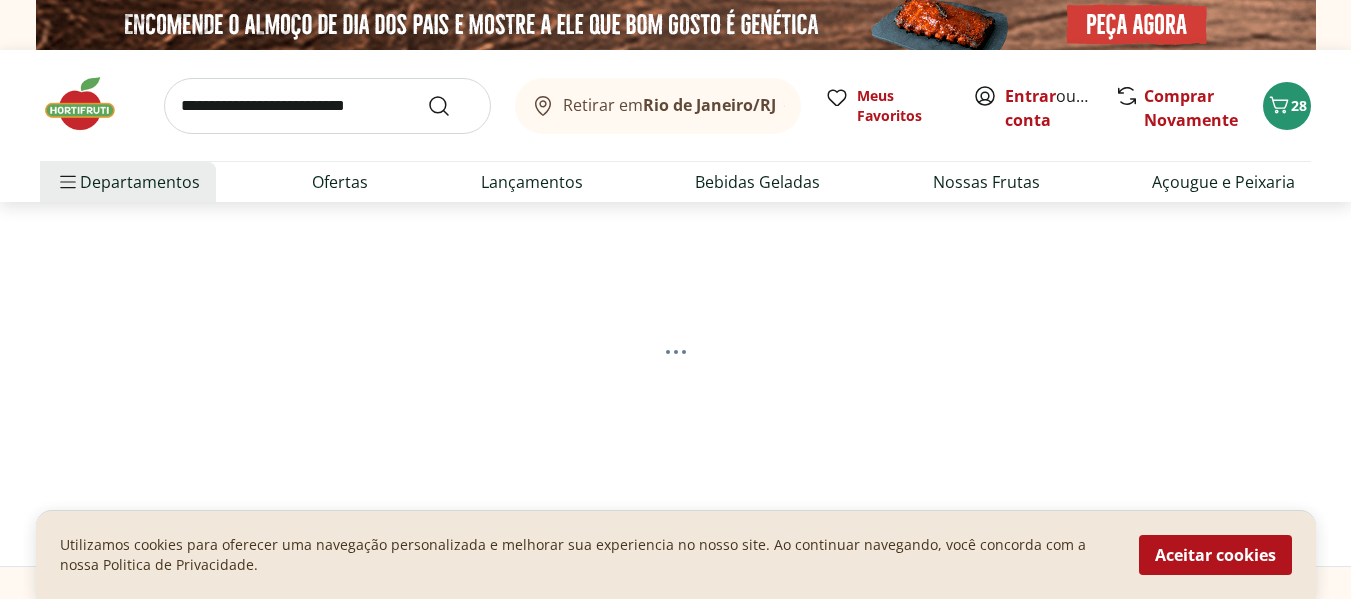 select on "**********" 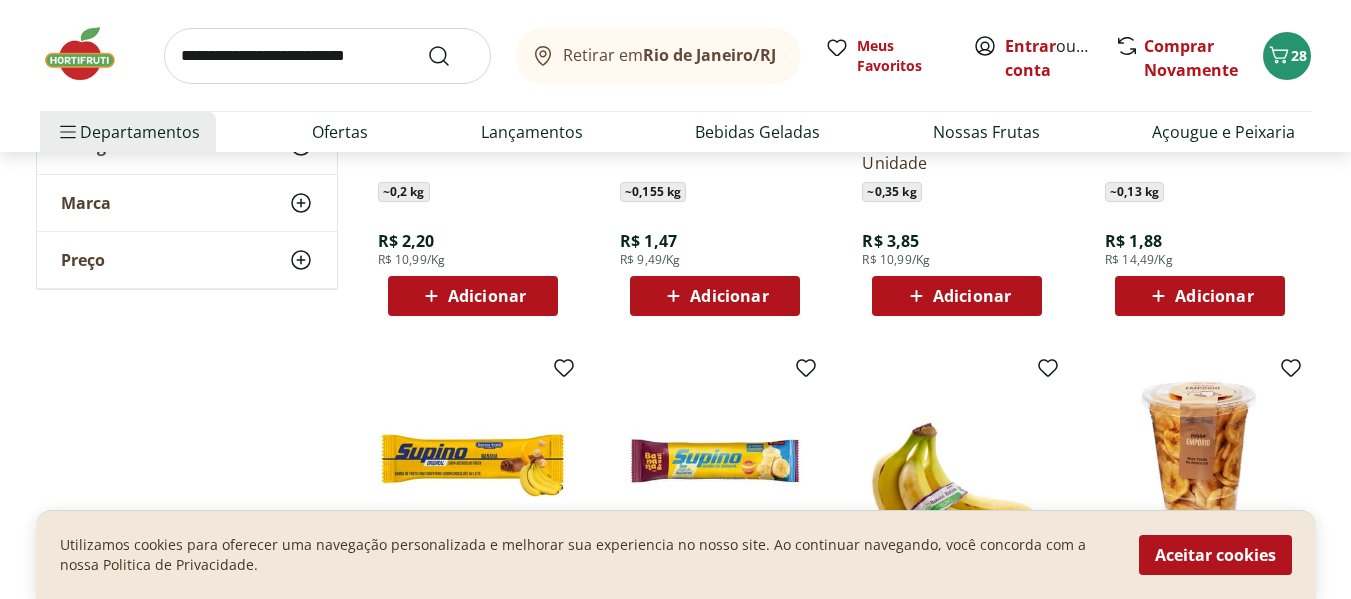 scroll, scrollTop: 500, scrollLeft: 0, axis: vertical 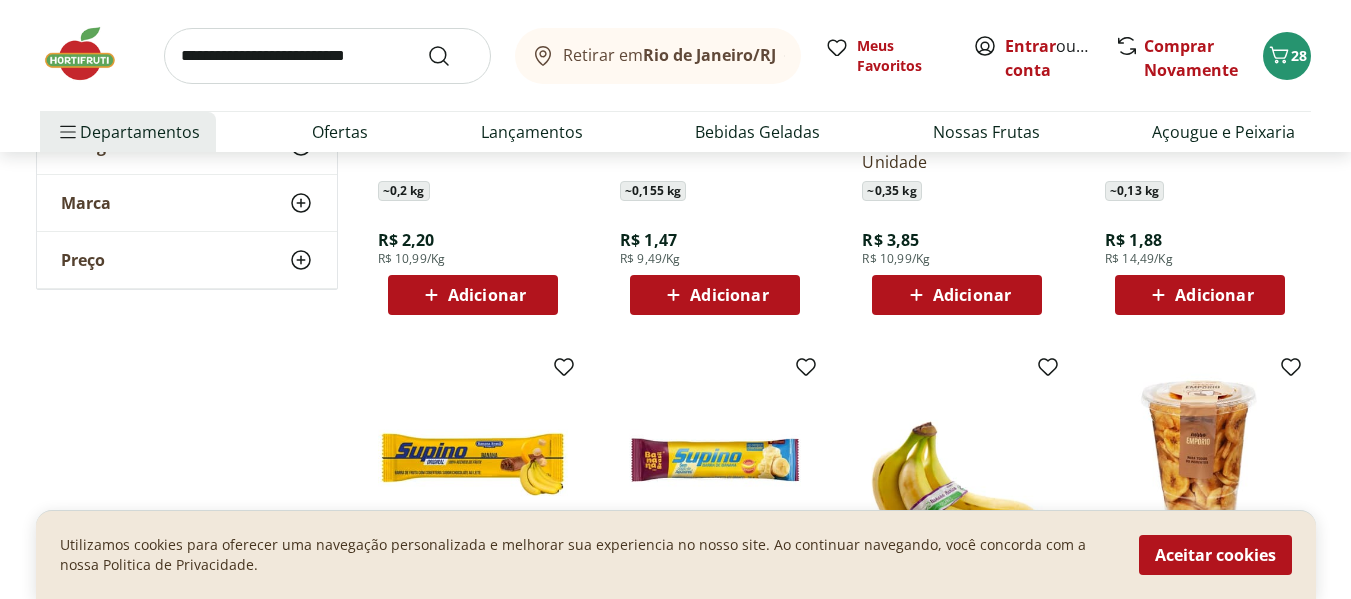 click on "Adicionar" at bounding box center (487, 295) 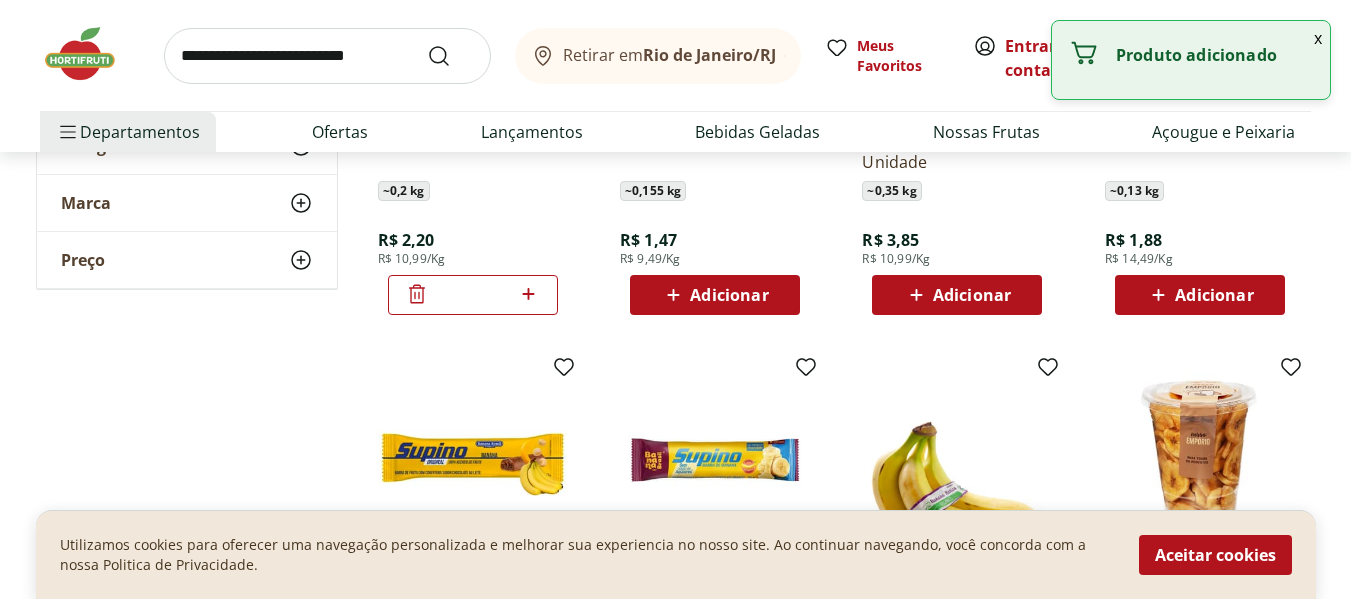 click 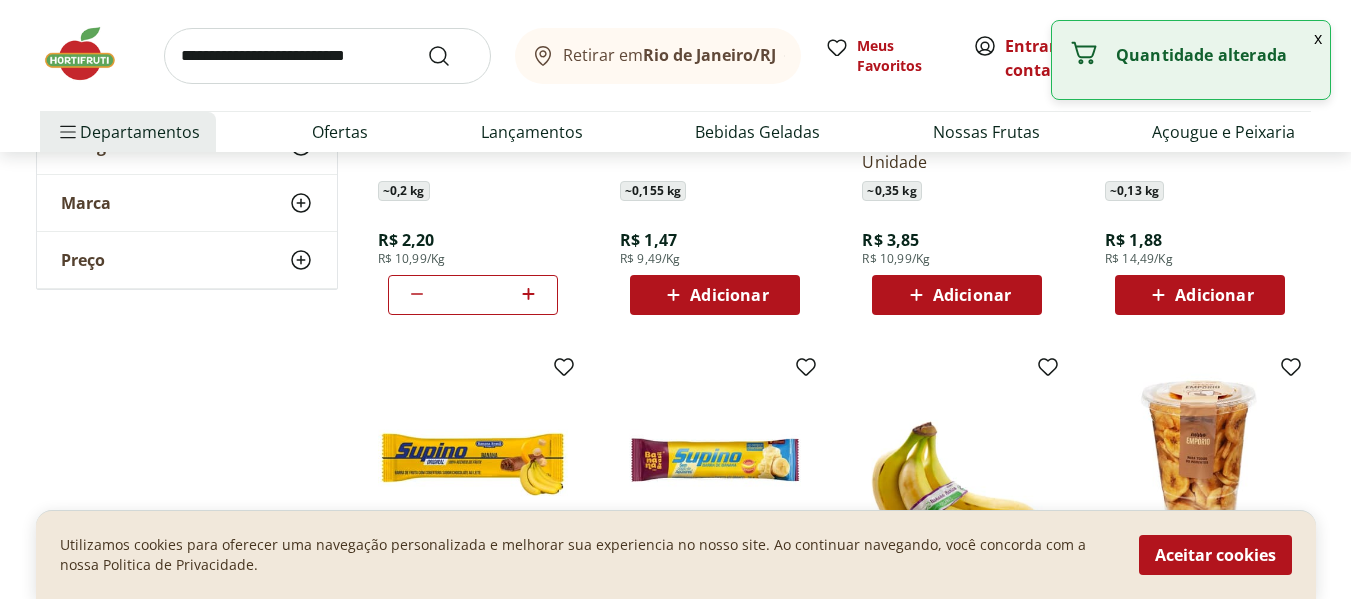 click 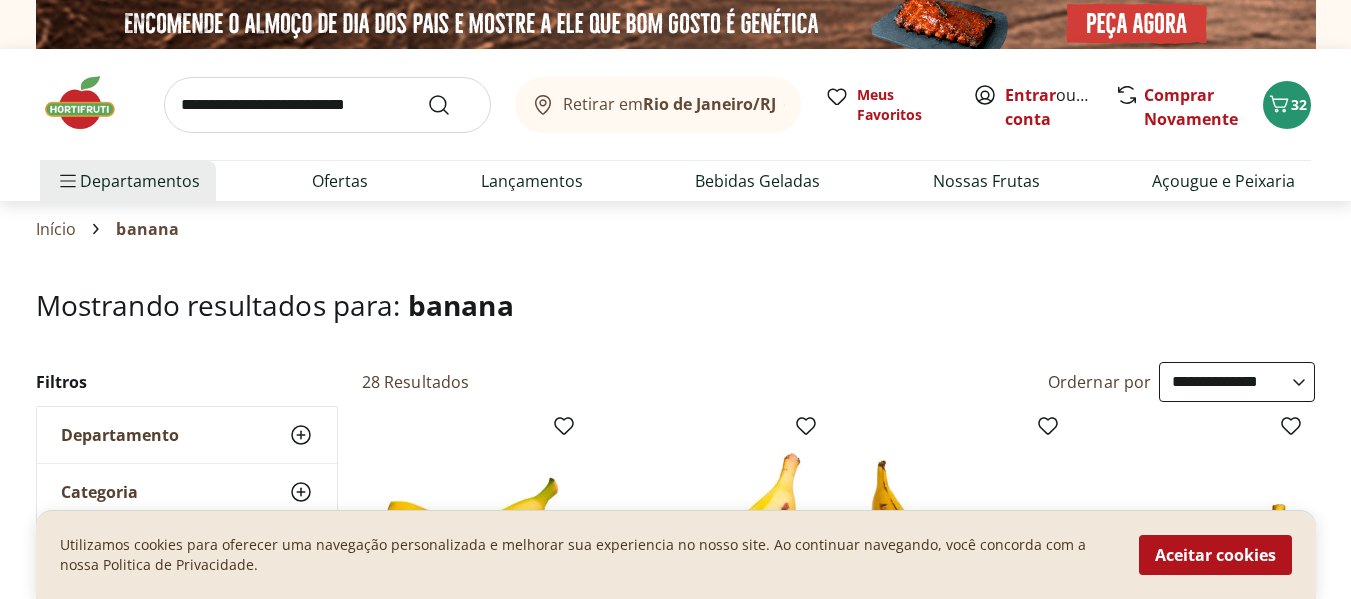 scroll, scrollTop: 0, scrollLeft: 0, axis: both 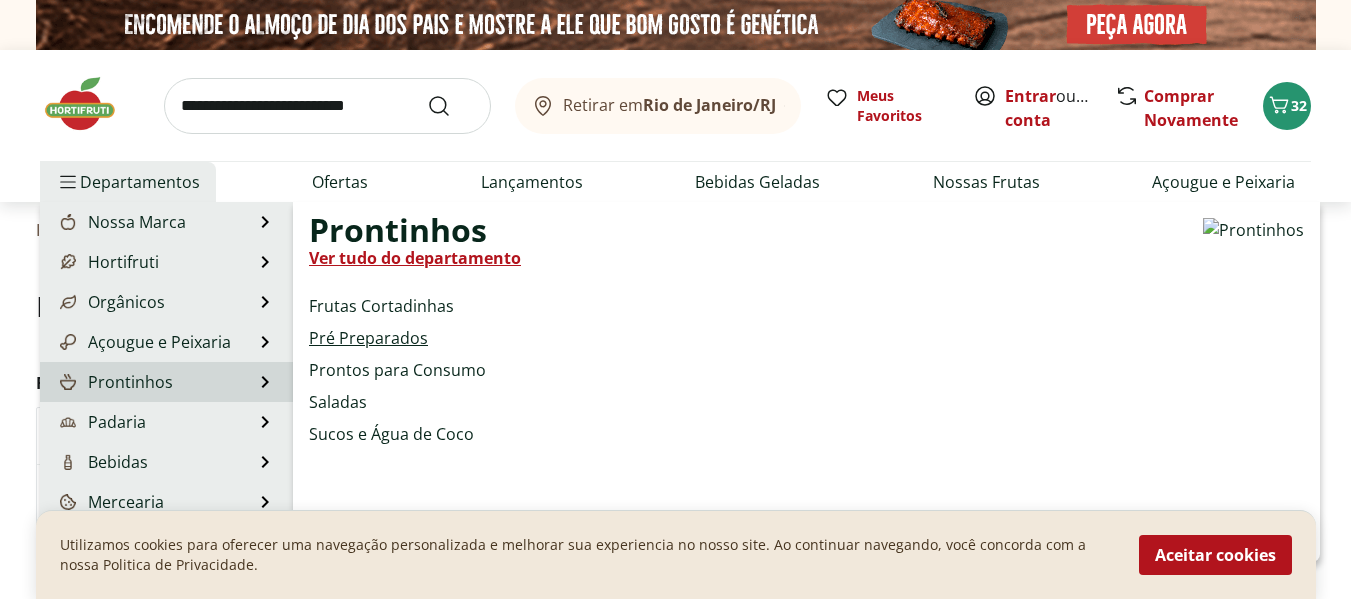 click on "Pré Preparados" at bounding box center [368, 338] 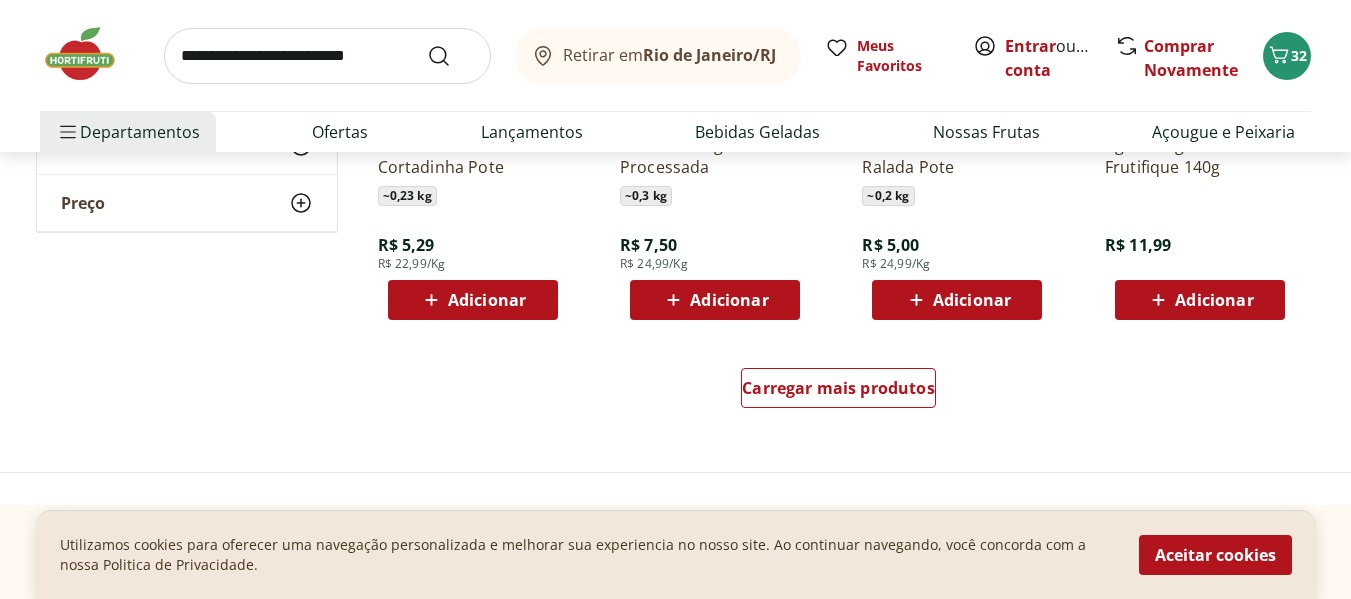 scroll, scrollTop: 1400, scrollLeft: 0, axis: vertical 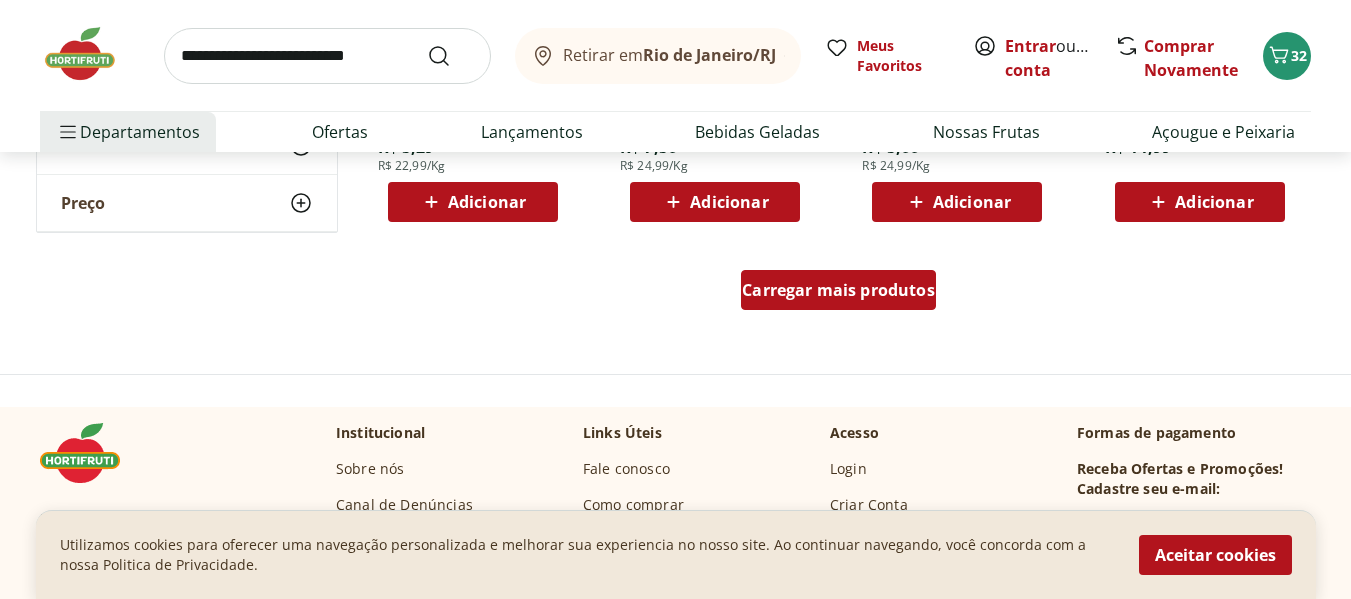 click on "Carregar mais produtos" at bounding box center [838, 290] 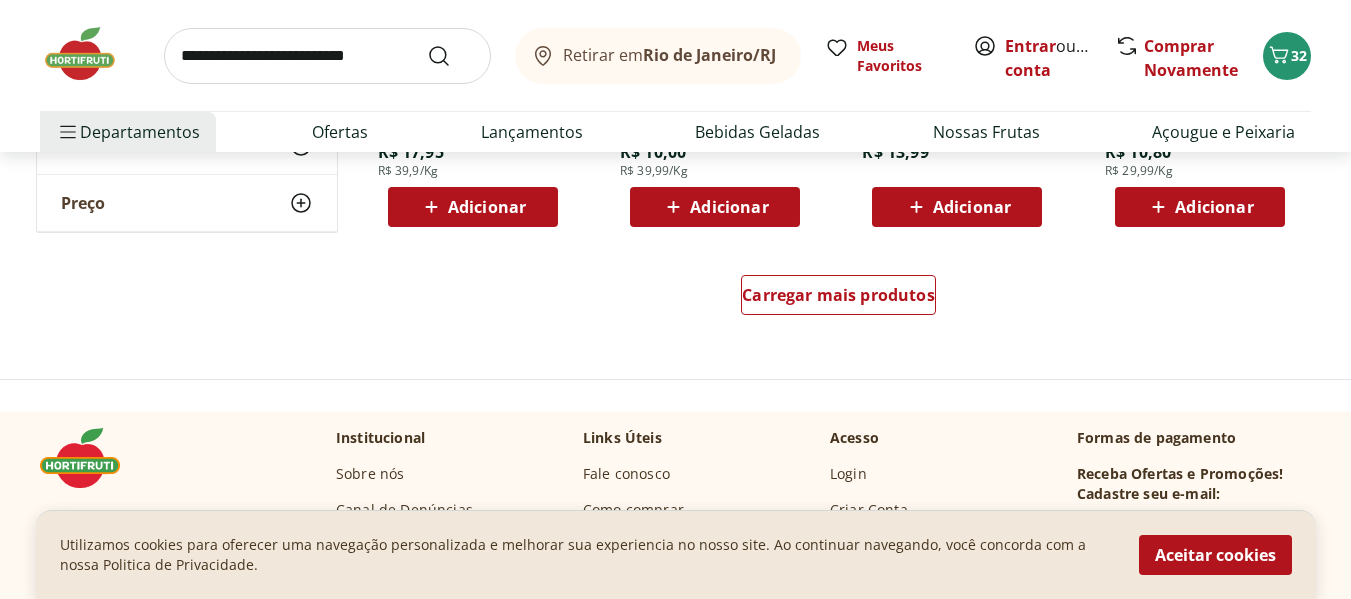 scroll, scrollTop: 2700, scrollLeft: 0, axis: vertical 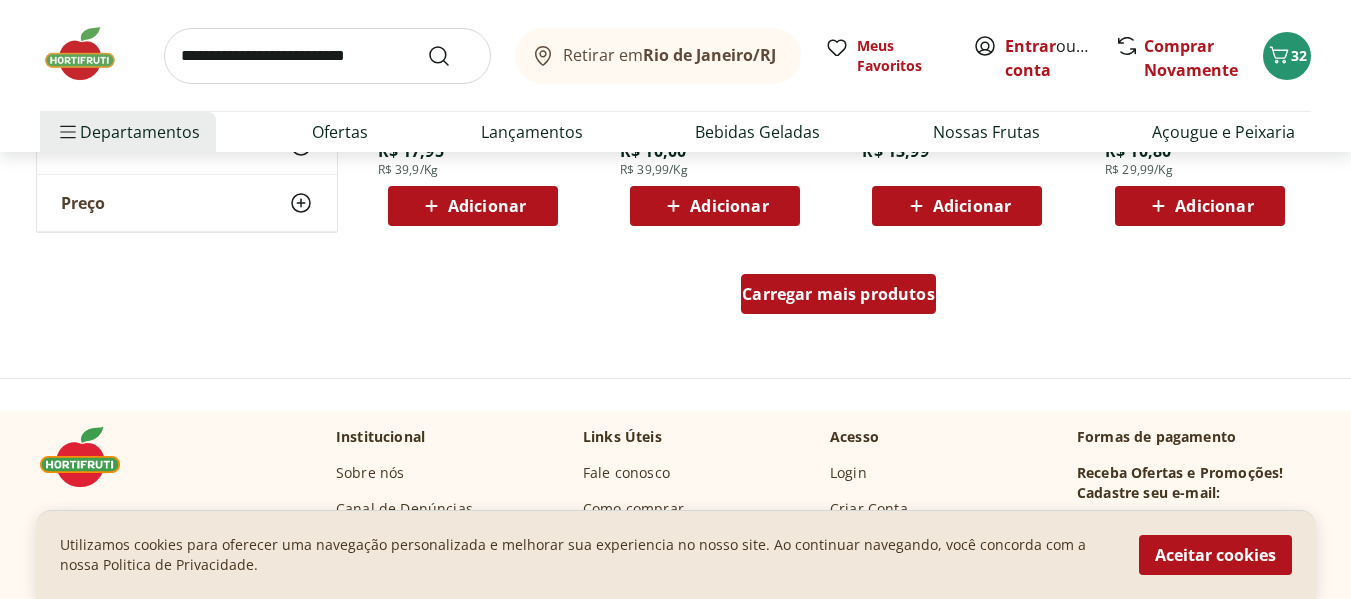 click on "Carregar mais produtos" at bounding box center [838, 294] 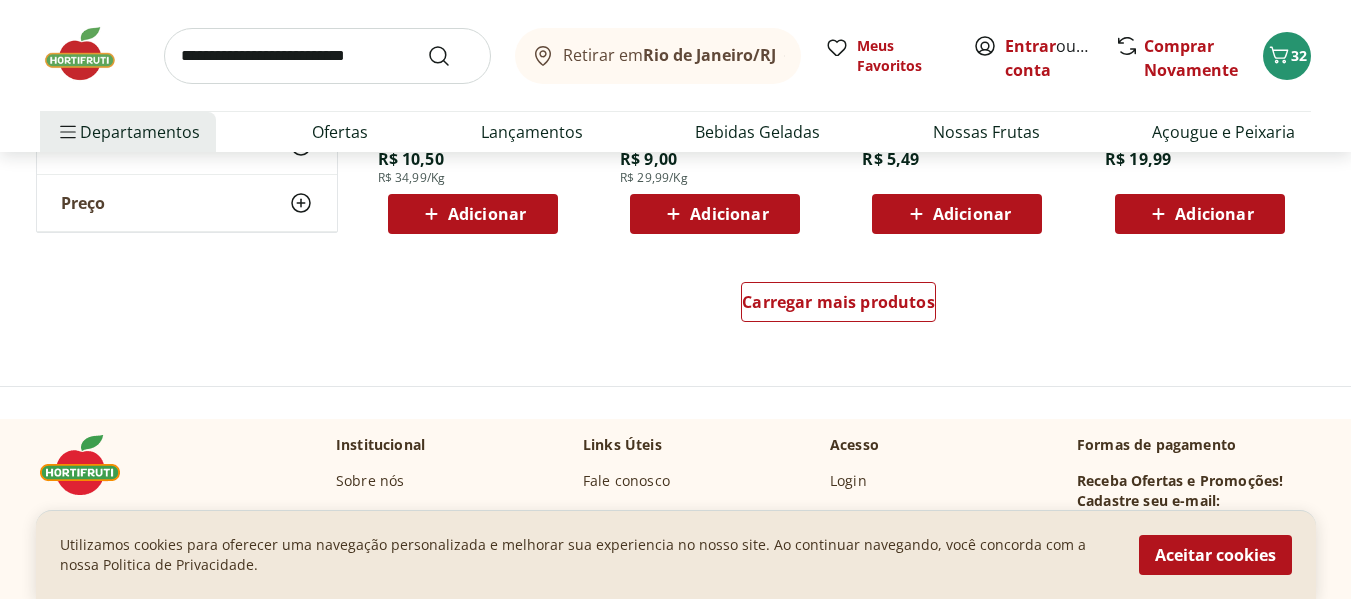 scroll, scrollTop: 4000, scrollLeft: 0, axis: vertical 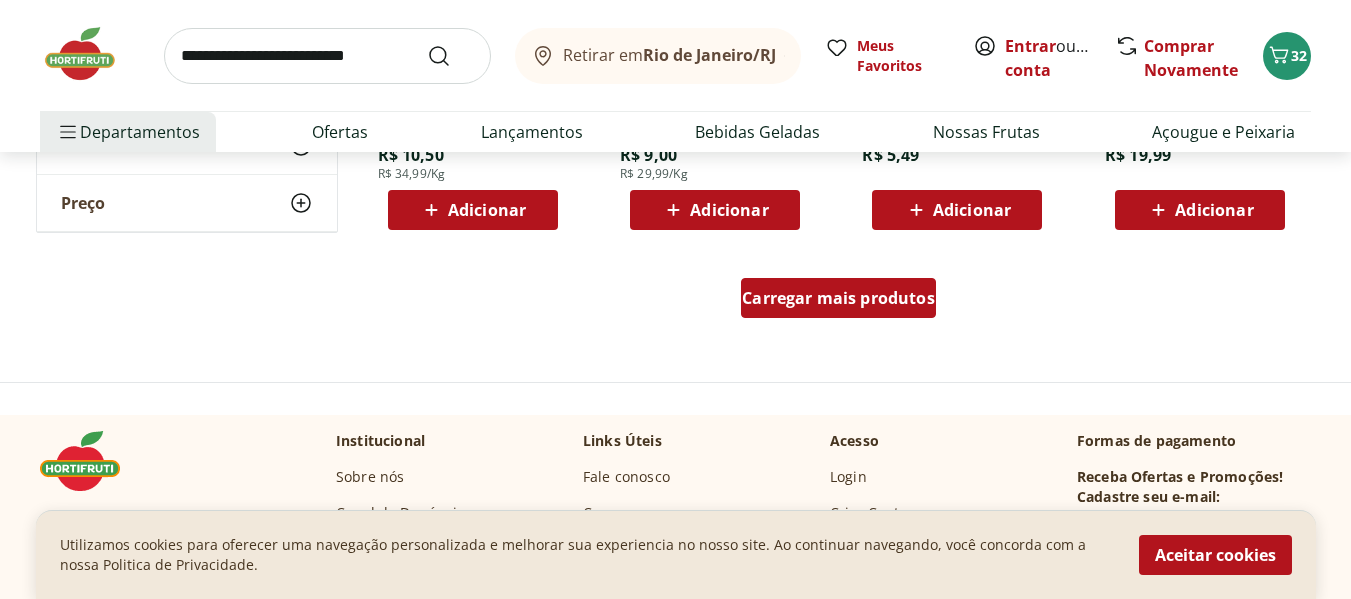 click on "Carregar mais produtos" at bounding box center (838, 298) 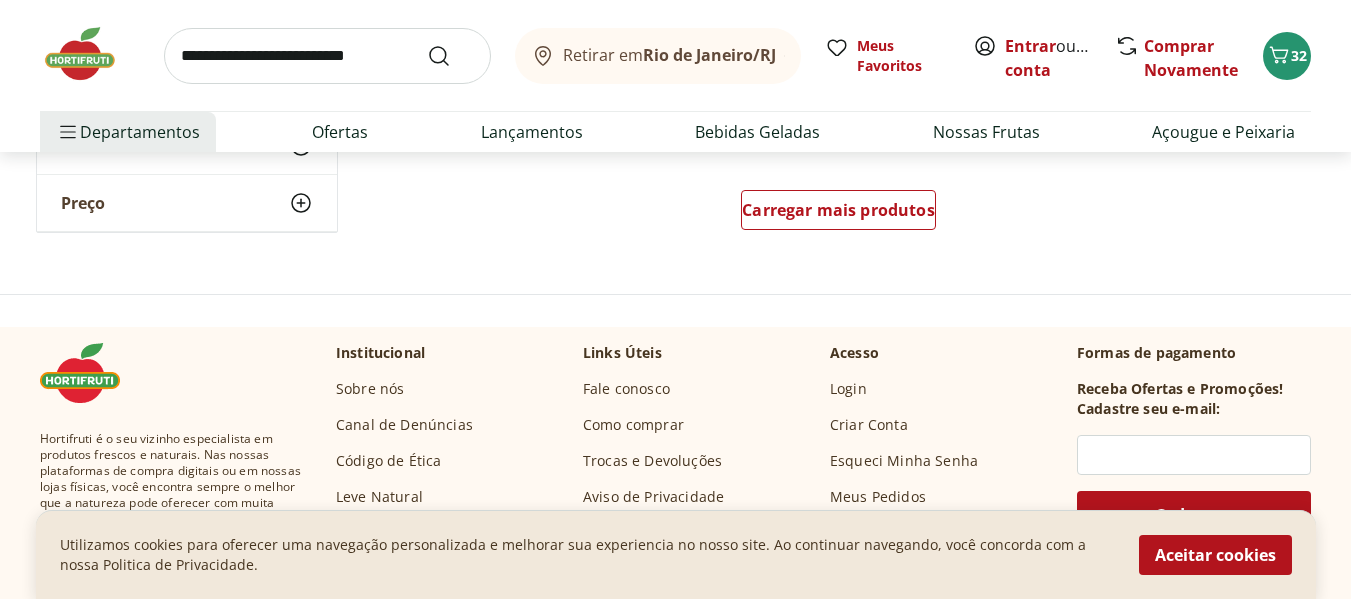 scroll, scrollTop: 5400, scrollLeft: 0, axis: vertical 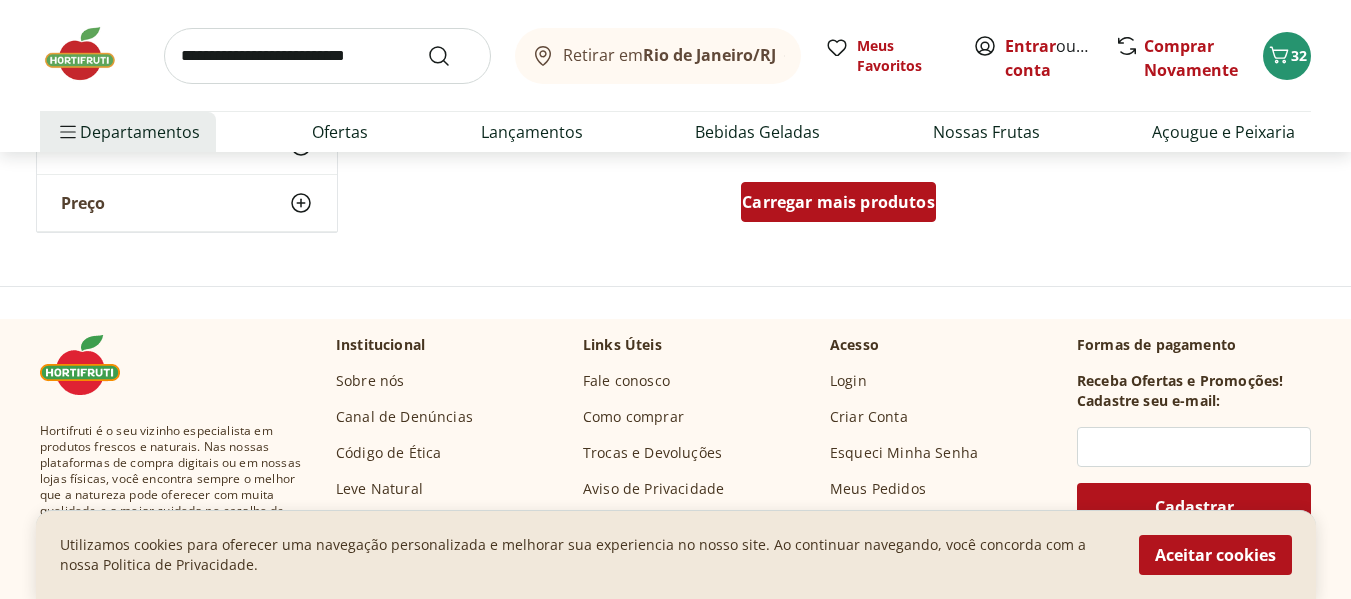 click on "Carregar mais produtos" at bounding box center [838, 202] 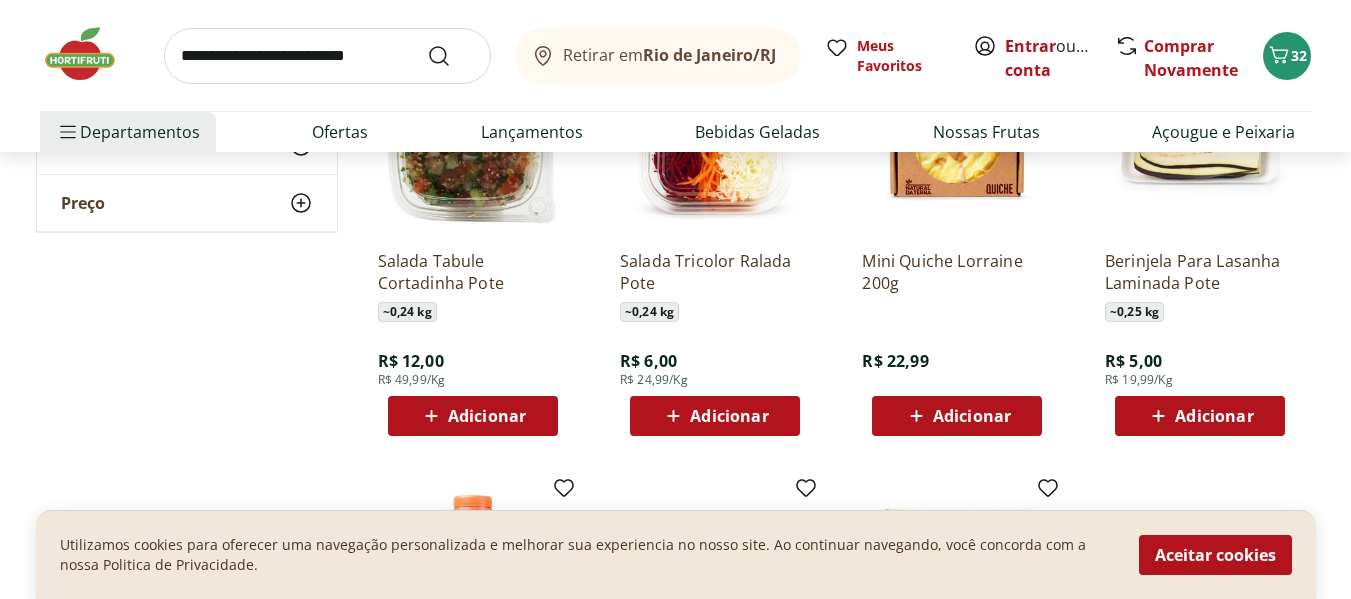 scroll, scrollTop: 5200, scrollLeft: 0, axis: vertical 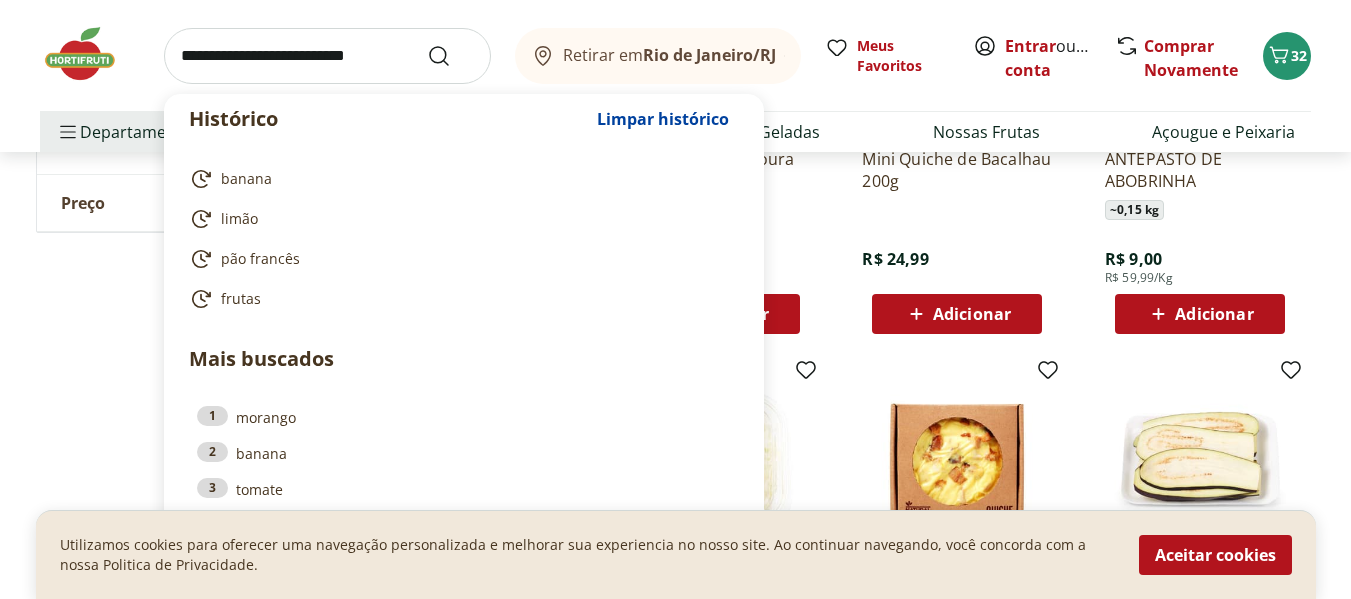 click at bounding box center [327, 56] 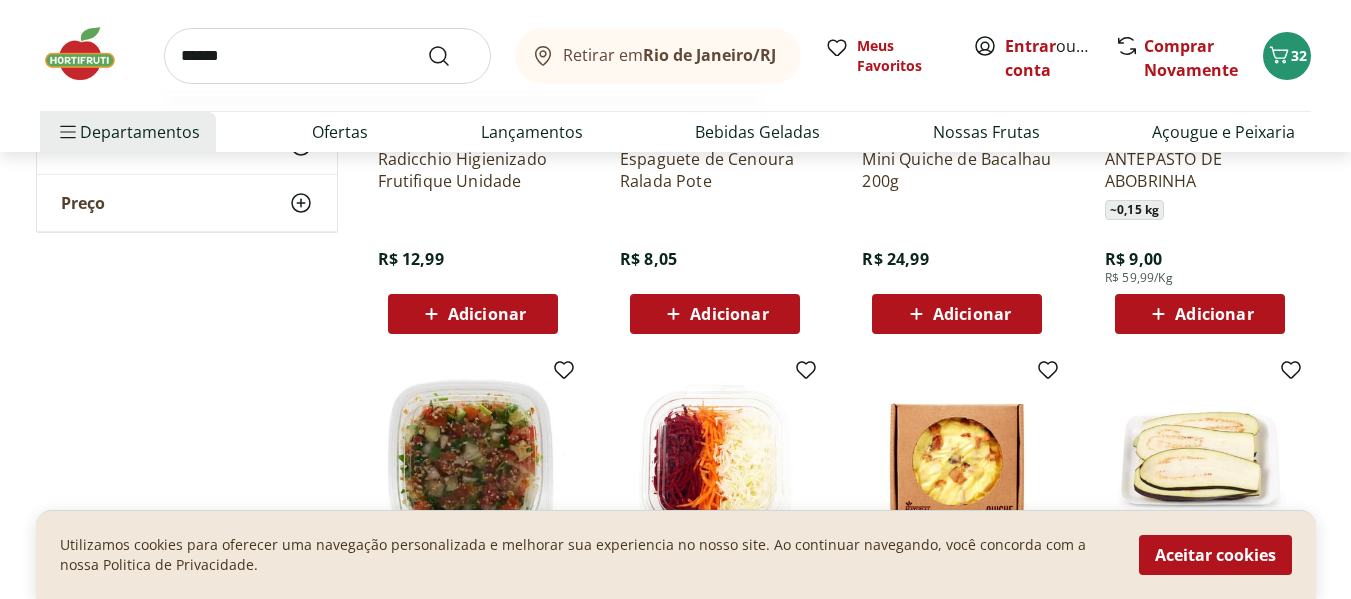 type on "******" 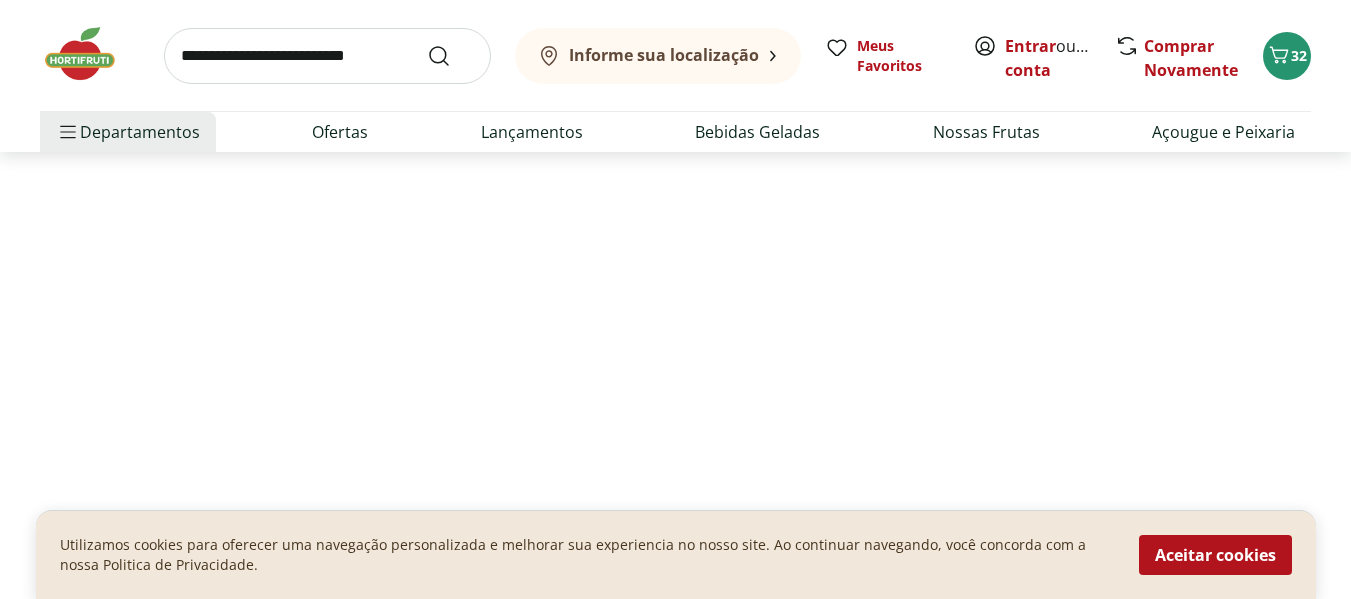 scroll, scrollTop: 0, scrollLeft: 0, axis: both 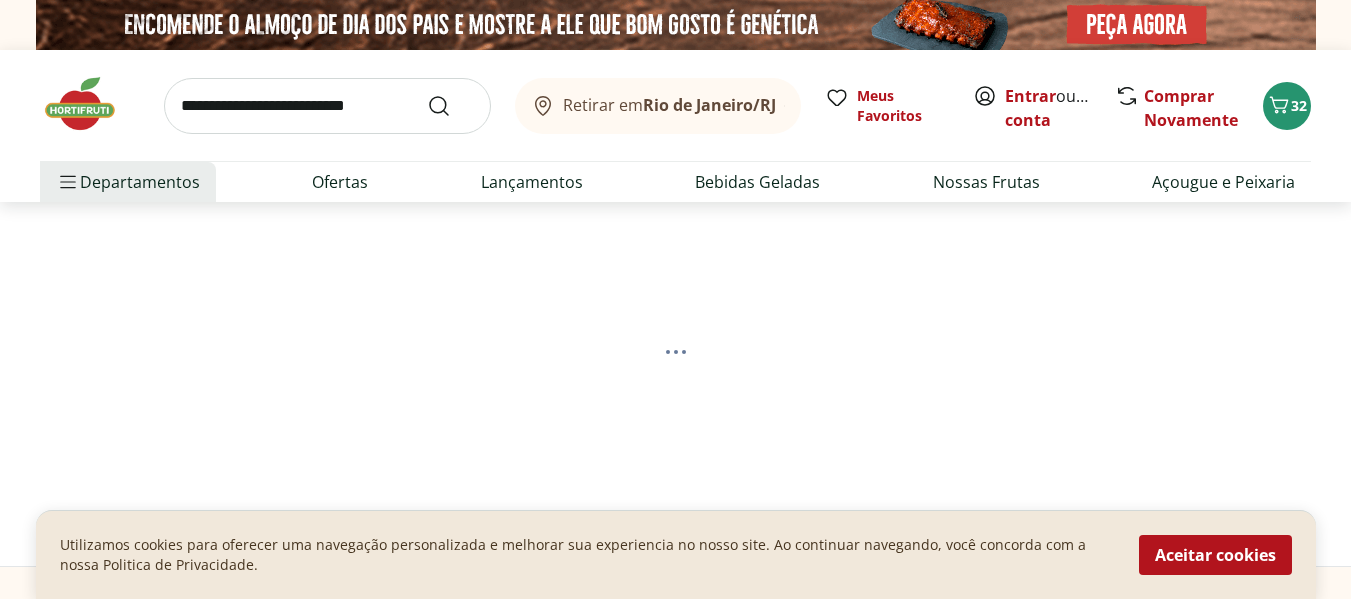 select on "**********" 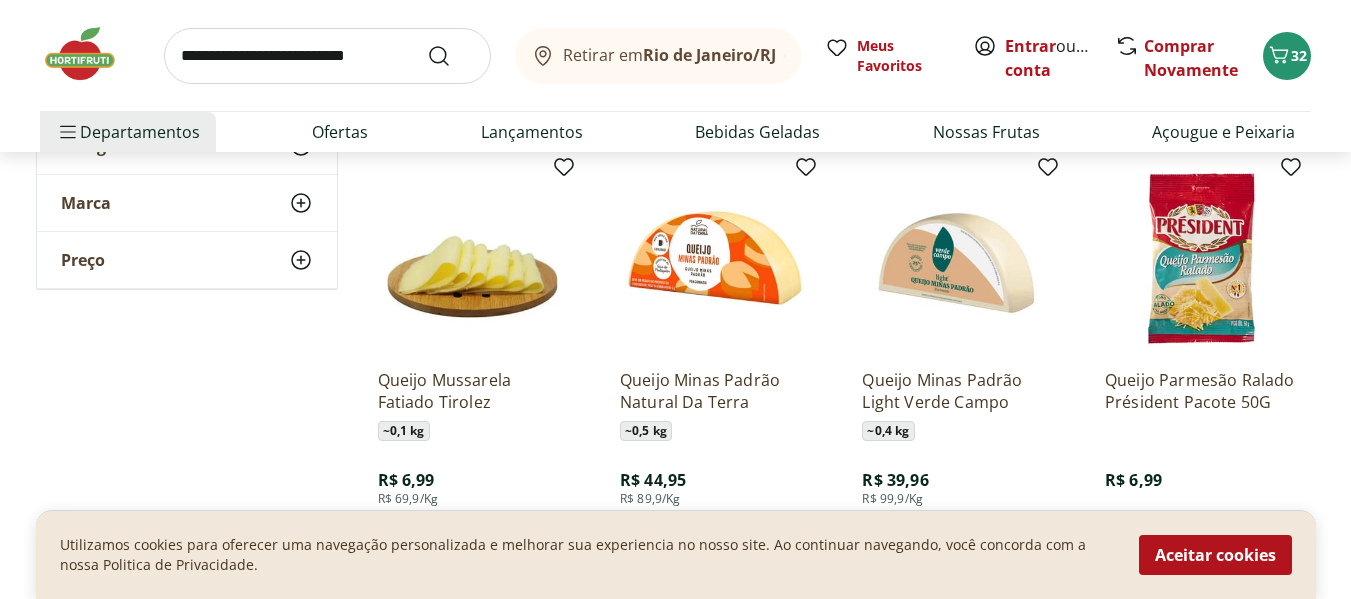 scroll, scrollTop: 770, scrollLeft: 0, axis: vertical 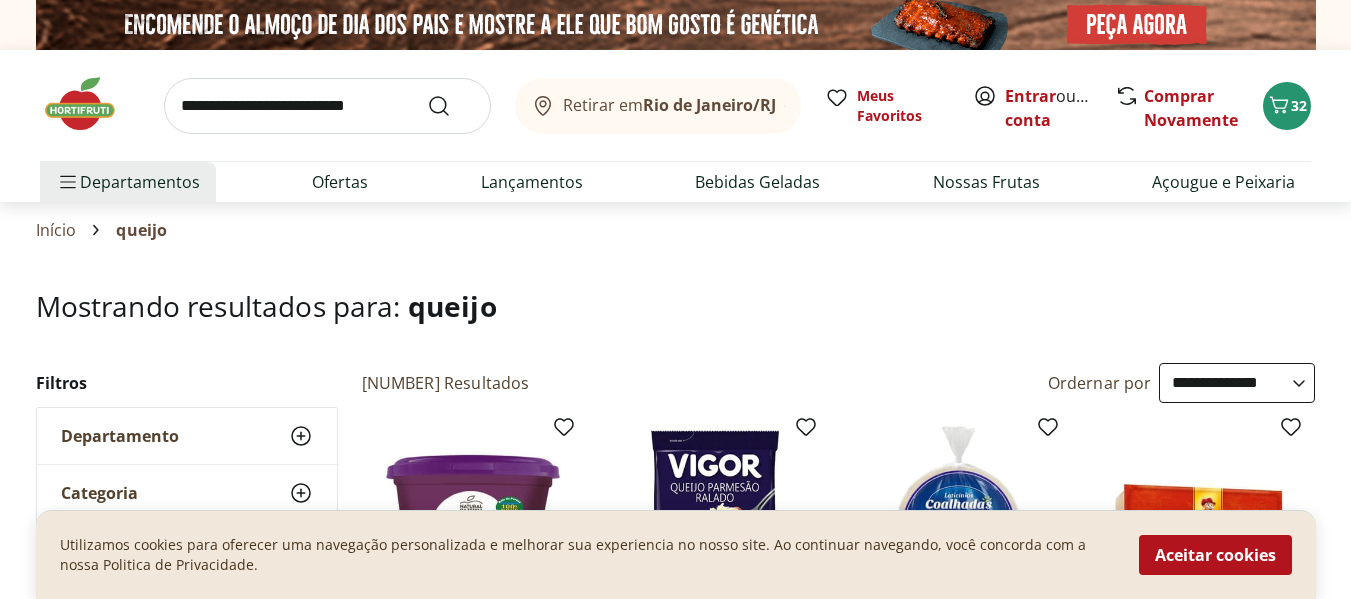 select on "**********" 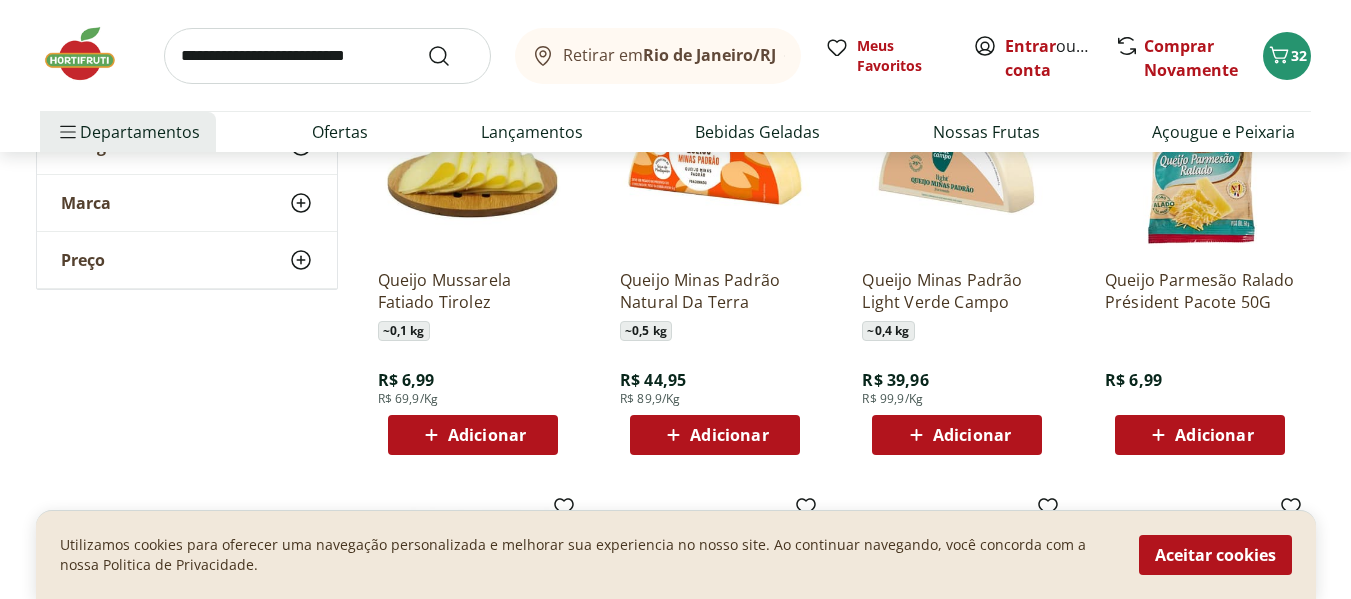 scroll, scrollTop: 0, scrollLeft: 0, axis: both 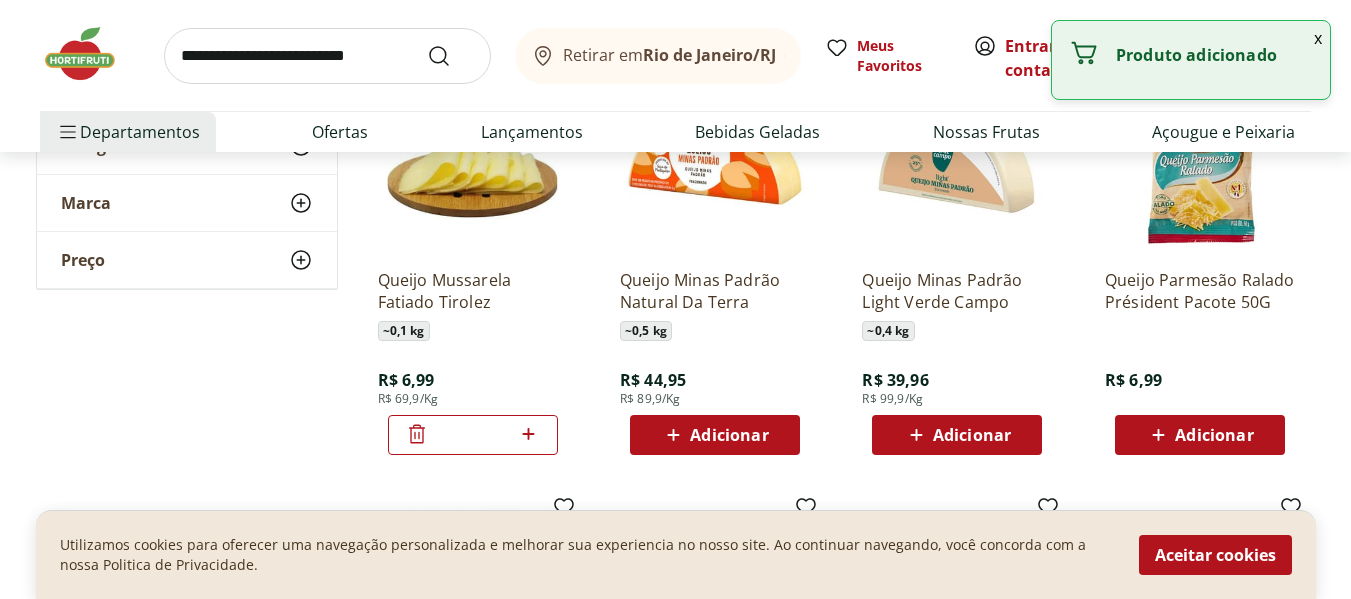 click 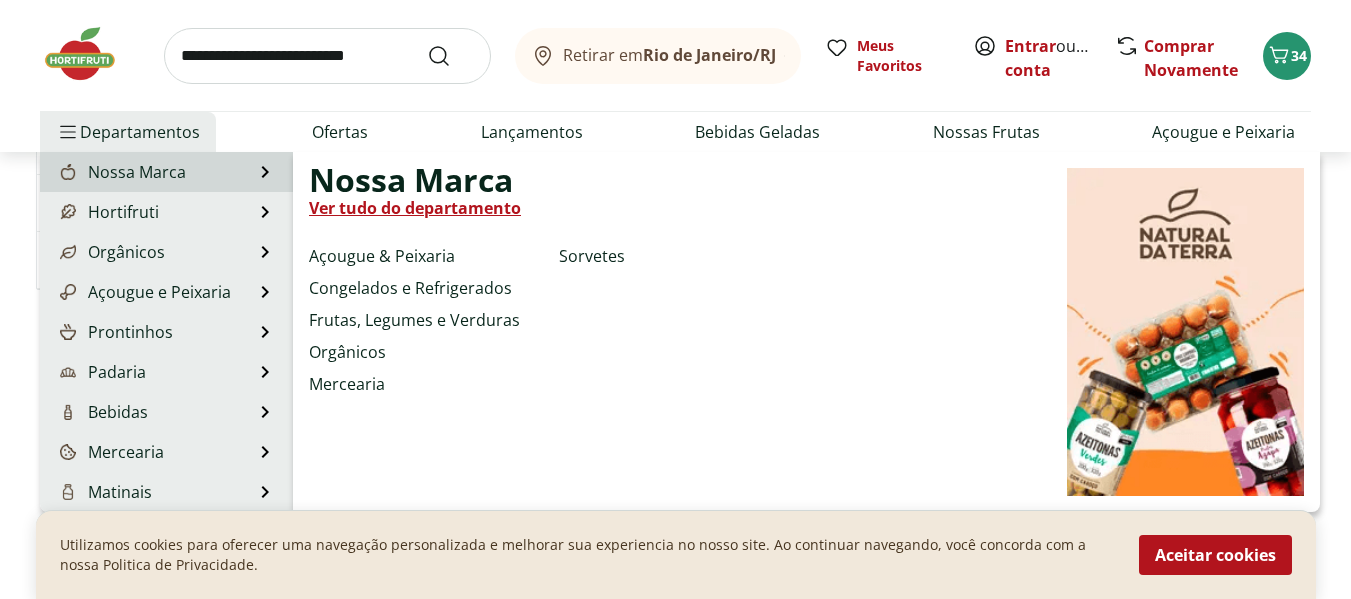 scroll, scrollTop: 700, scrollLeft: 0, axis: vertical 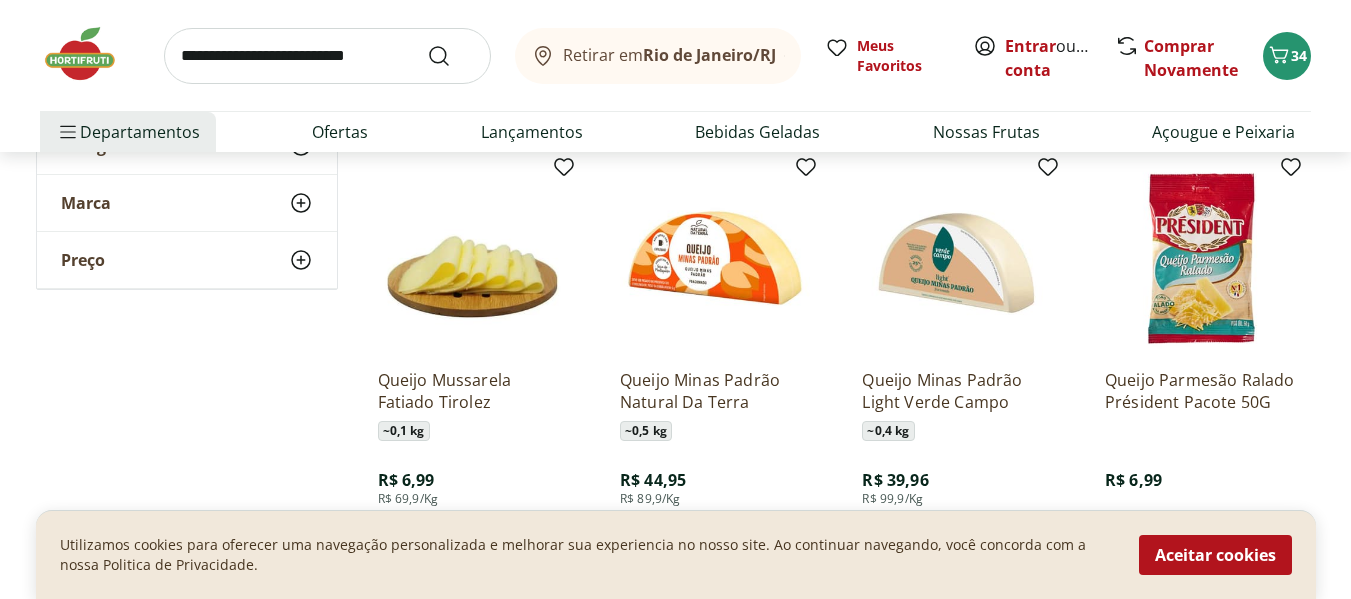 click at bounding box center [327, 56] 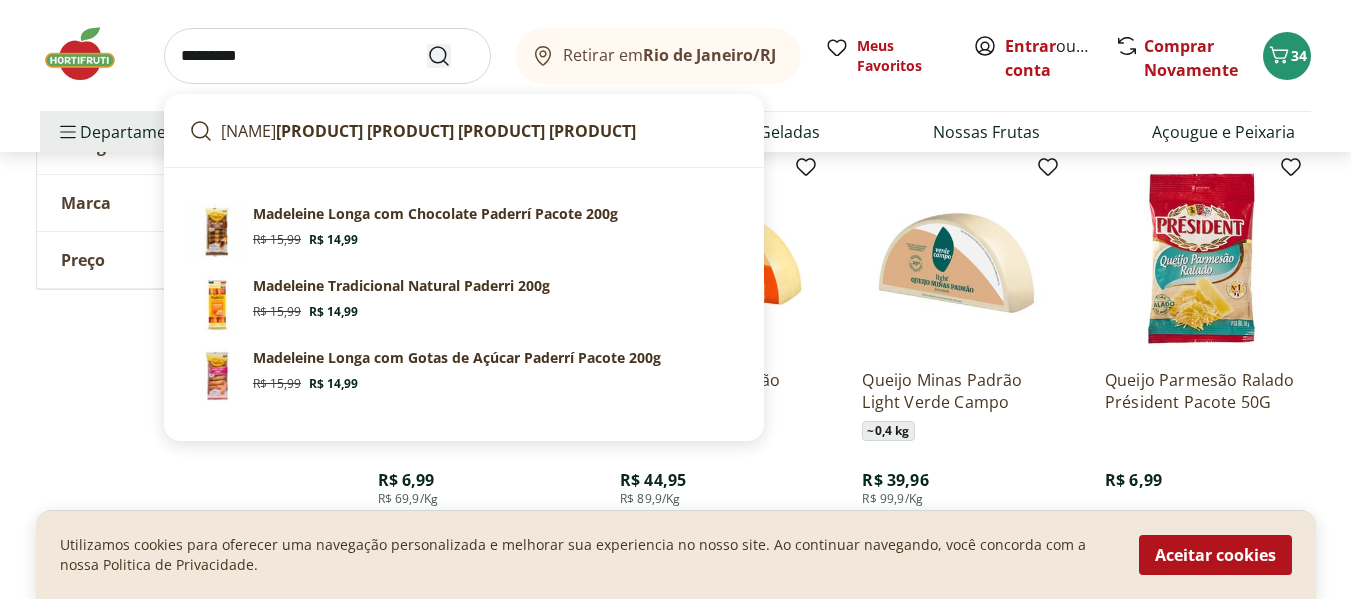 type on "*********" 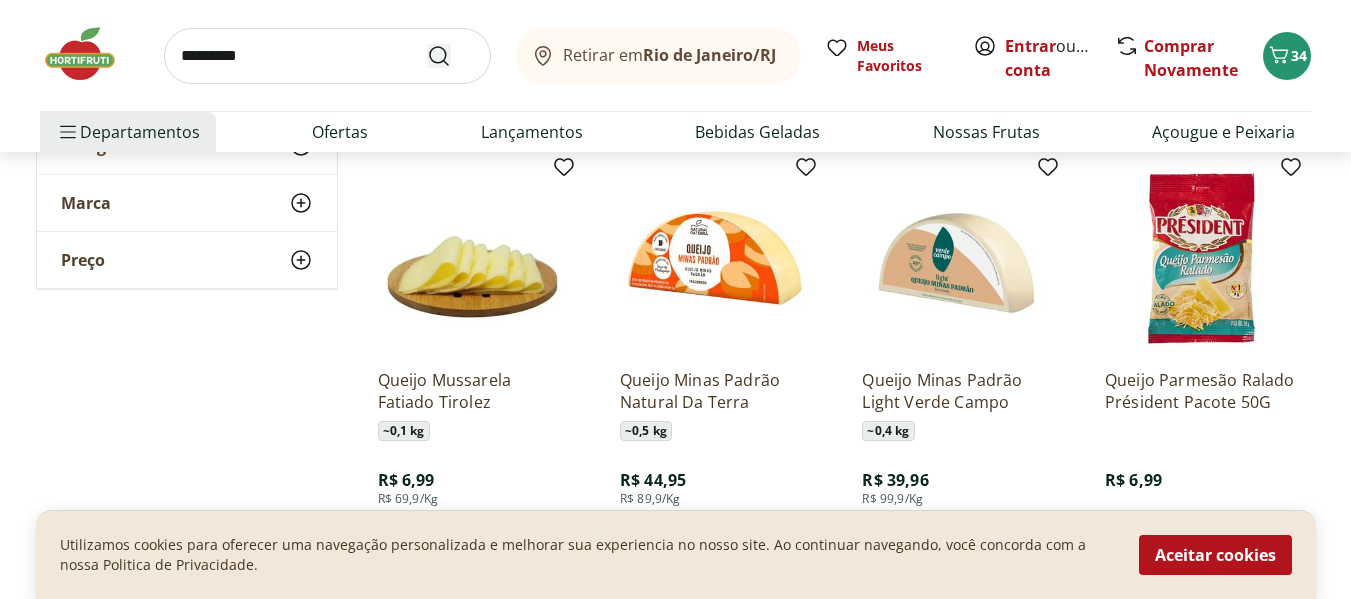 scroll, scrollTop: 0, scrollLeft: 0, axis: both 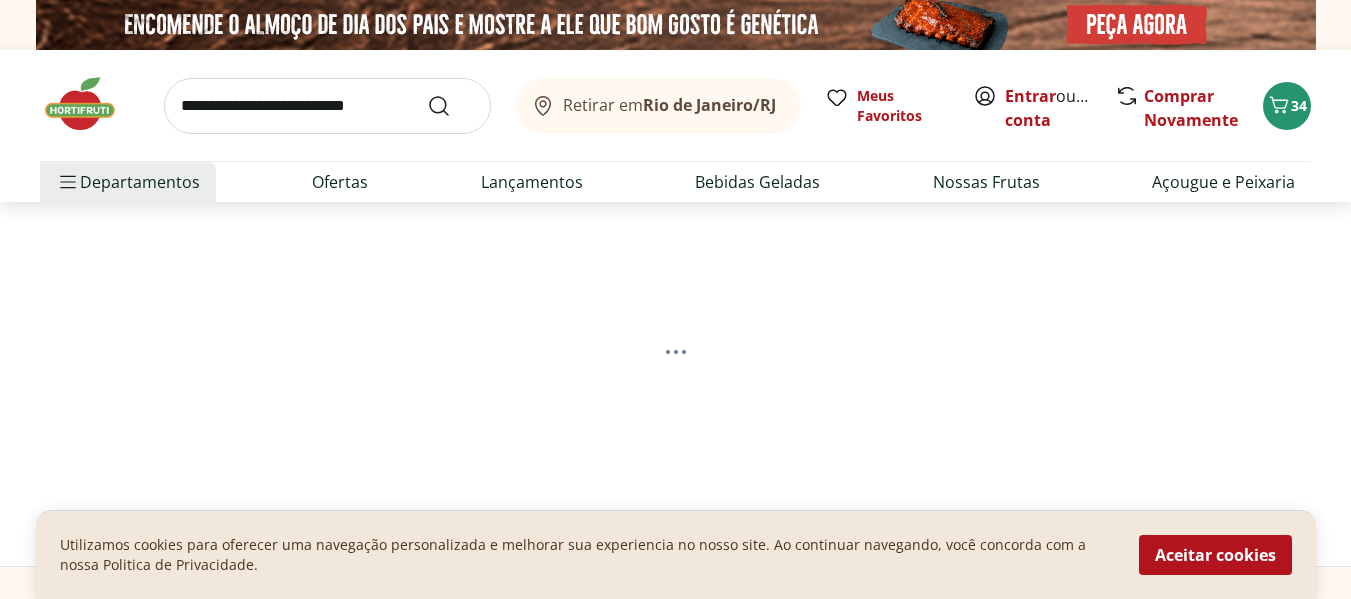 select on "**********" 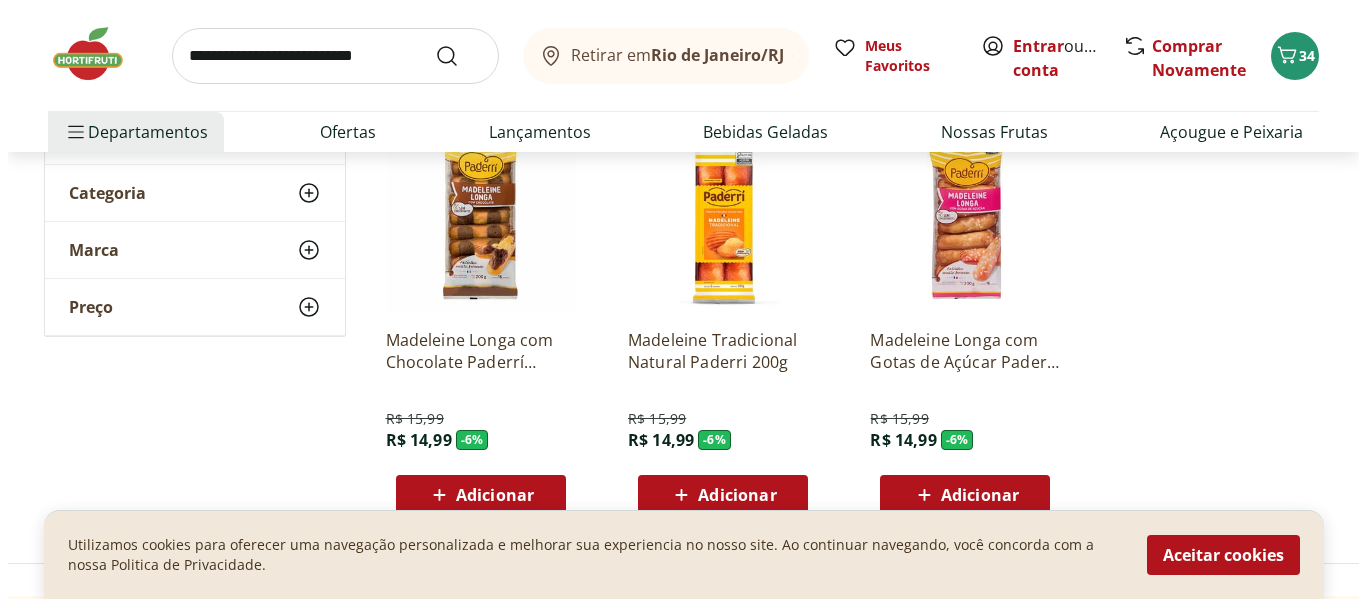 scroll, scrollTop: 400, scrollLeft: 0, axis: vertical 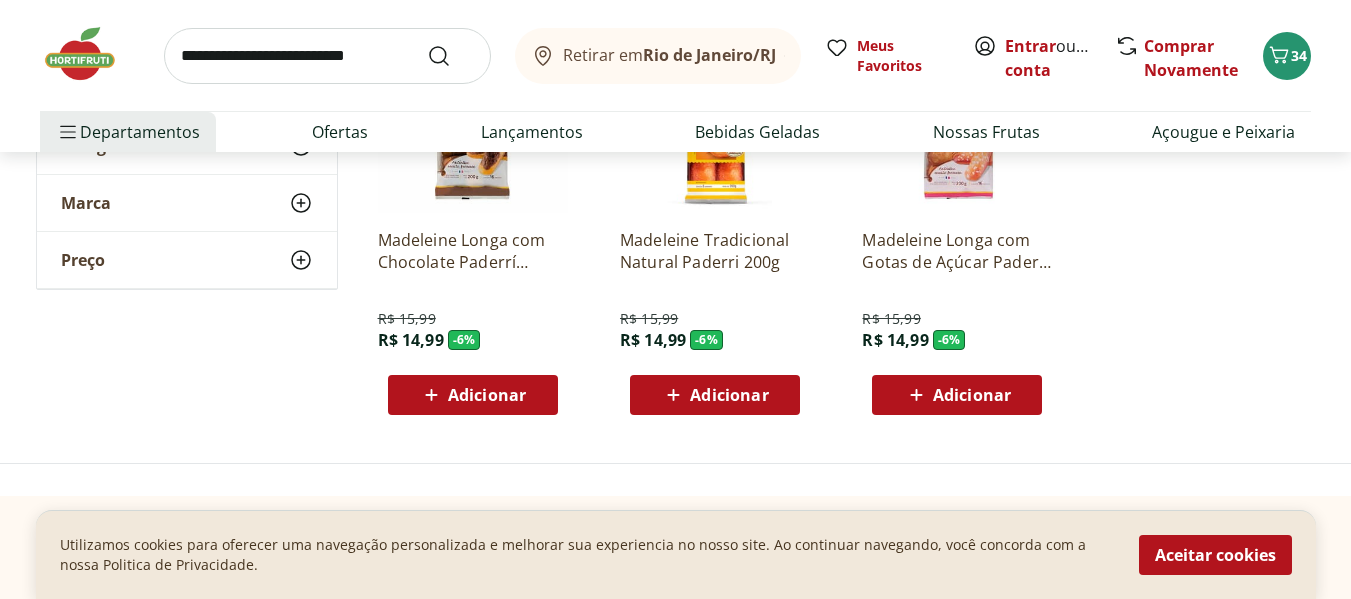 click on "Adicionar" at bounding box center [972, 395] 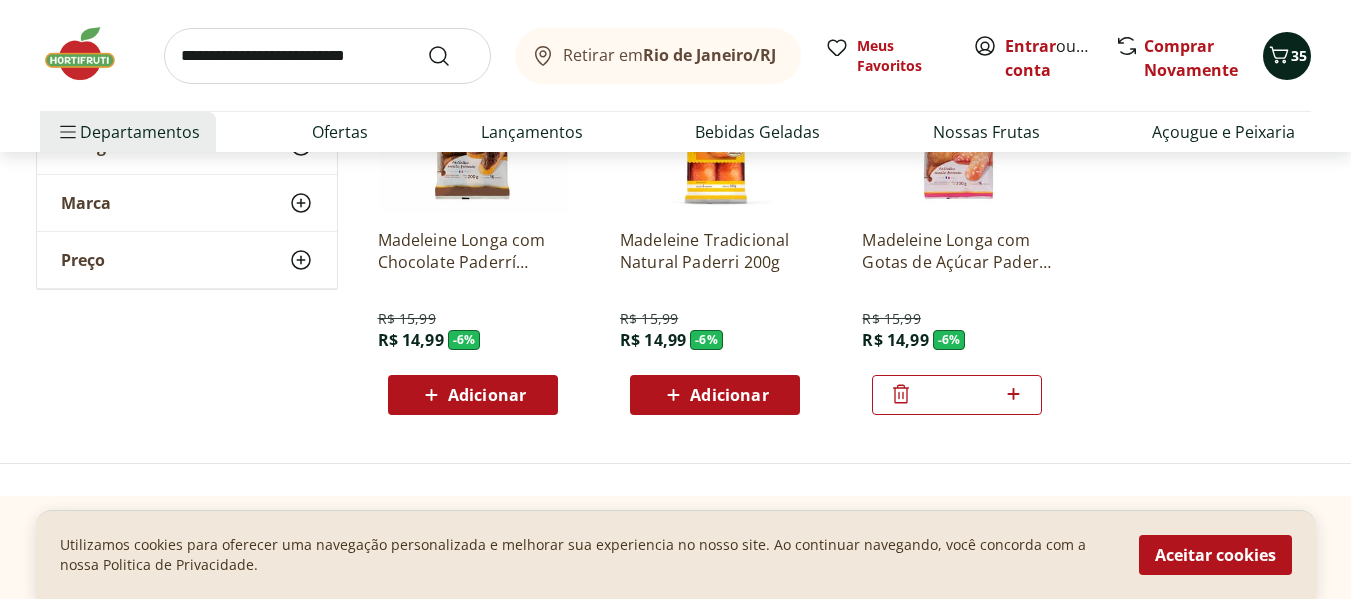 click at bounding box center [1279, 56] 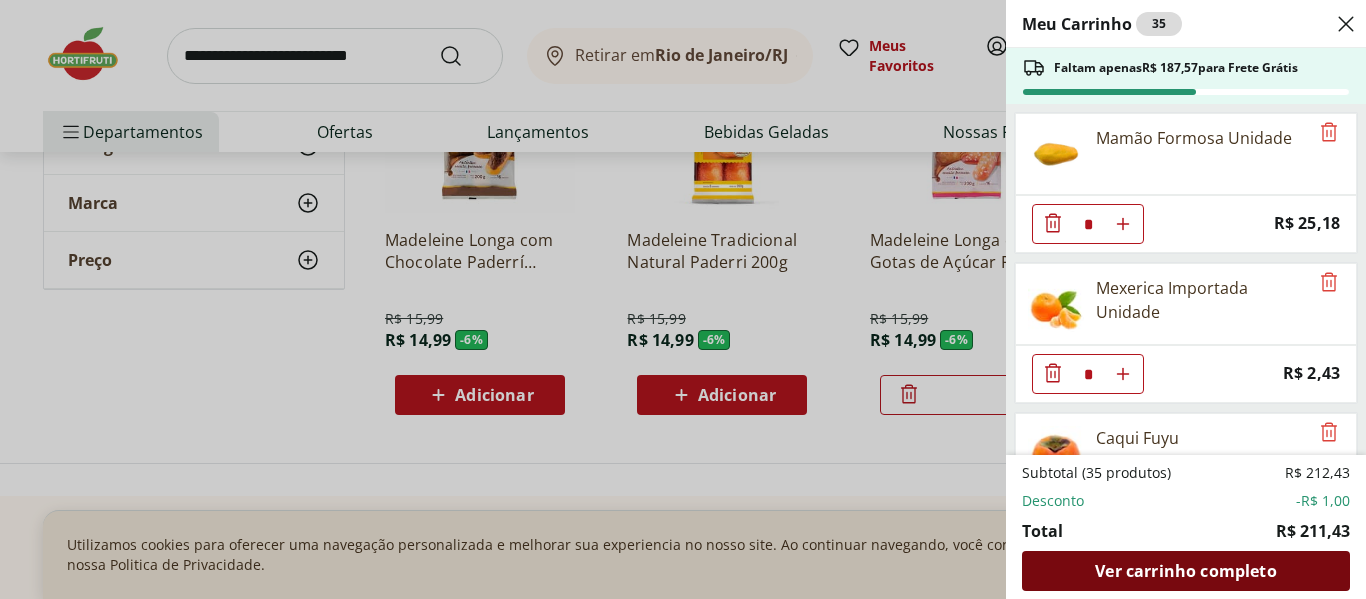 click on "Ver carrinho completo" at bounding box center (1185, 571) 